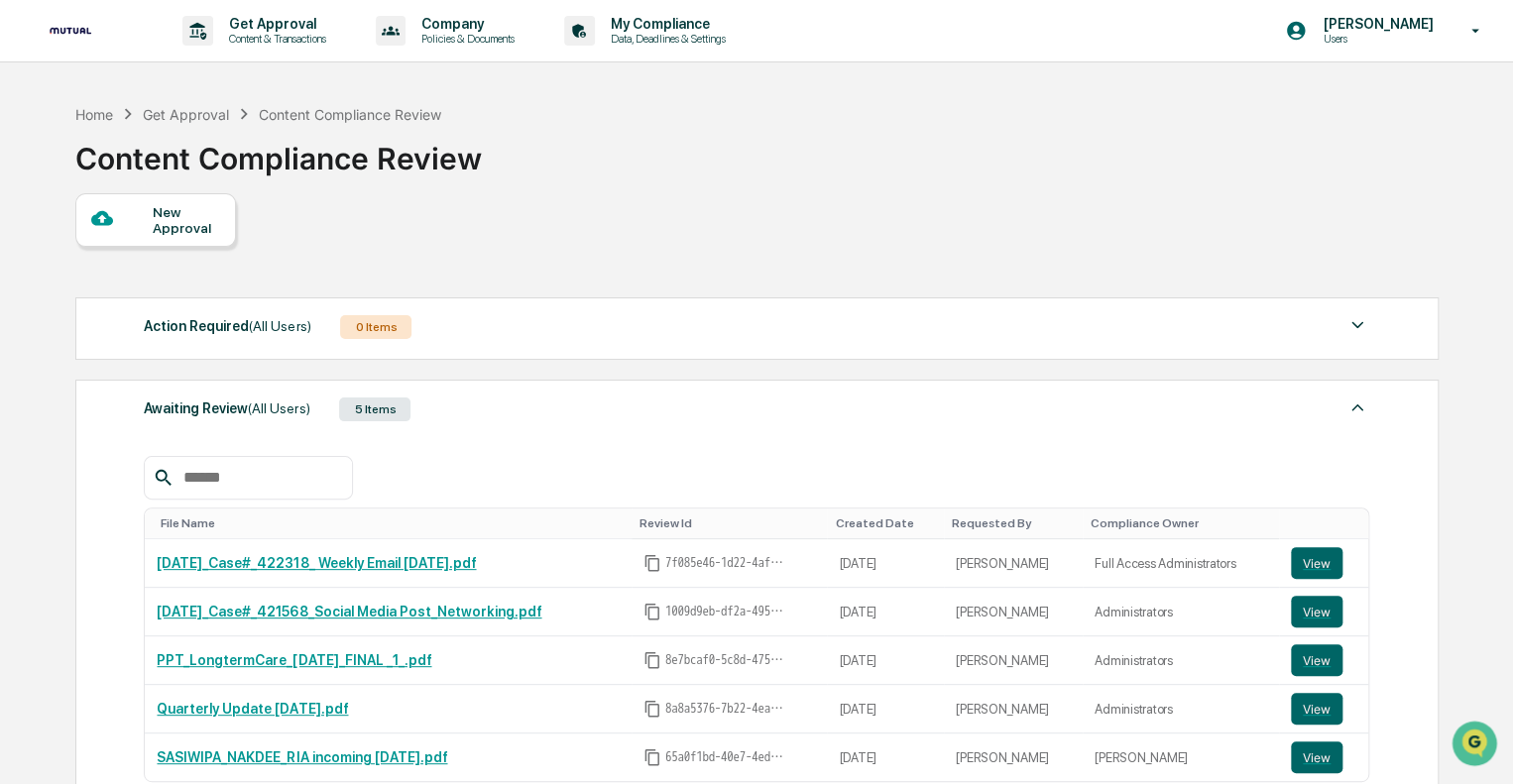 scroll, scrollTop: 0, scrollLeft: 0, axis: both 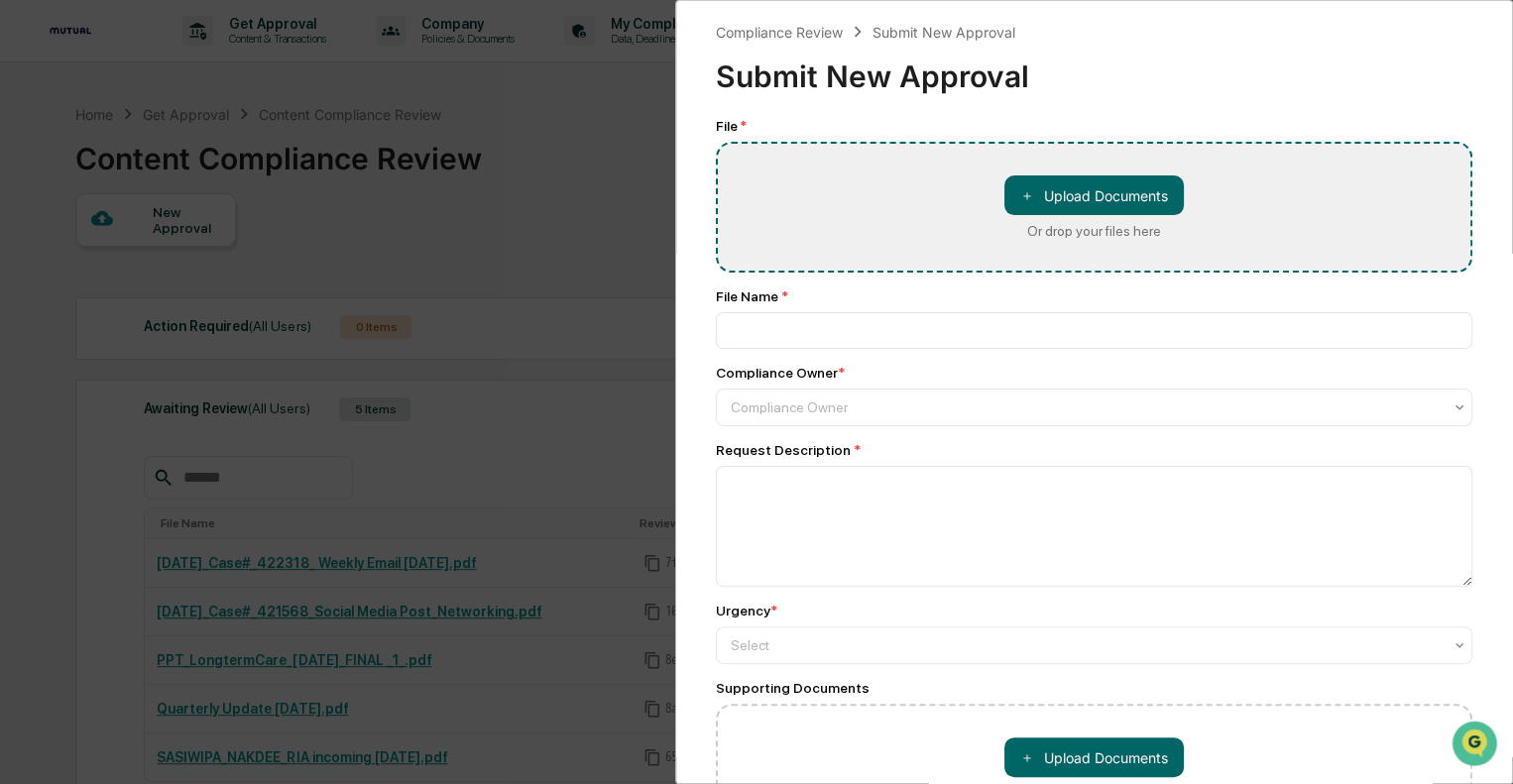 type on "**********" 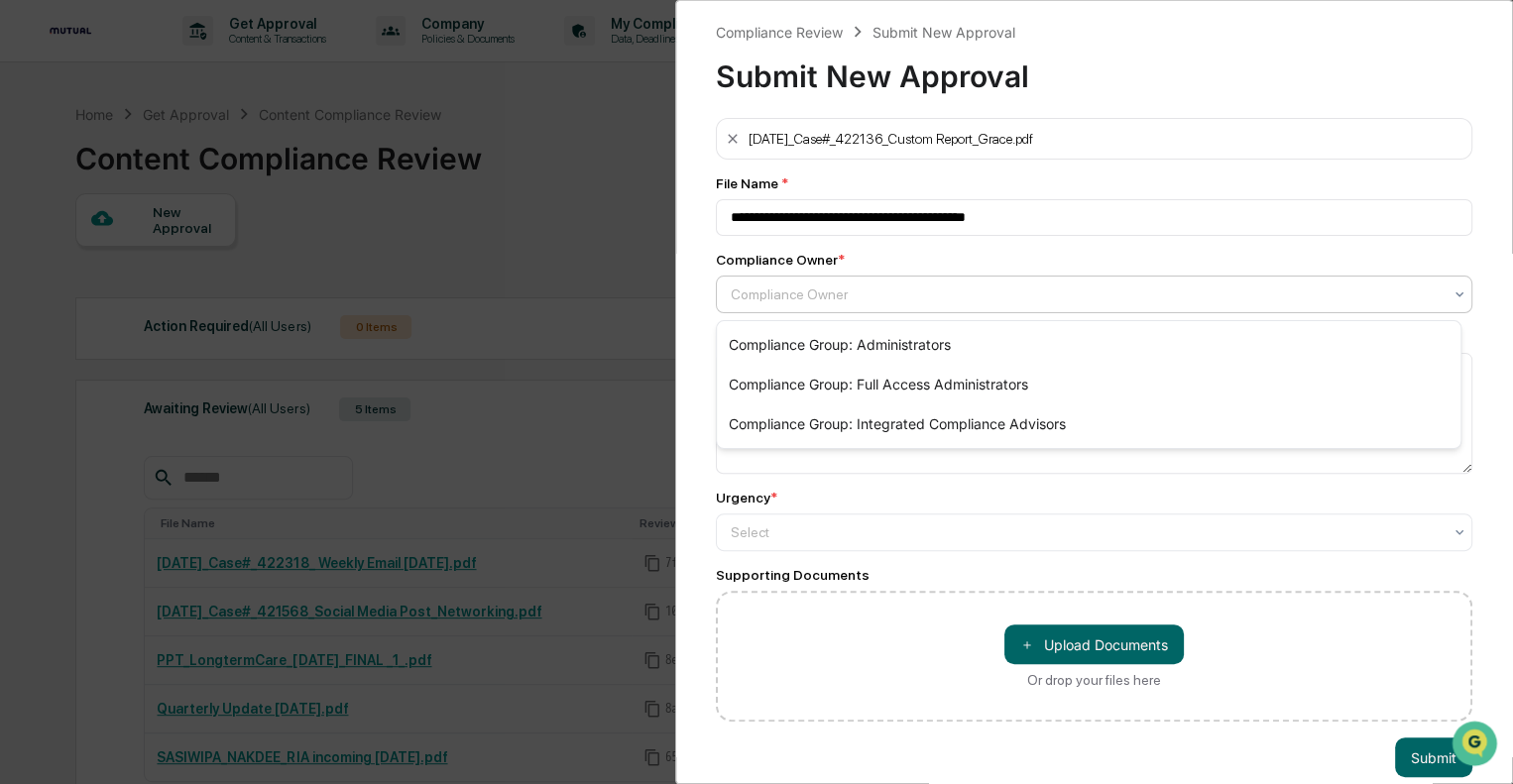 click at bounding box center (1086, 294) 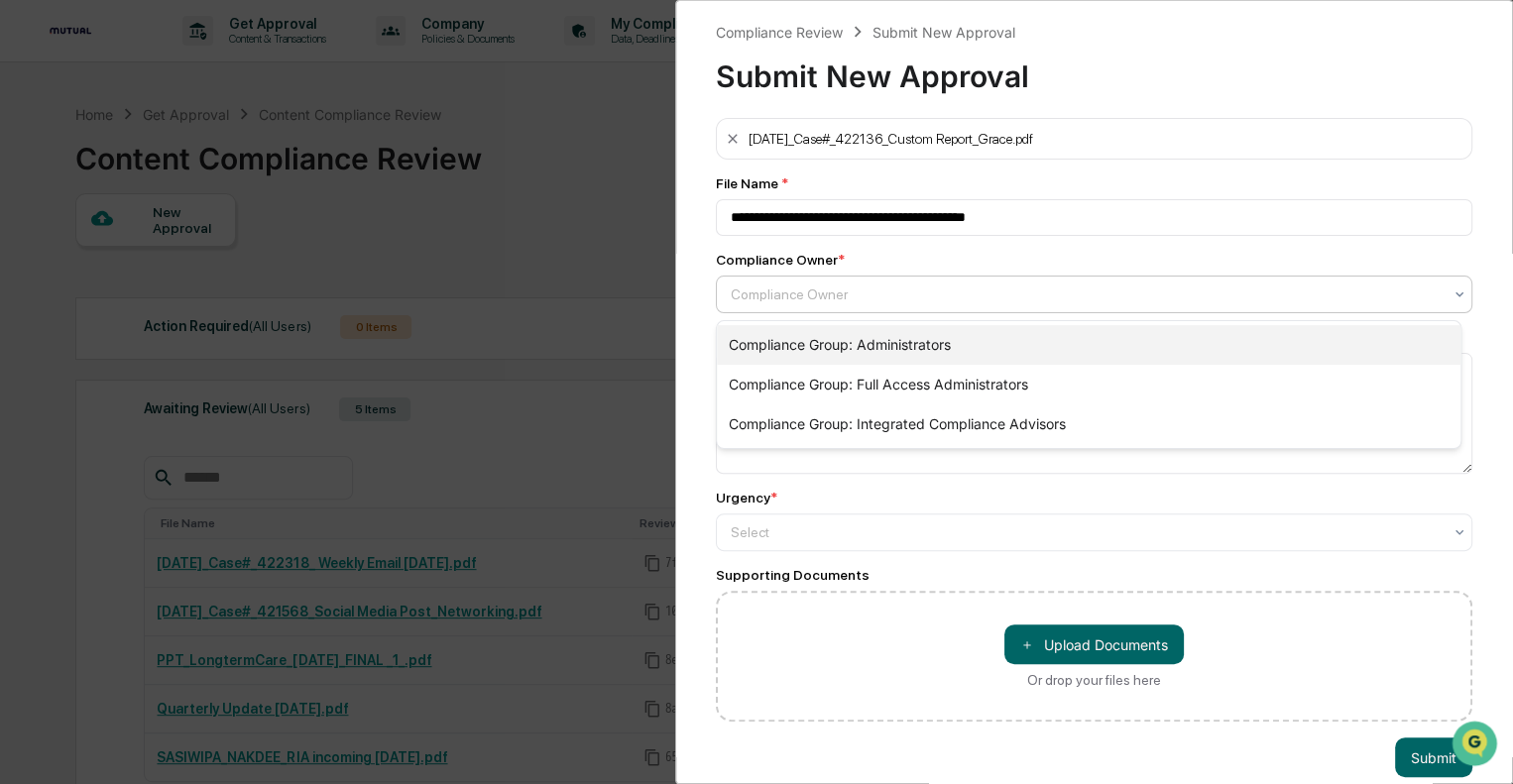 click on "Compliance Group: Administrators" at bounding box center [1089, 345] 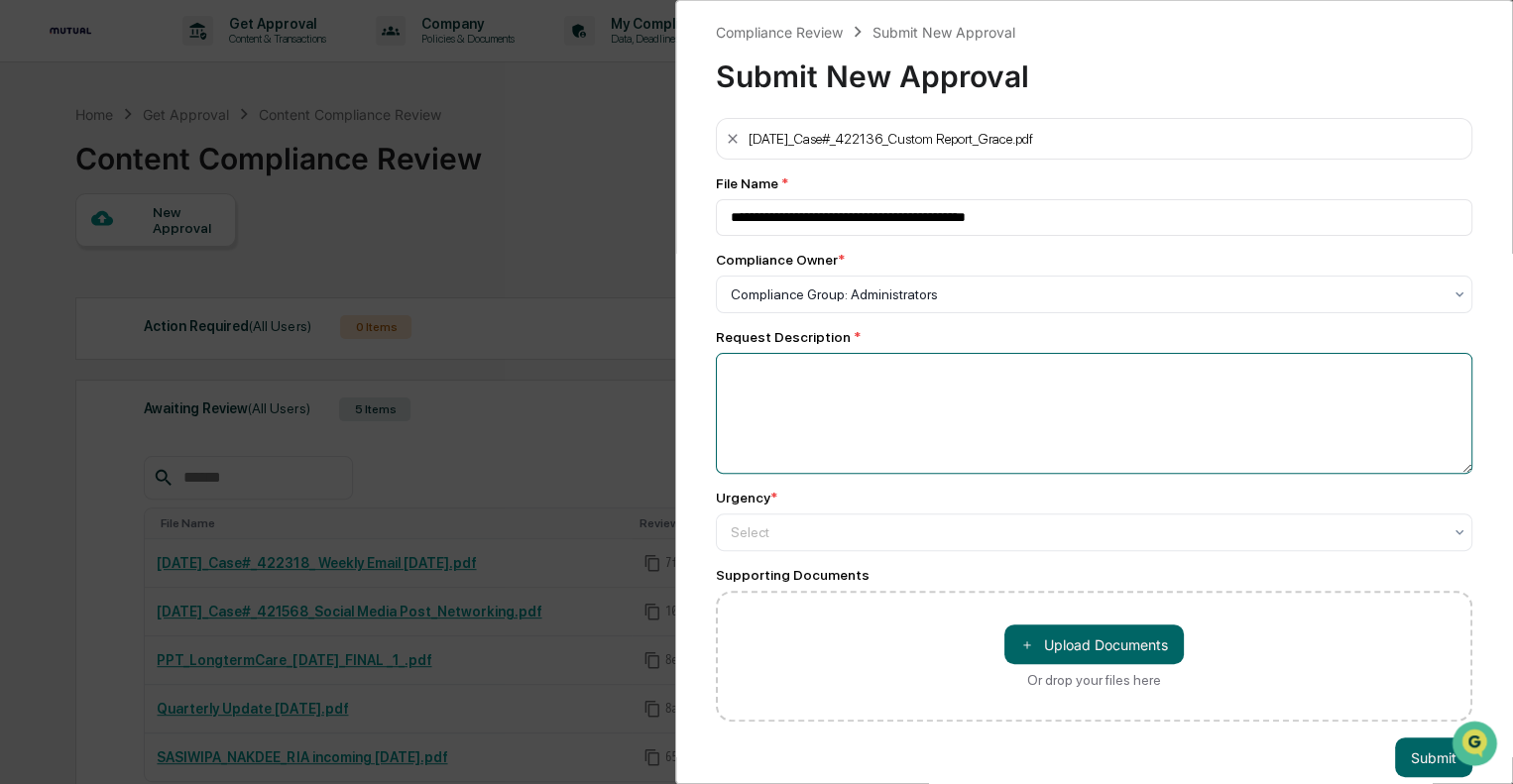 click at bounding box center (1094, 413) 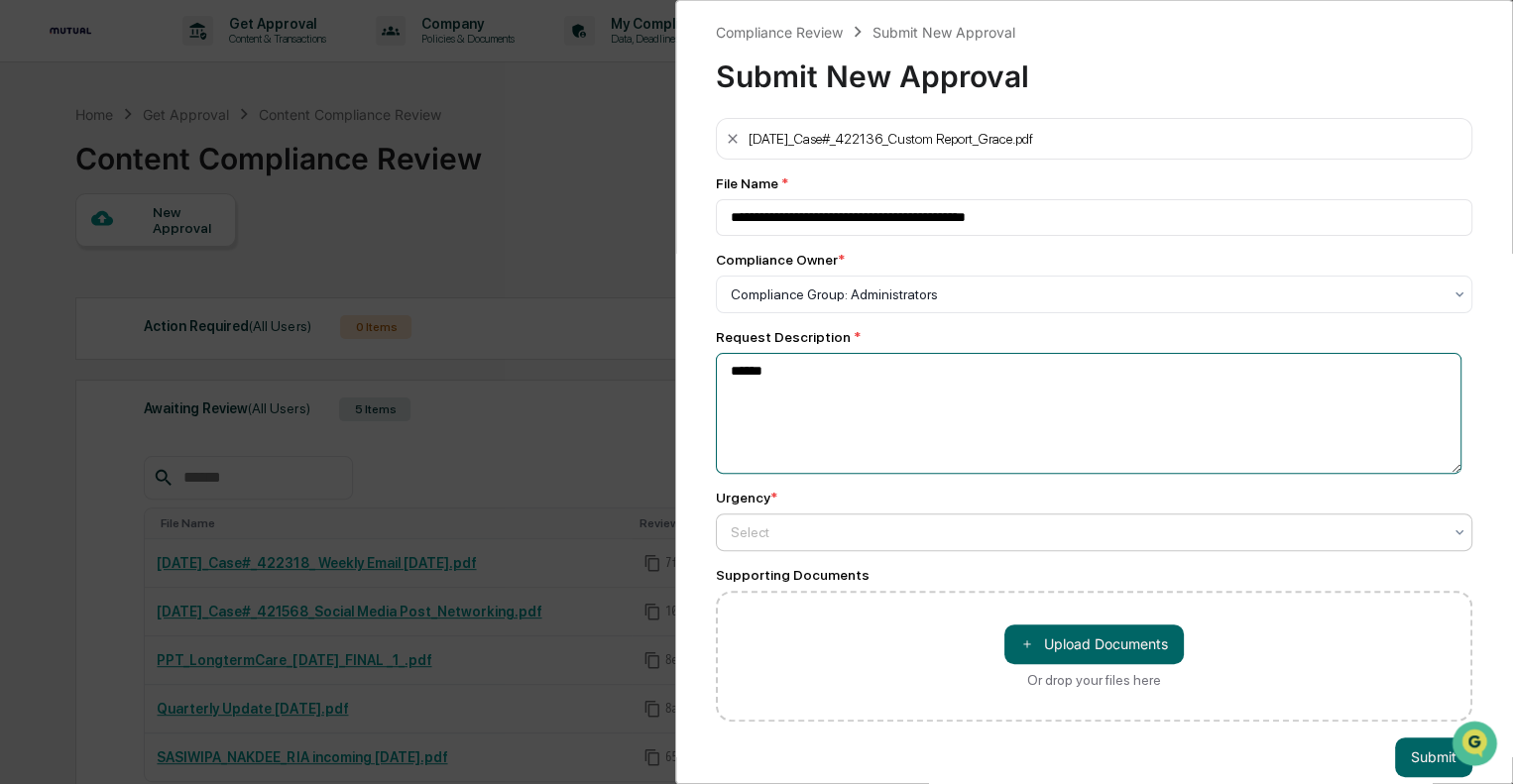 type on "******" 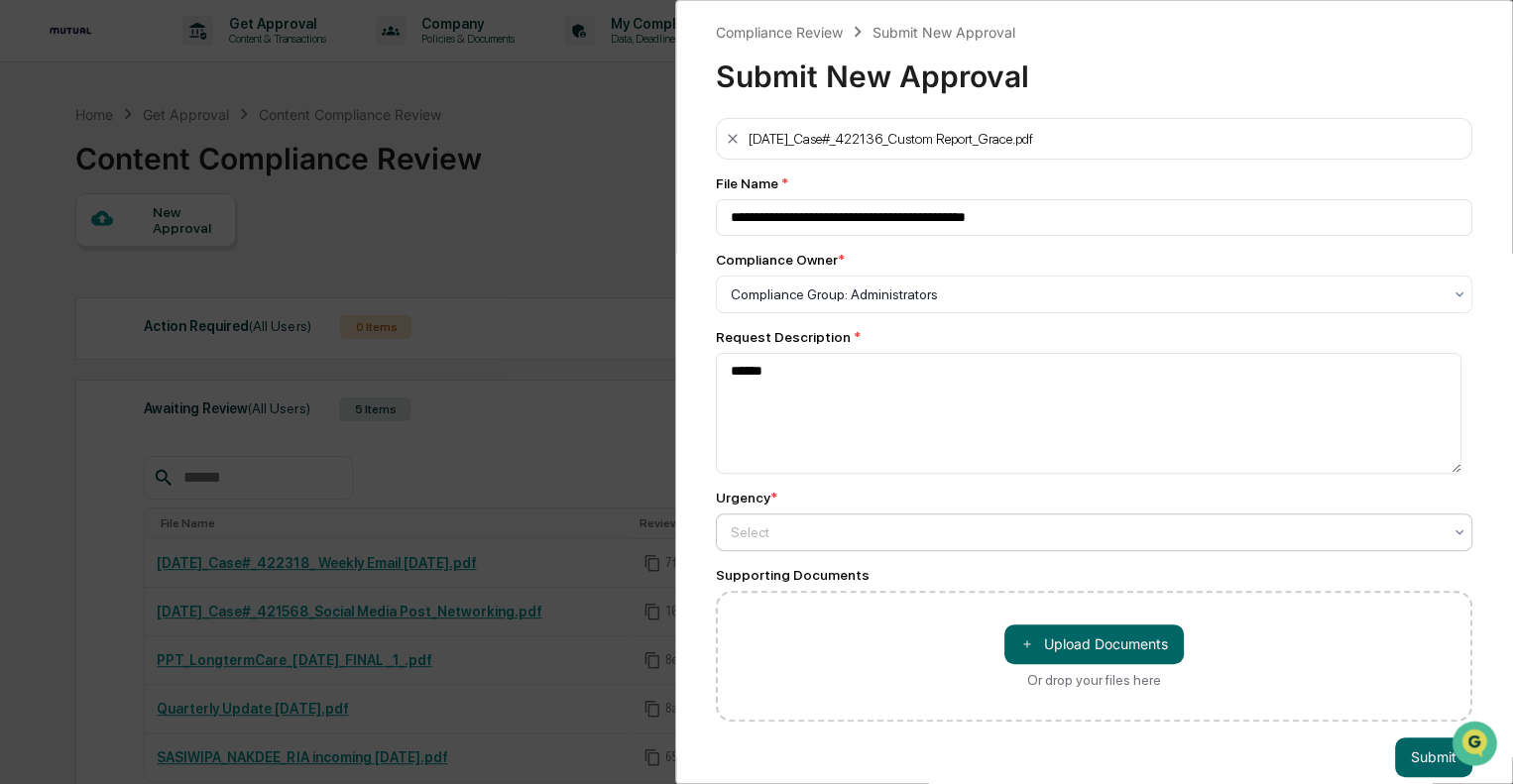 click on "Select" at bounding box center [1086, 294] 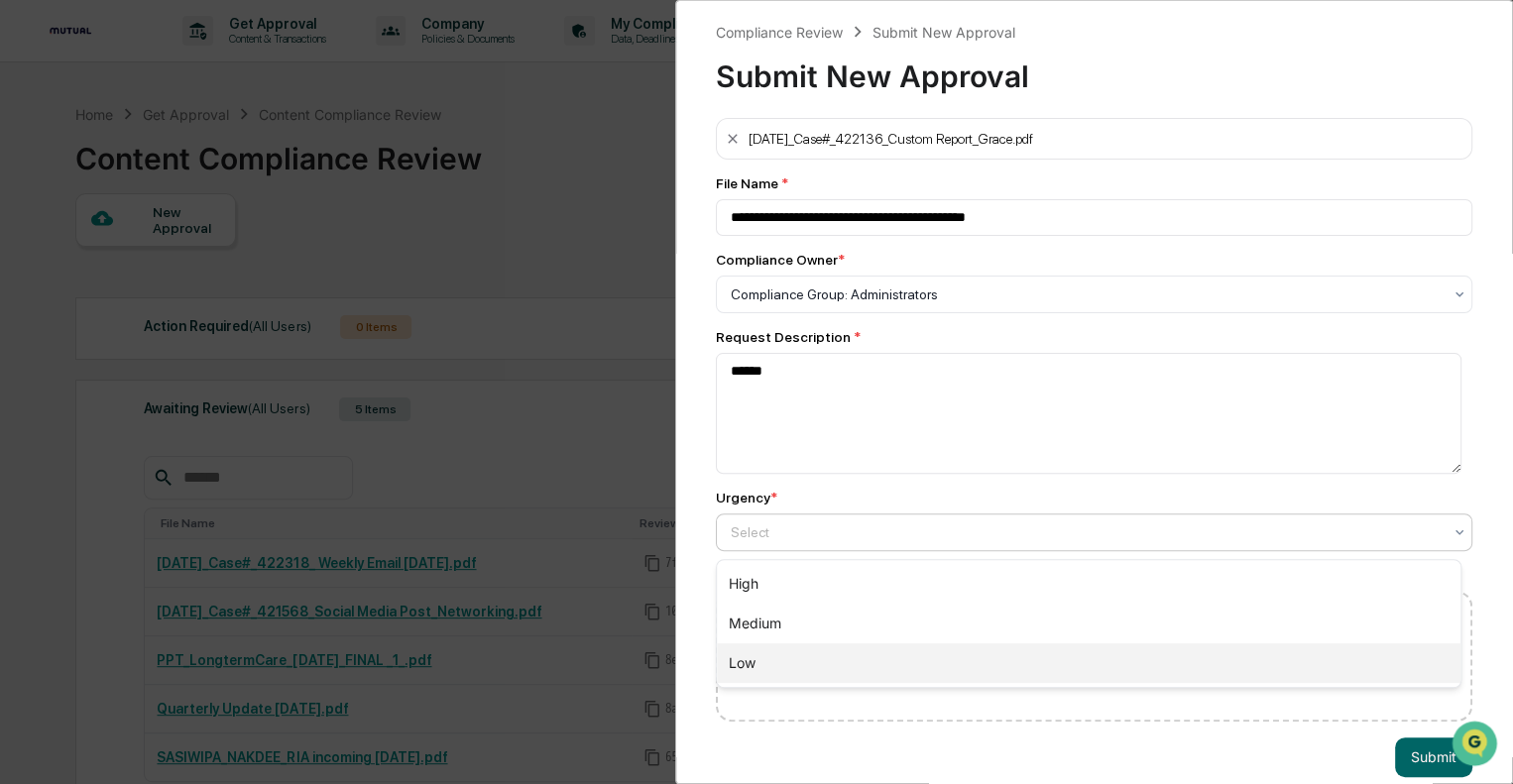 click on "Low" at bounding box center [1089, 663] 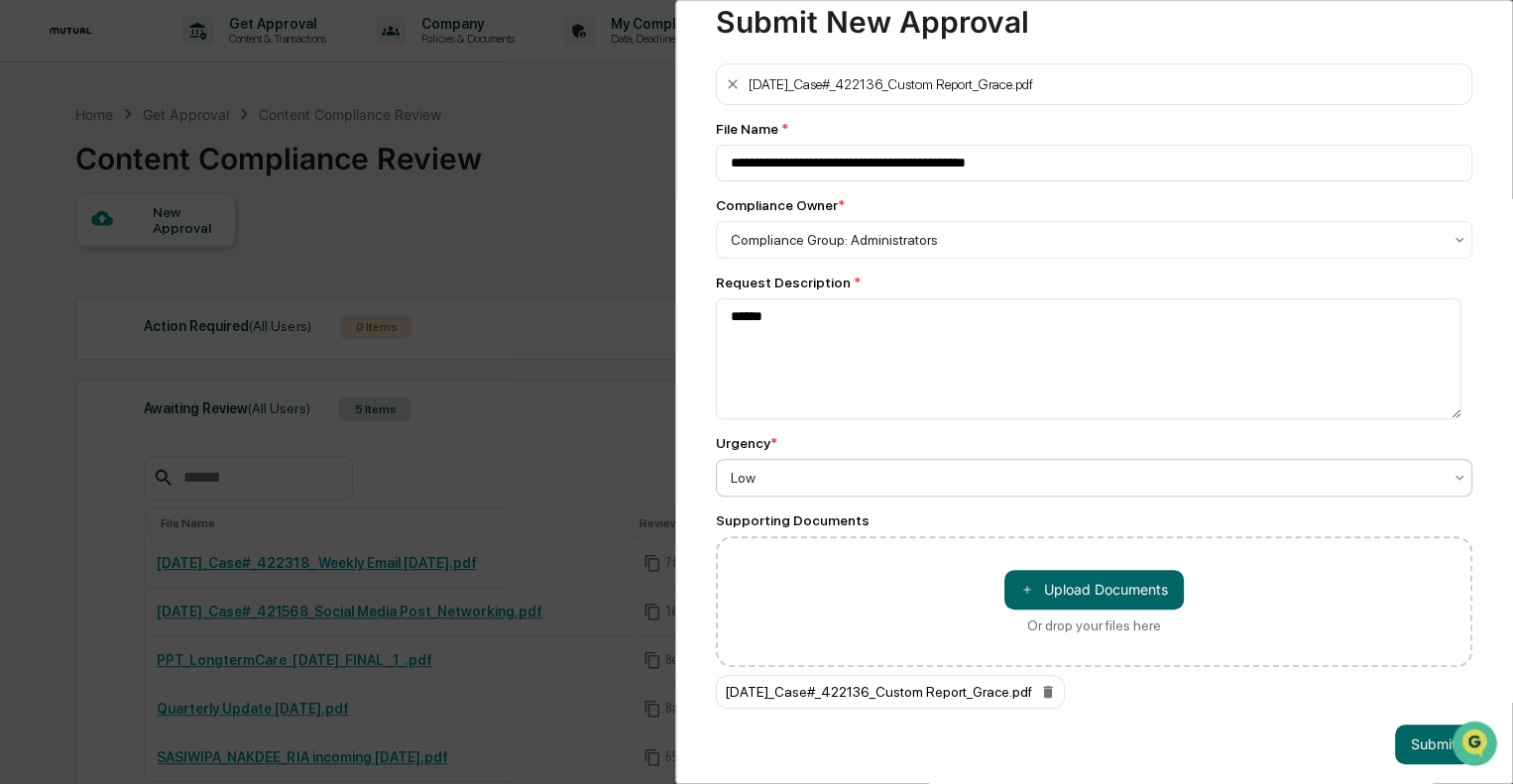 scroll, scrollTop: 79, scrollLeft: 0, axis: vertical 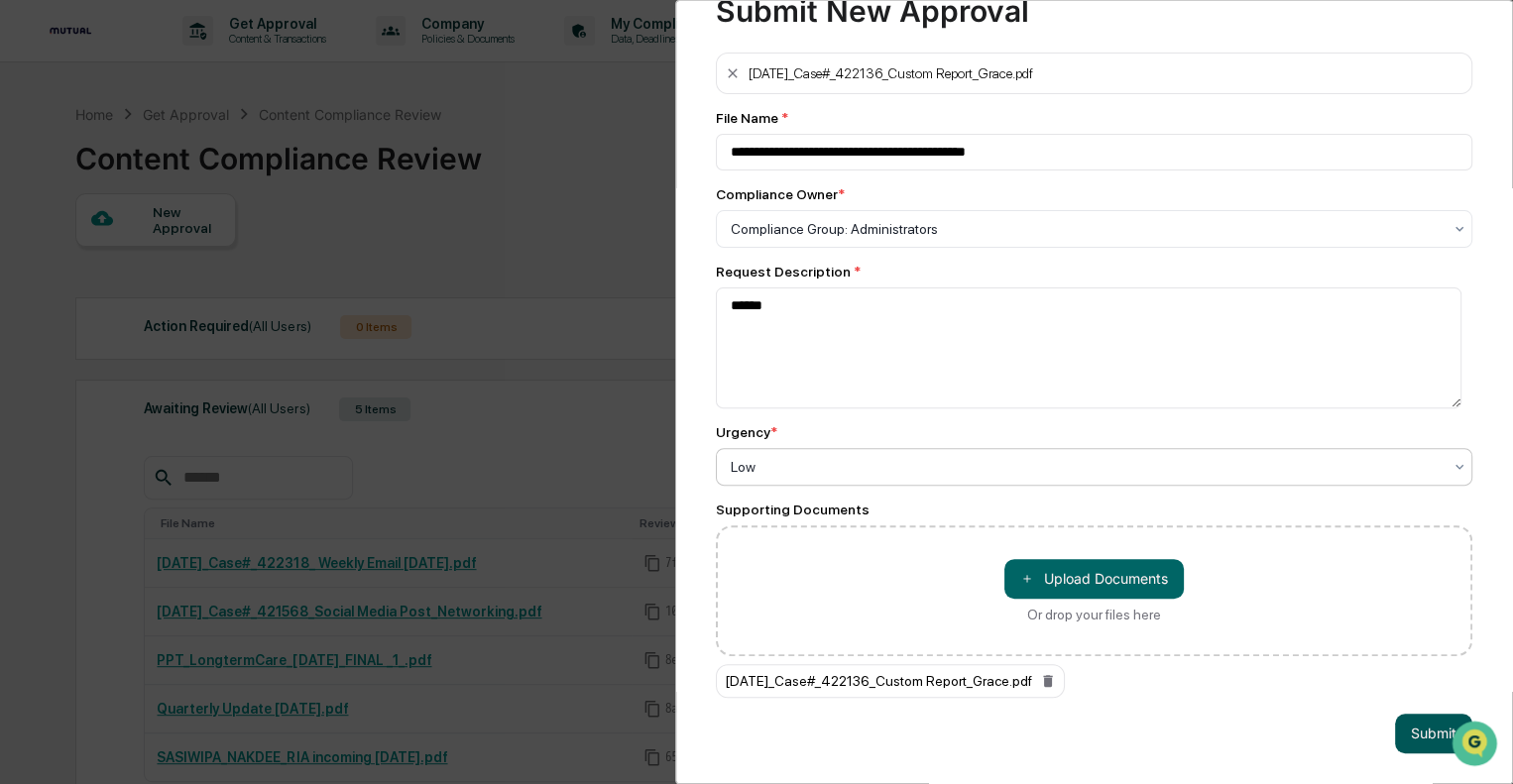 click on "Submit" at bounding box center [1434, 733] 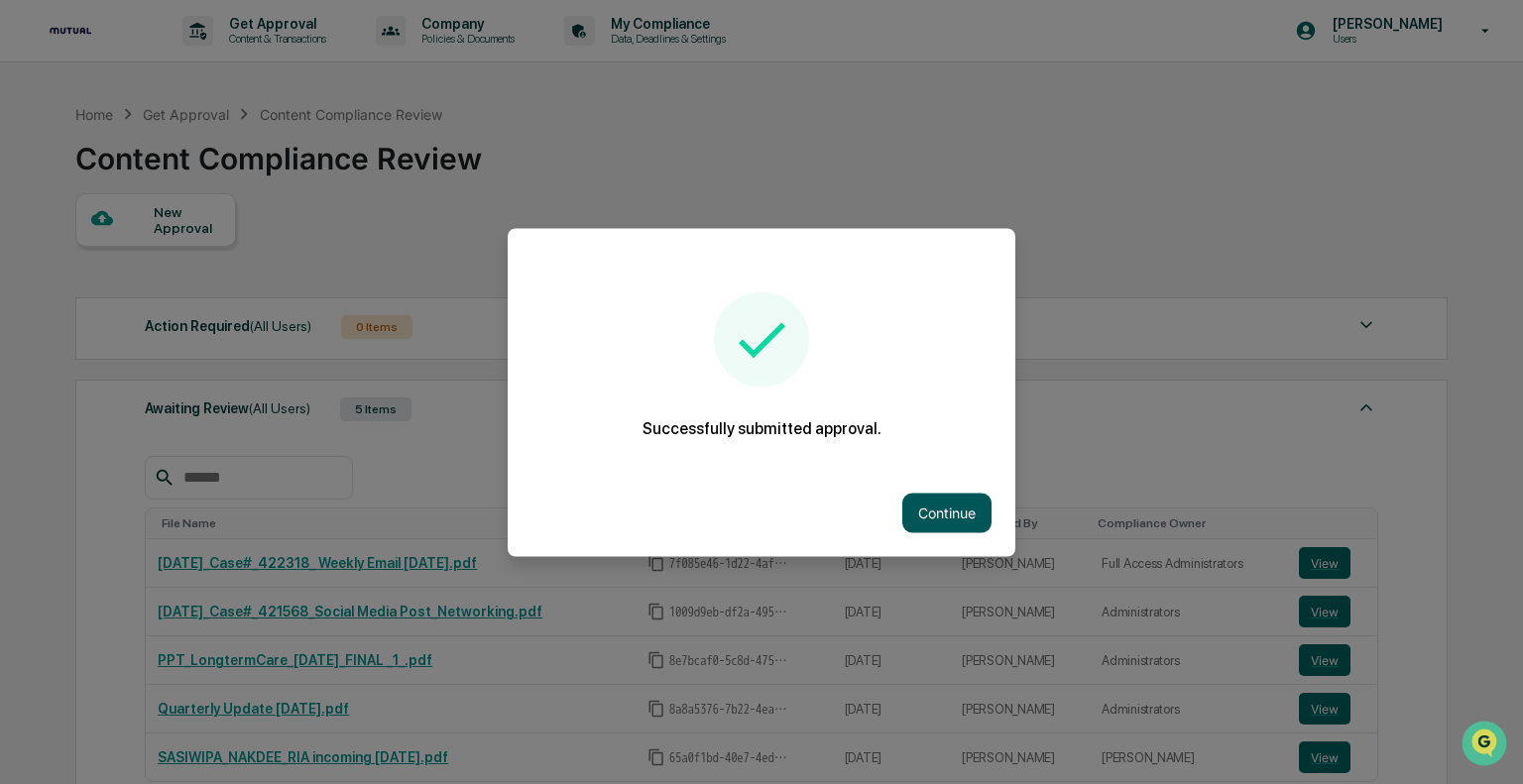 click on "Continue" at bounding box center (947, 512) 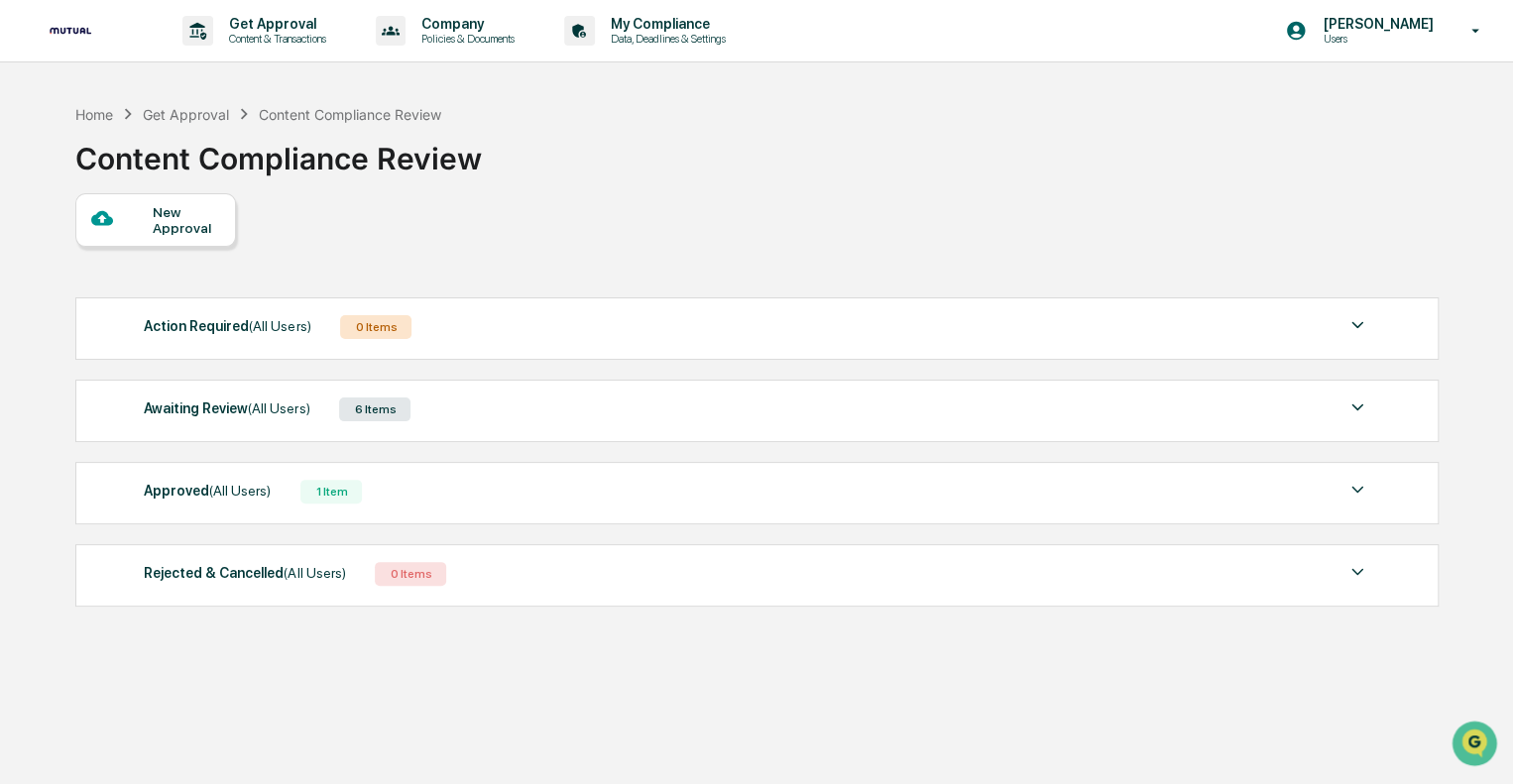 click on "6 Items" at bounding box center [375, 409] 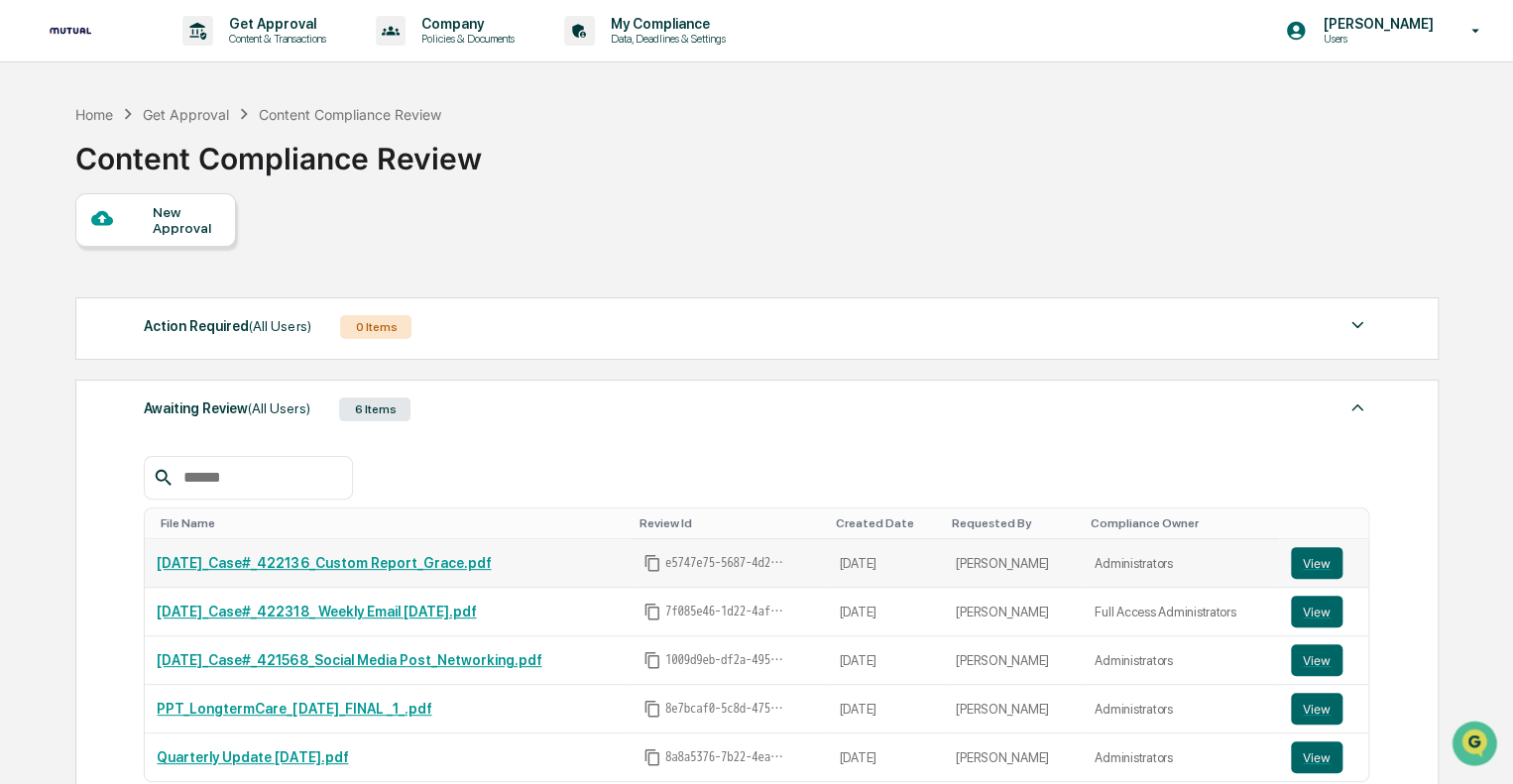 click on "2025-07-28_Case#_422136_Custom Report_Grace.pdf" at bounding box center (323, 563) 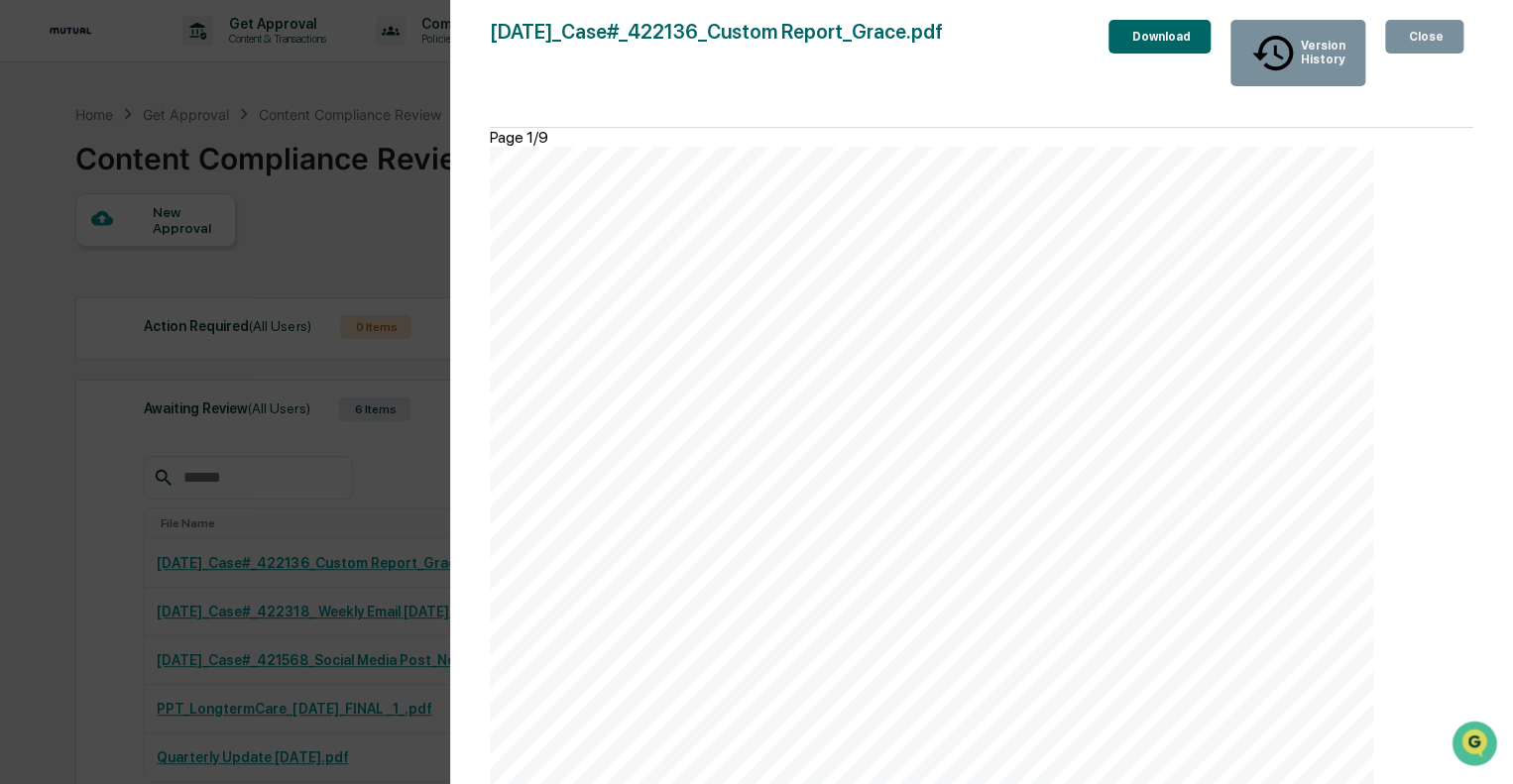 click on "Close" at bounding box center (1424, 37) 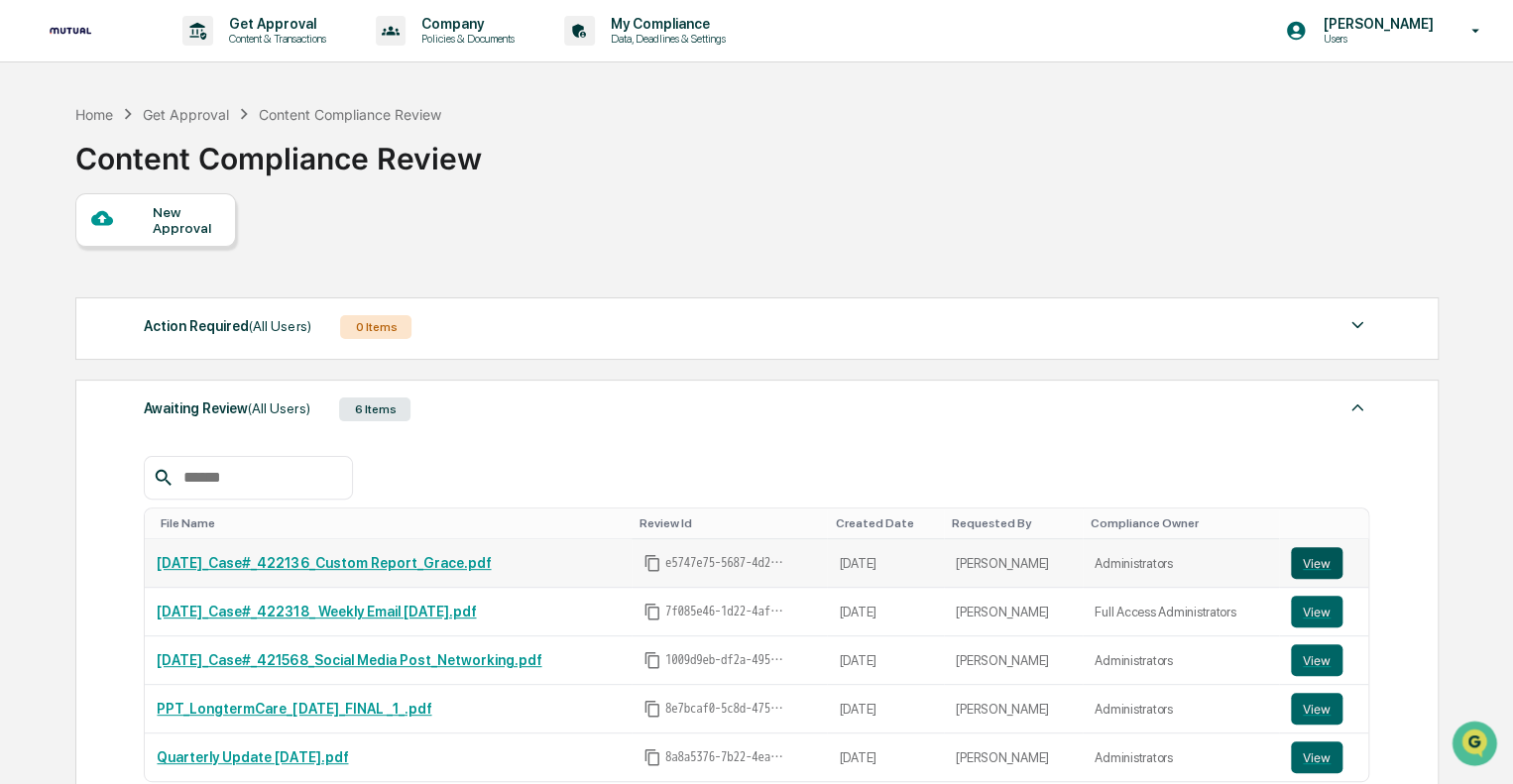 click on "View" at bounding box center [1317, 563] 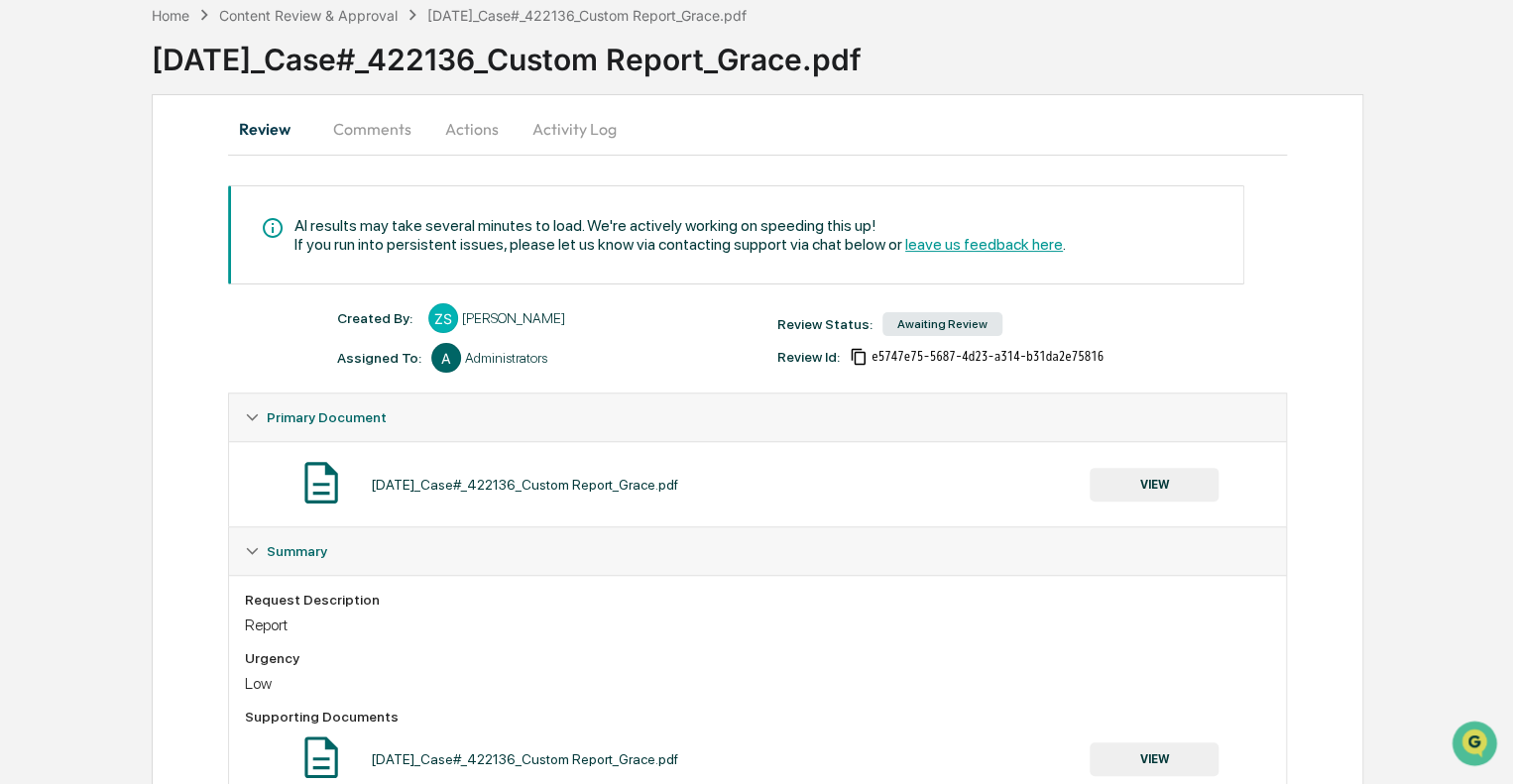 scroll, scrollTop: 198, scrollLeft: 0, axis: vertical 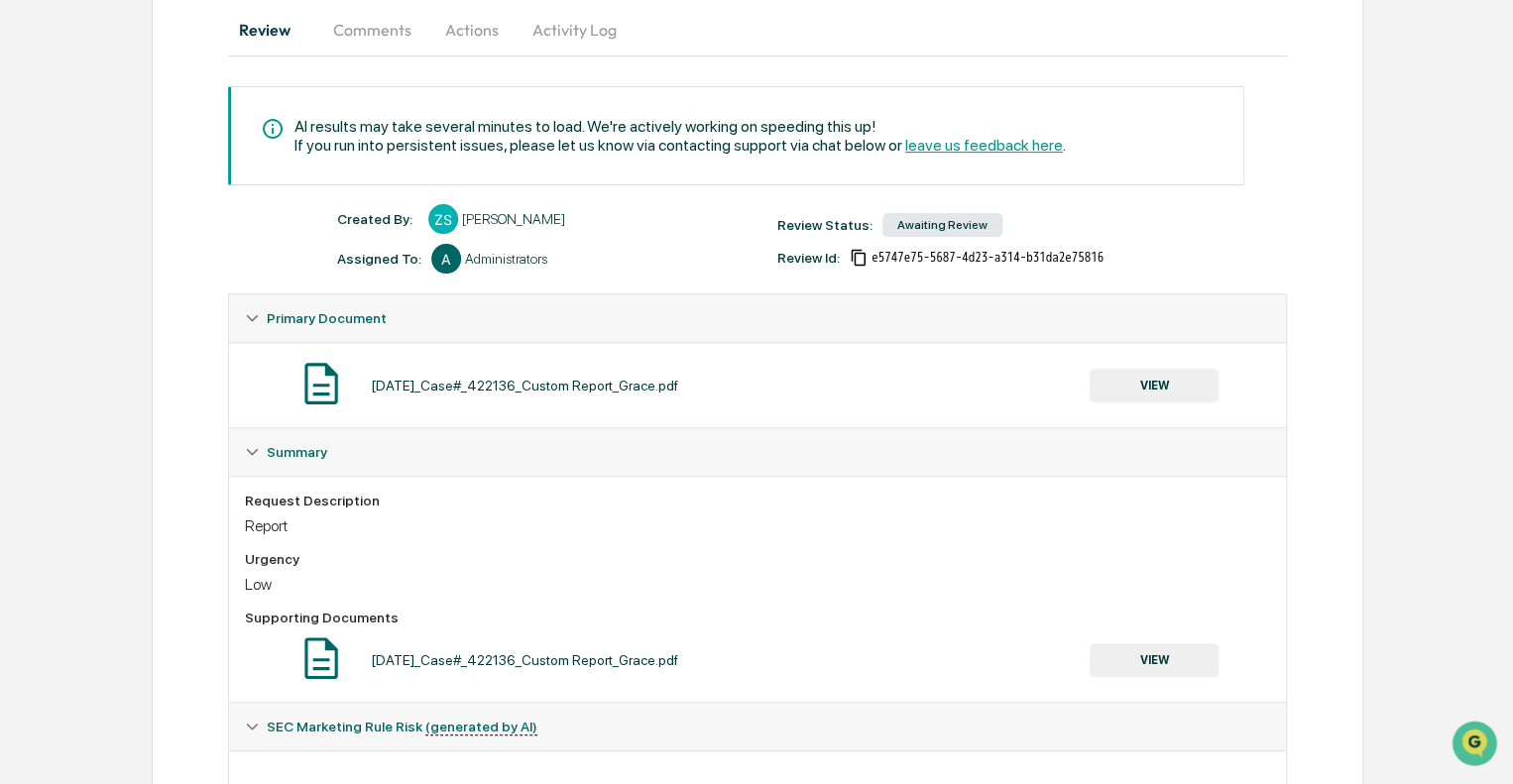click on "[PERSON_NAME]" at bounding box center (514, 219) 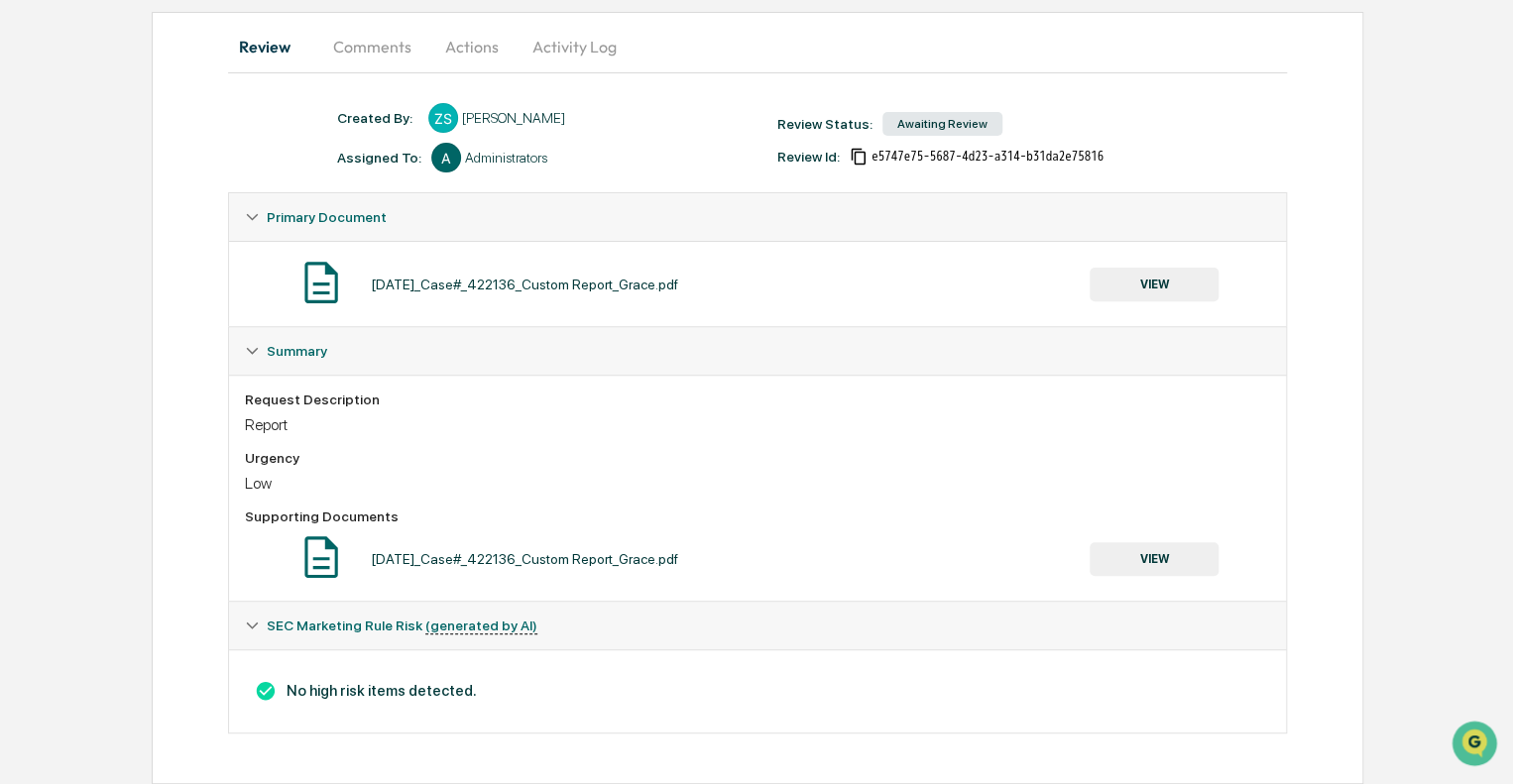 scroll, scrollTop: 182, scrollLeft: 0, axis: vertical 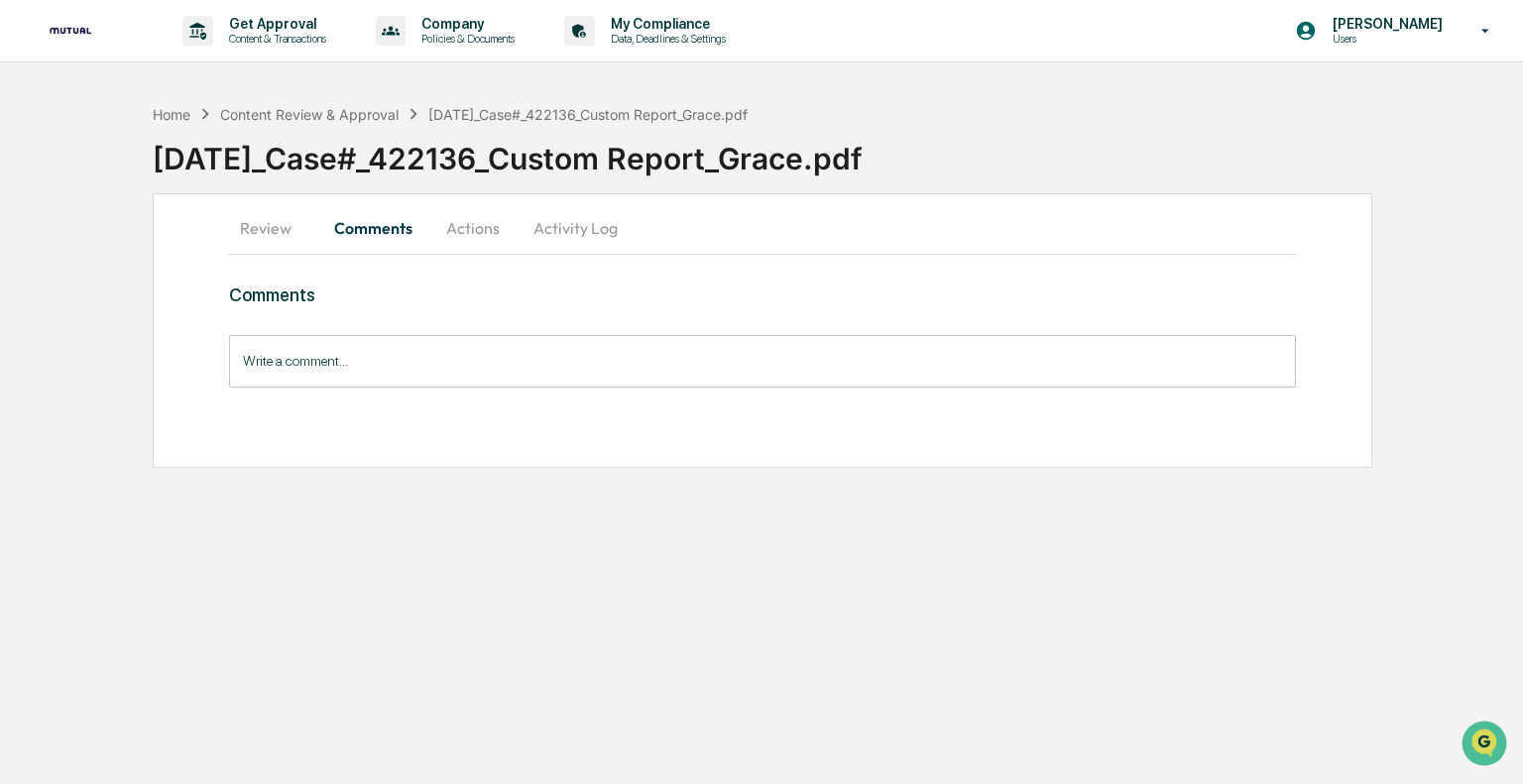 click on "Actions" at bounding box center (473, 228) 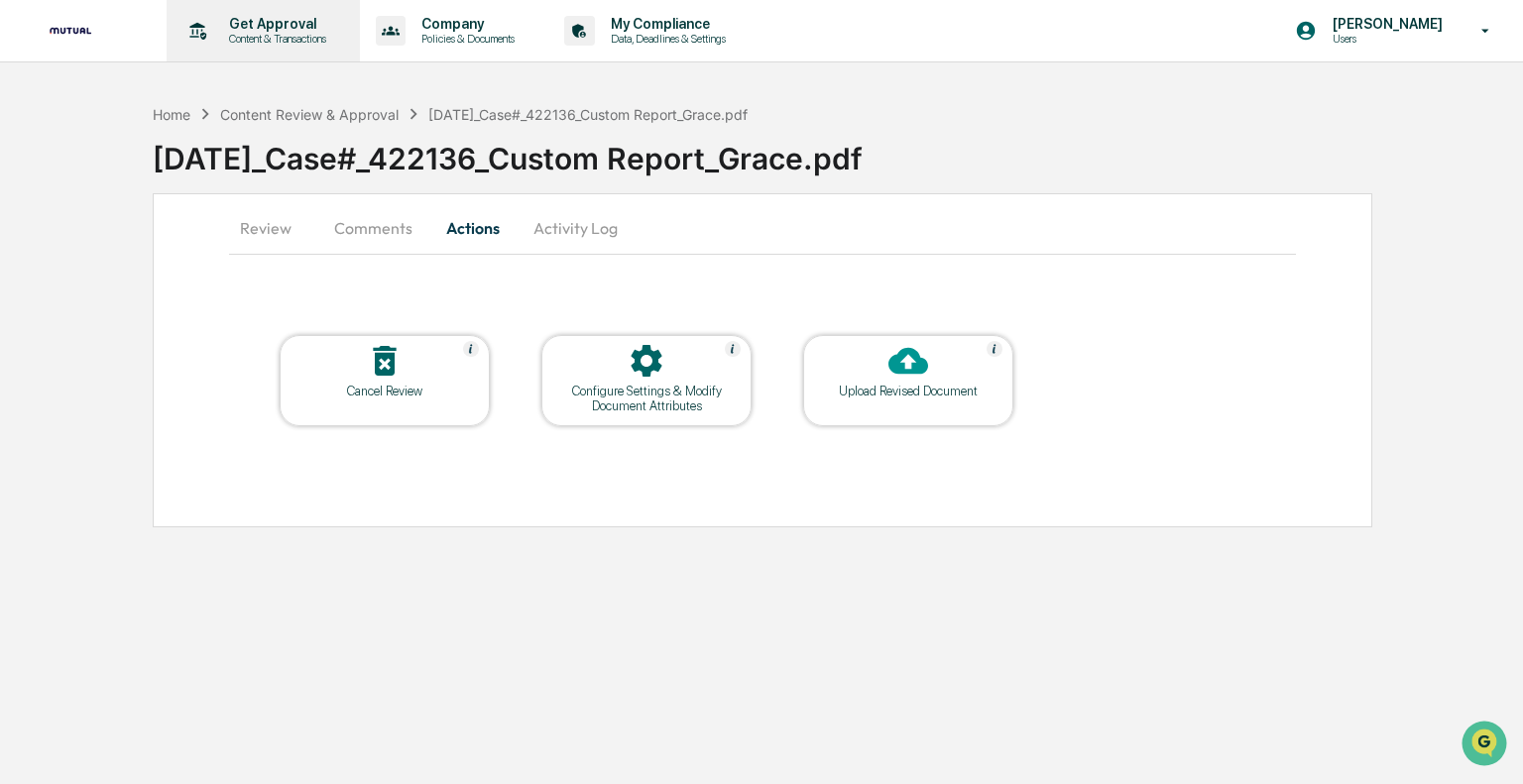 click on "Content & Transactions" at bounding box center (275, 39) 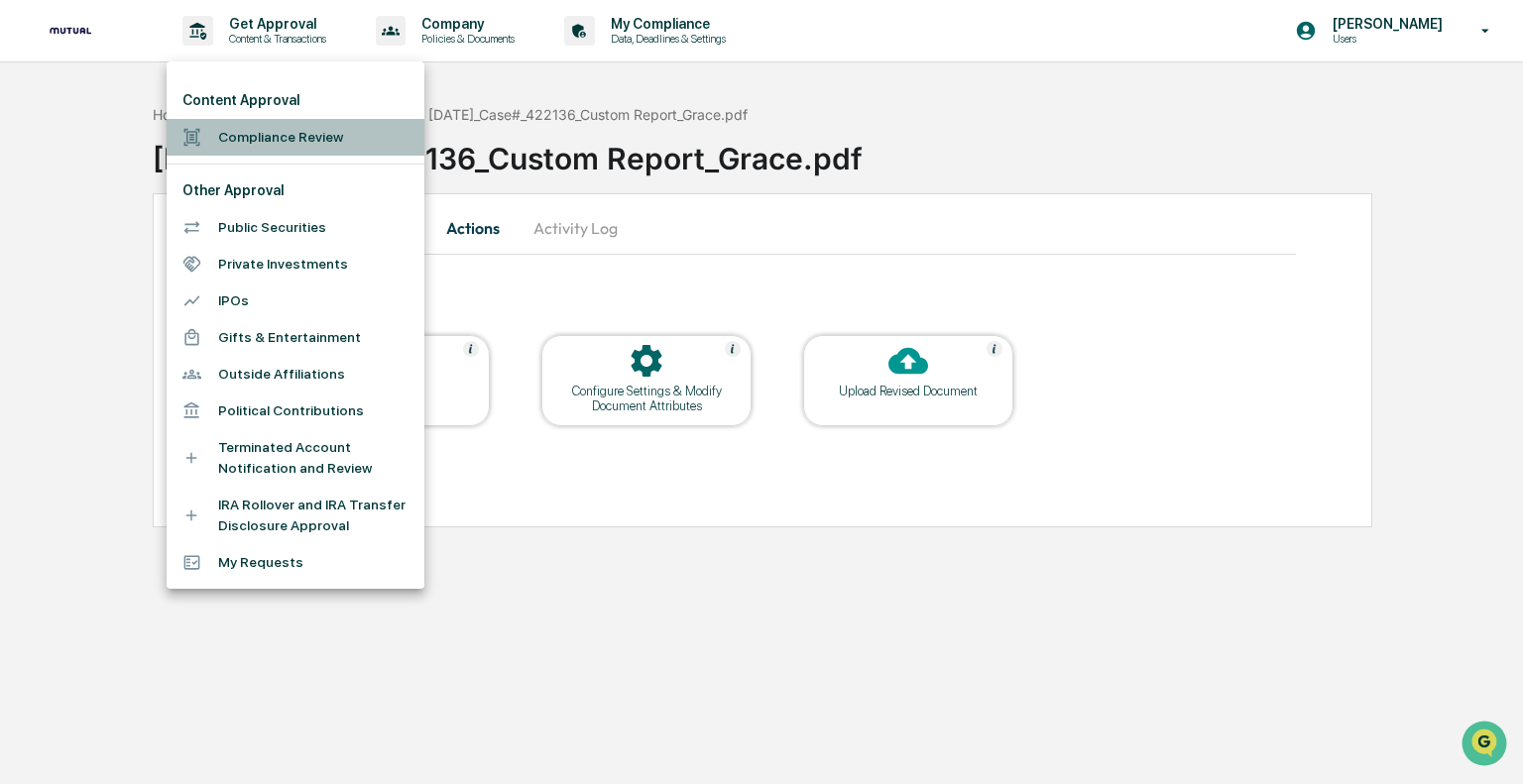 click on "Compliance Review" at bounding box center [295, 137] 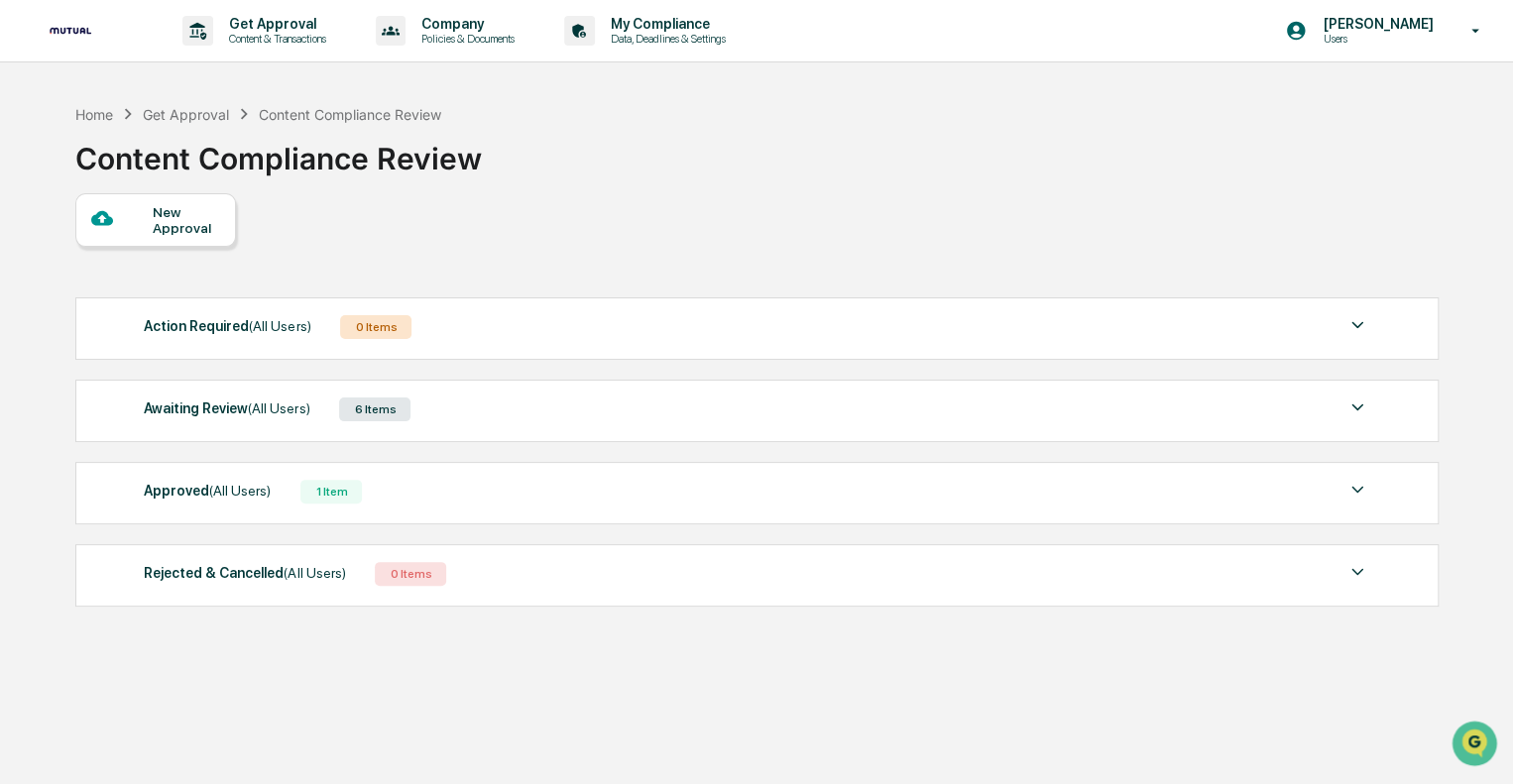 click on "New Approval" at bounding box center [185, 220] 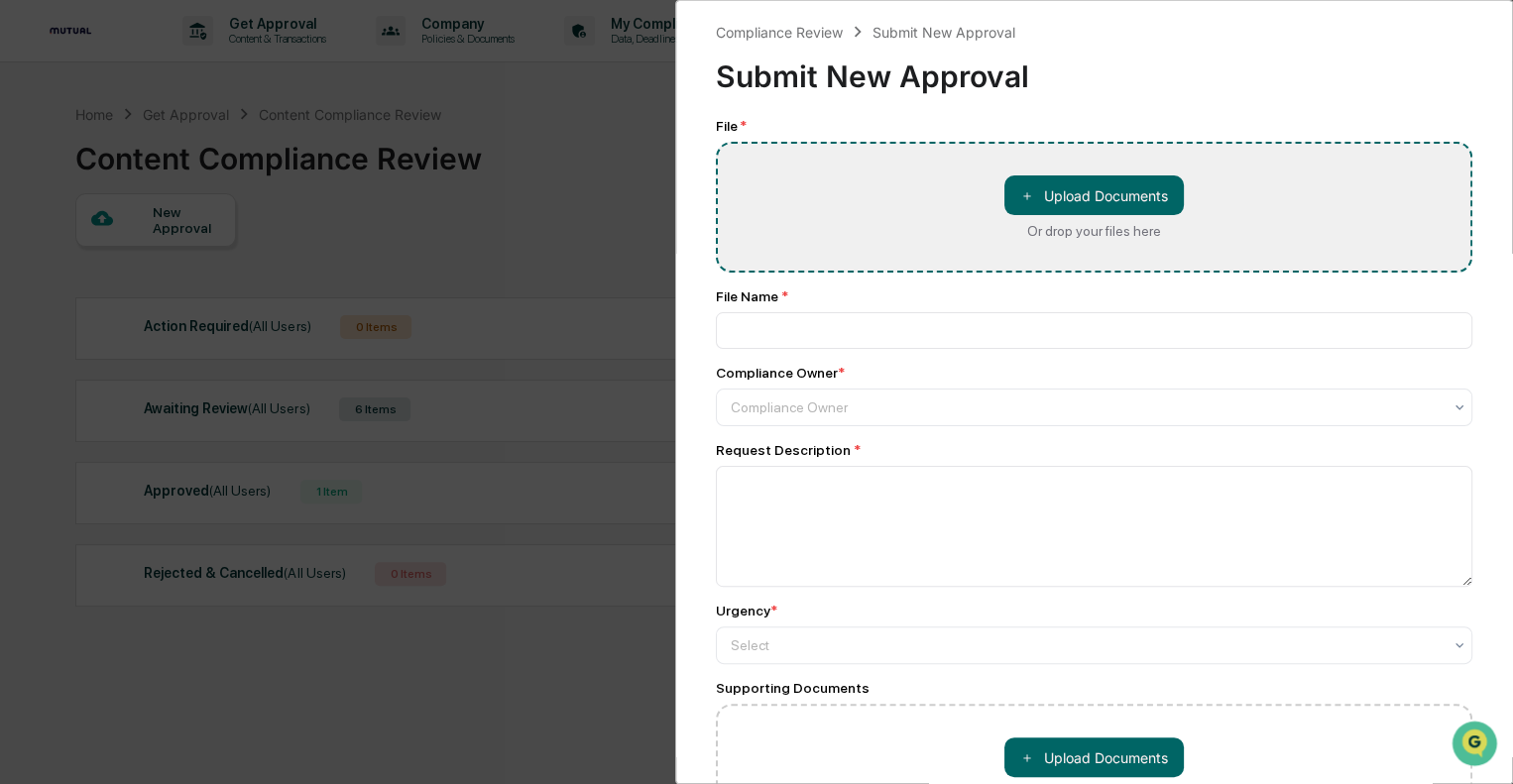 type on "**********" 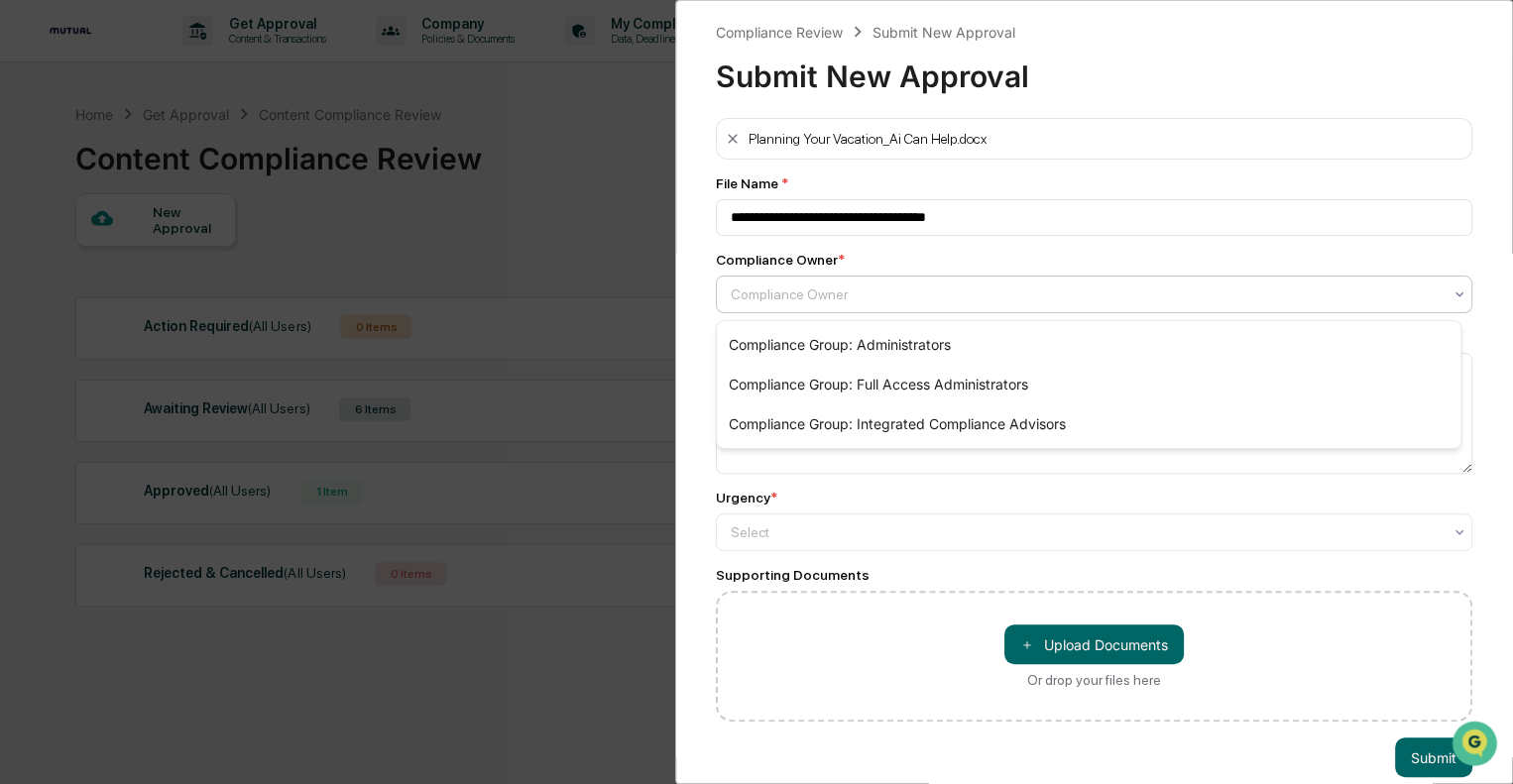 click at bounding box center [1086, 294] 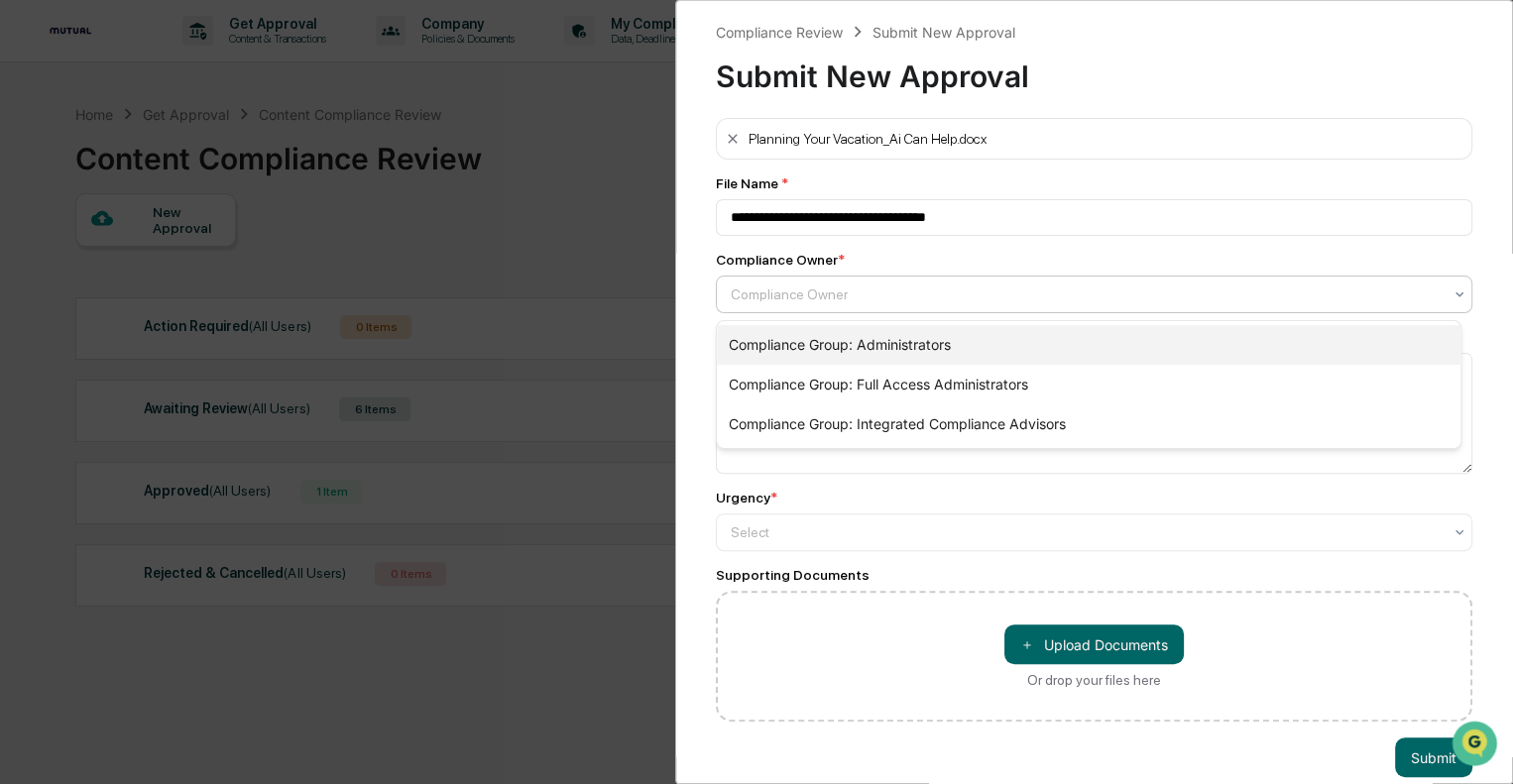 click on "Compliance Group: Administrators" at bounding box center (1089, 345) 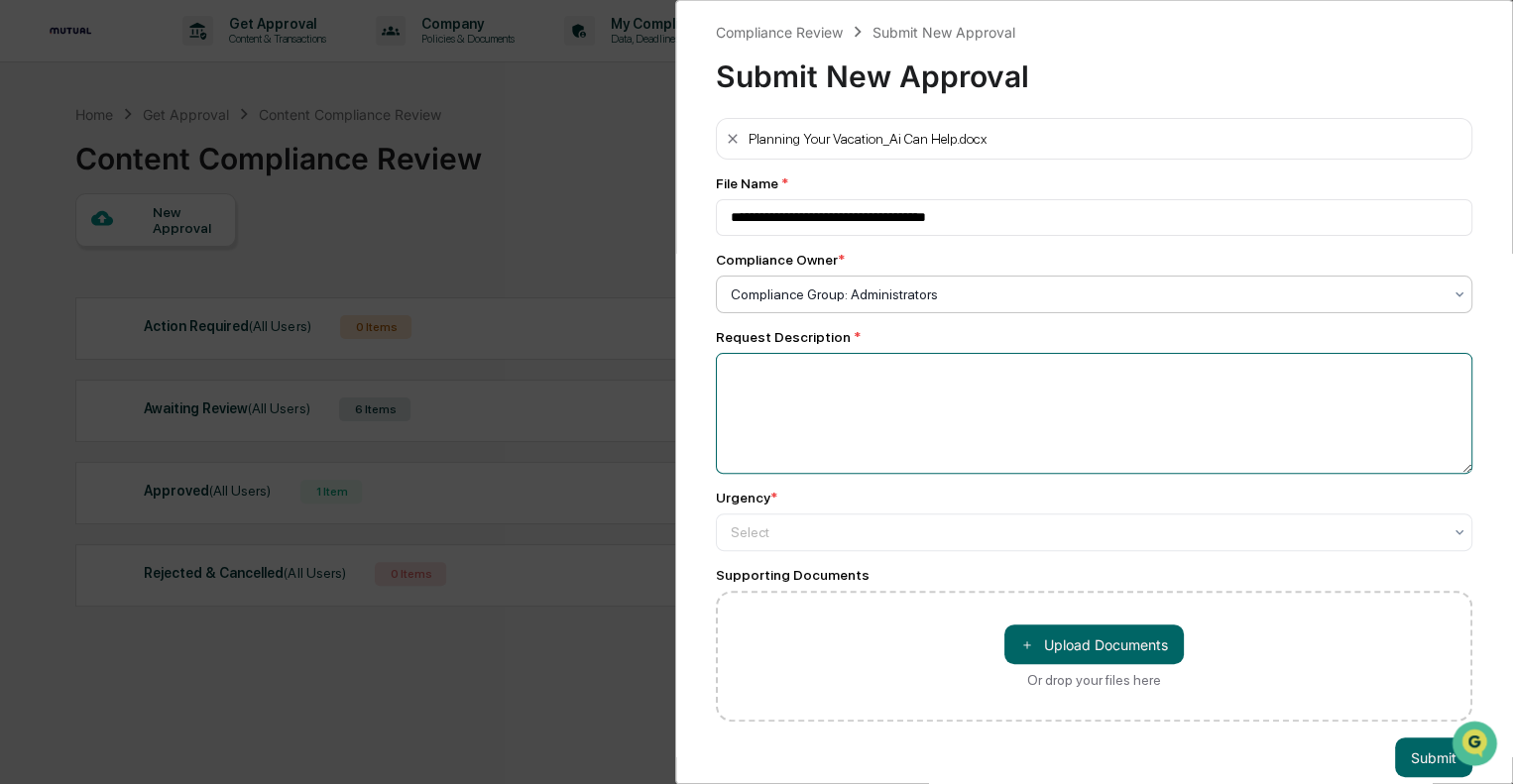 click at bounding box center (1094, 413) 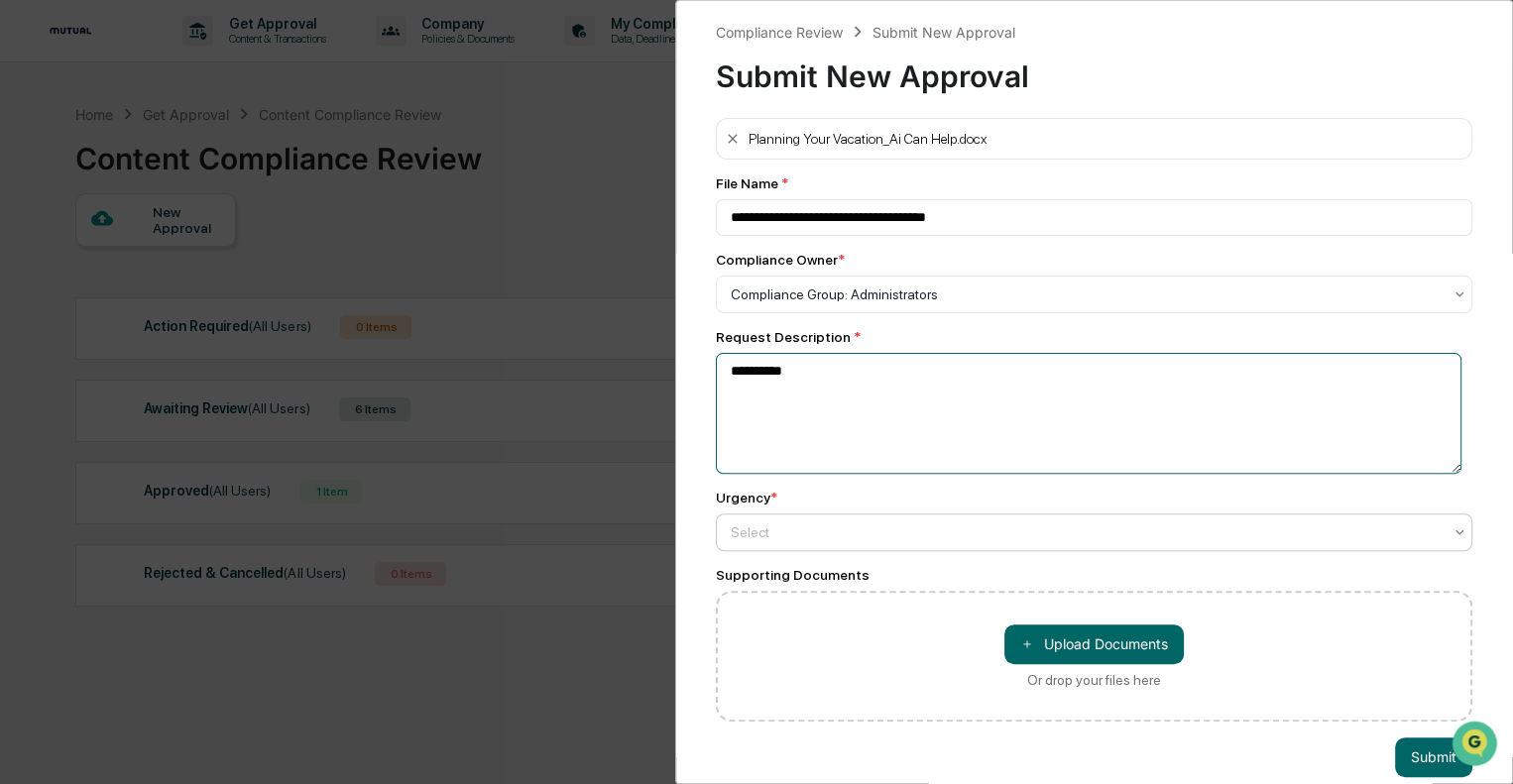 type on "**********" 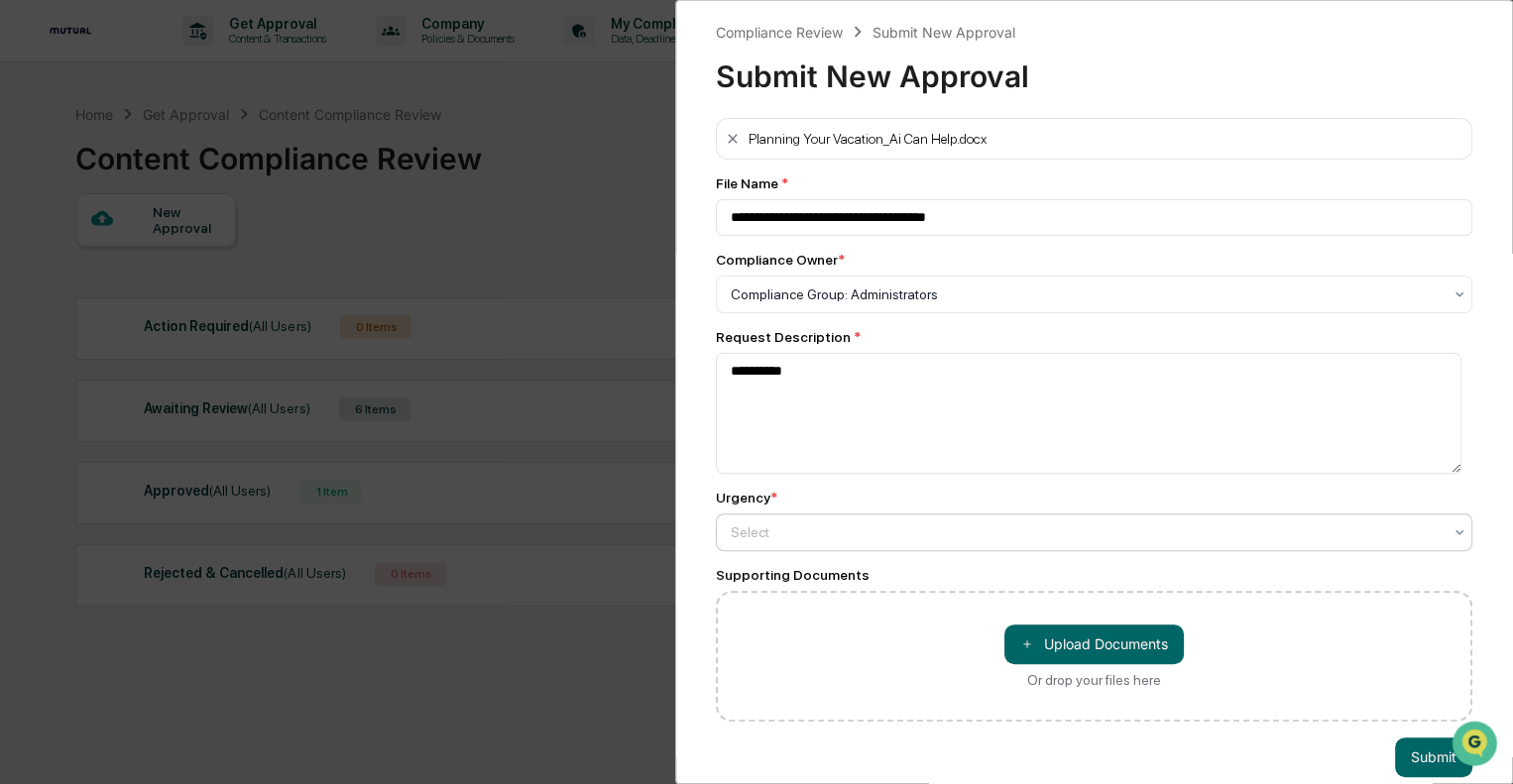 click at bounding box center [1086, 294] 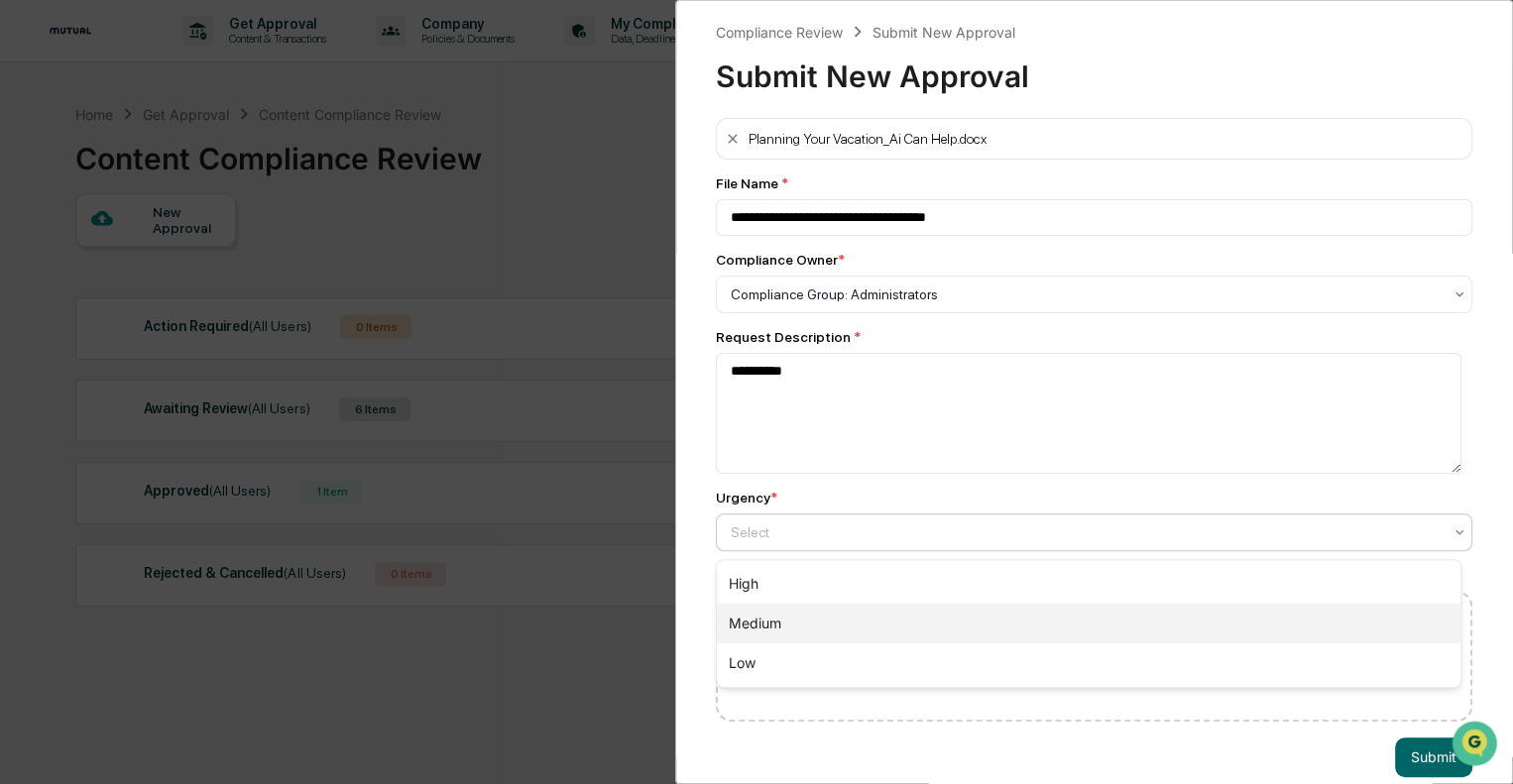 click on "Medium" at bounding box center [1089, 623] 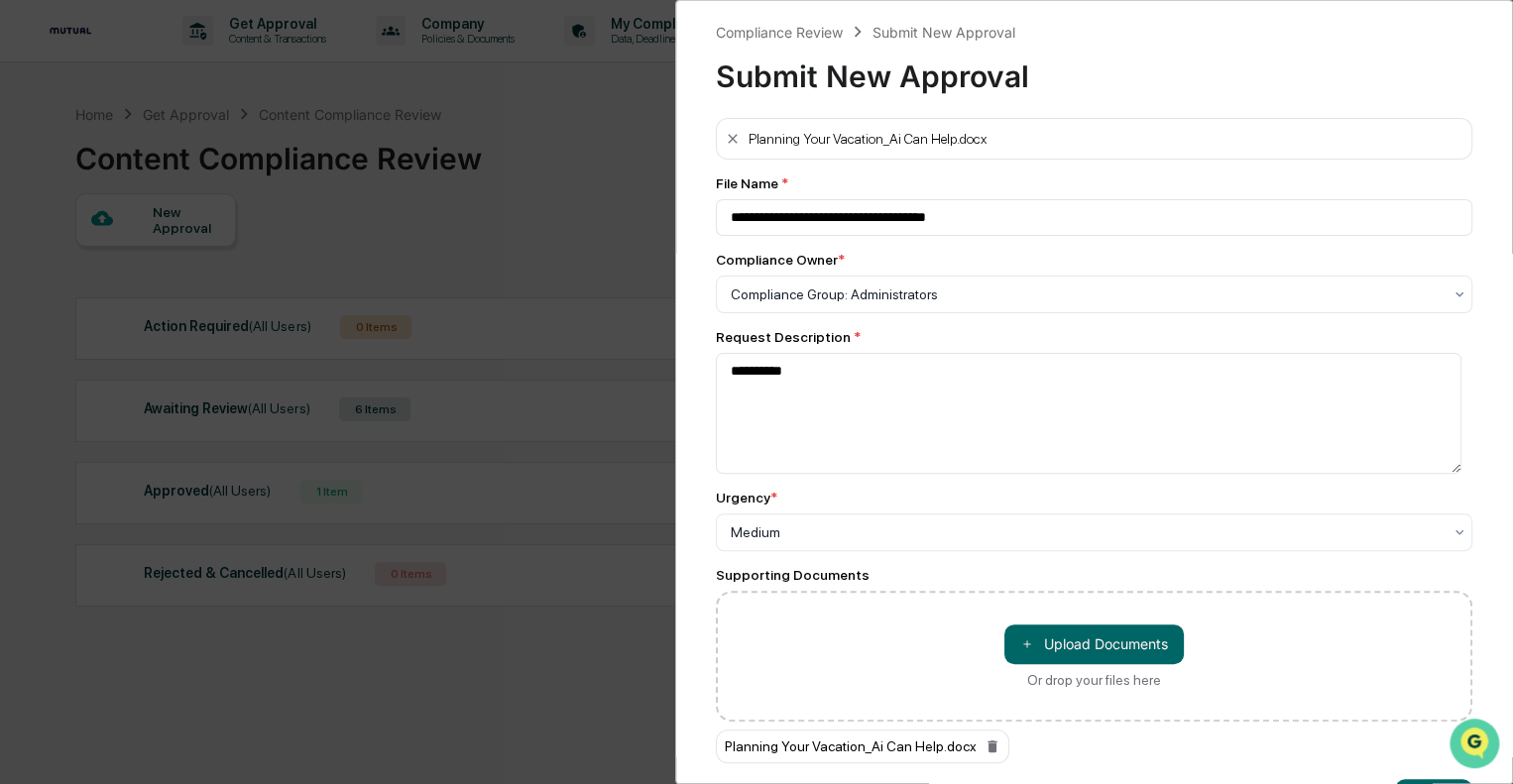 click at bounding box center [1474, 743] 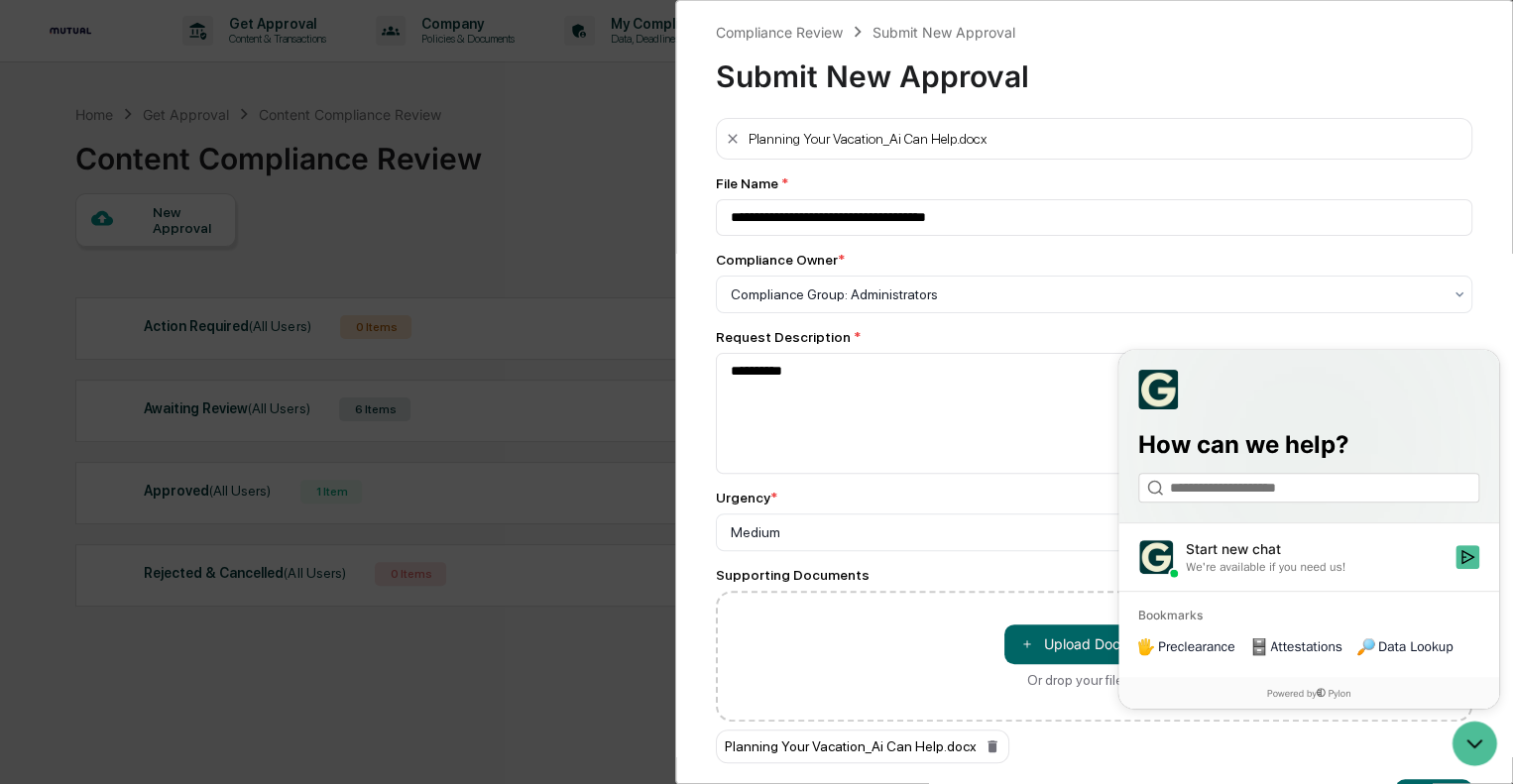 click on "**********" at bounding box center (1094, 392) 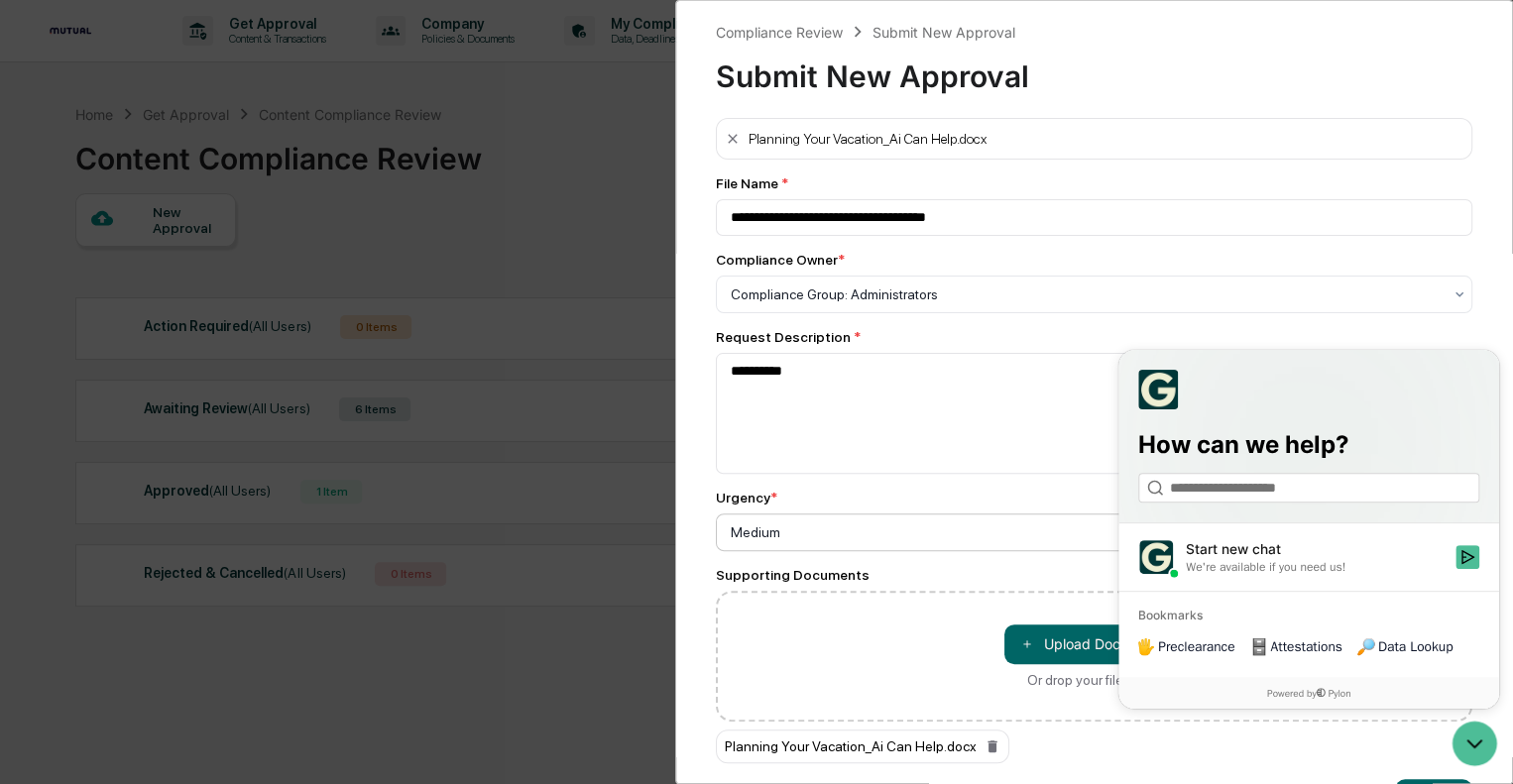 click at bounding box center (1086, 294) 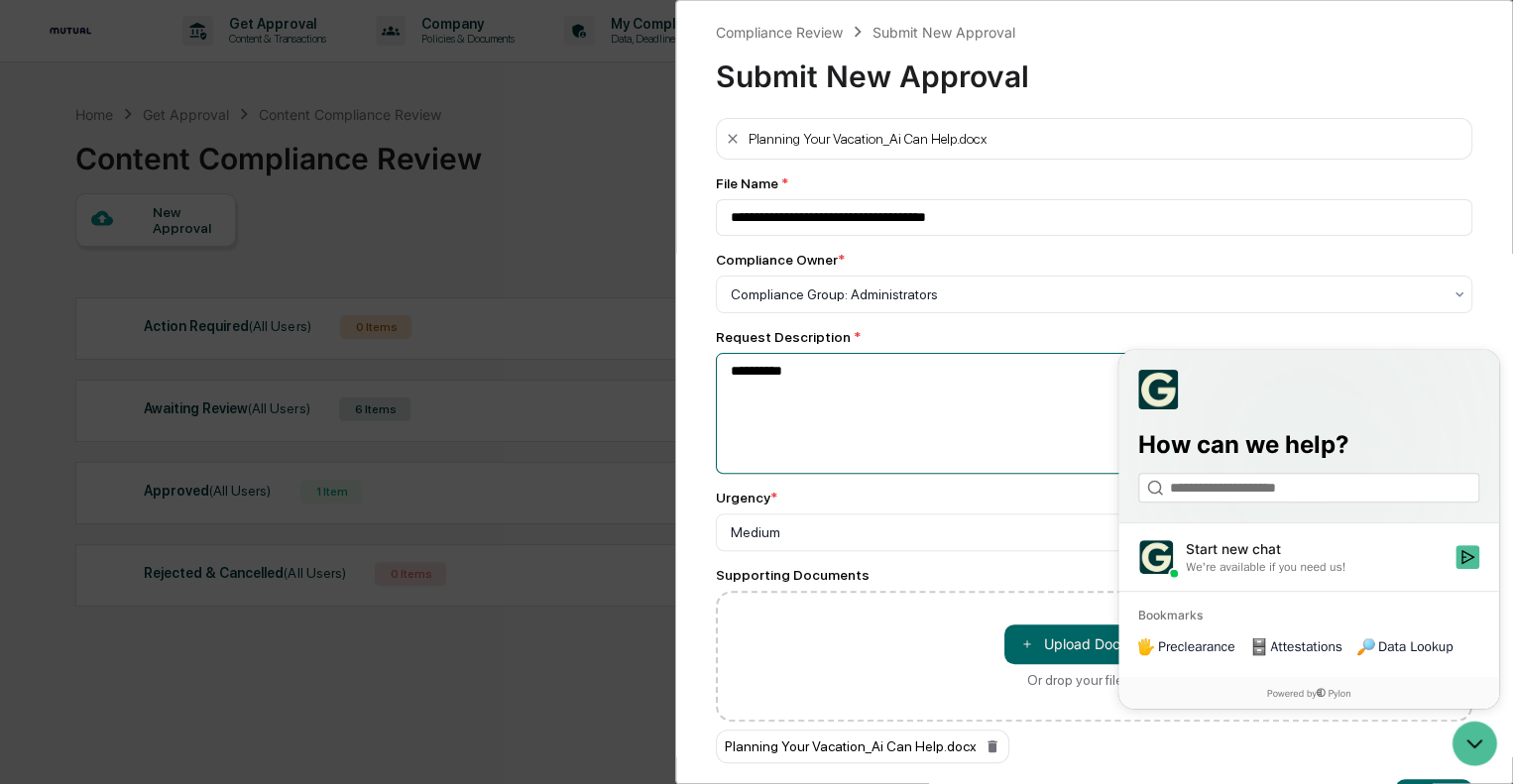 click on "**********" at bounding box center [1089, 413] 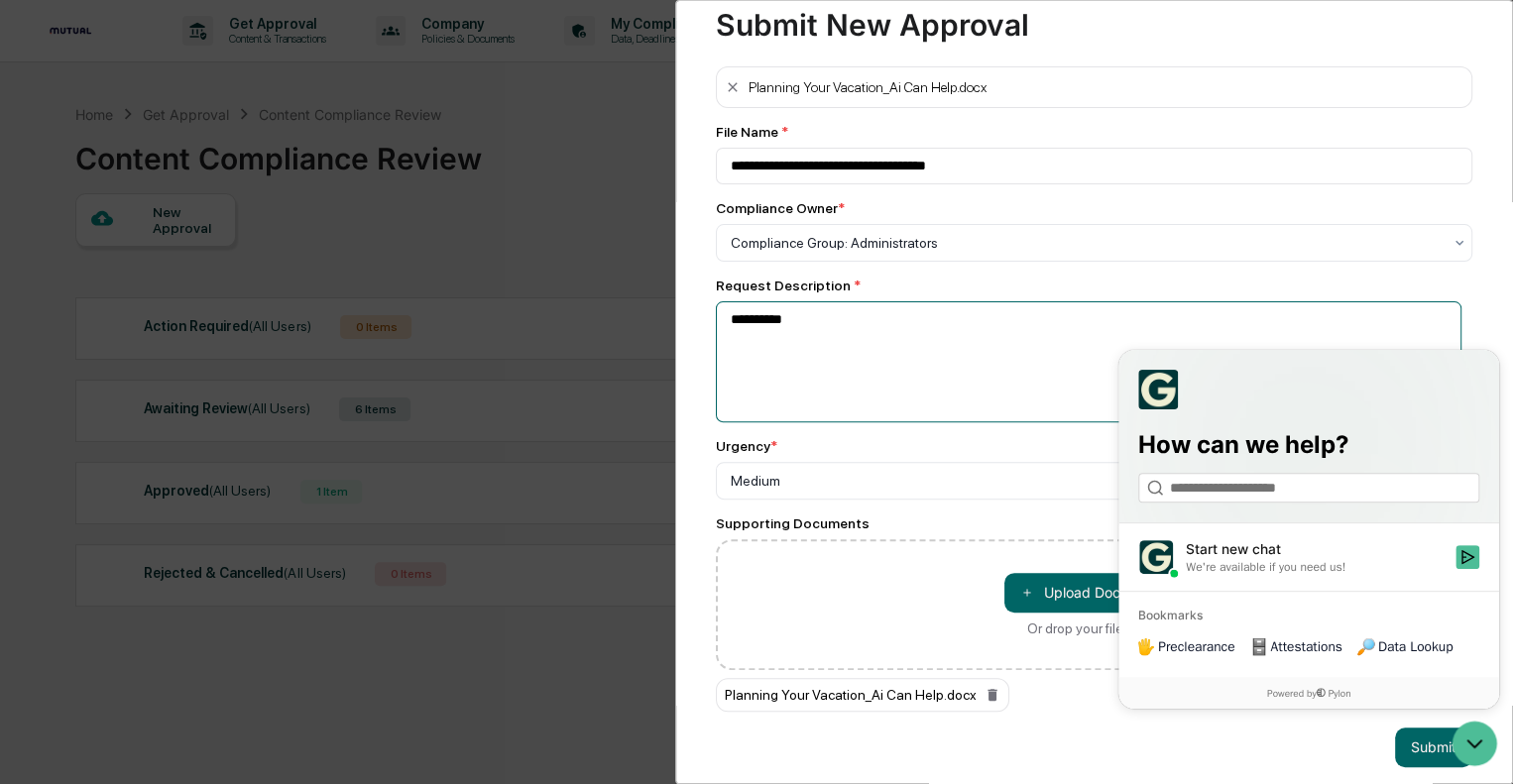 scroll, scrollTop: 79, scrollLeft: 0, axis: vertical 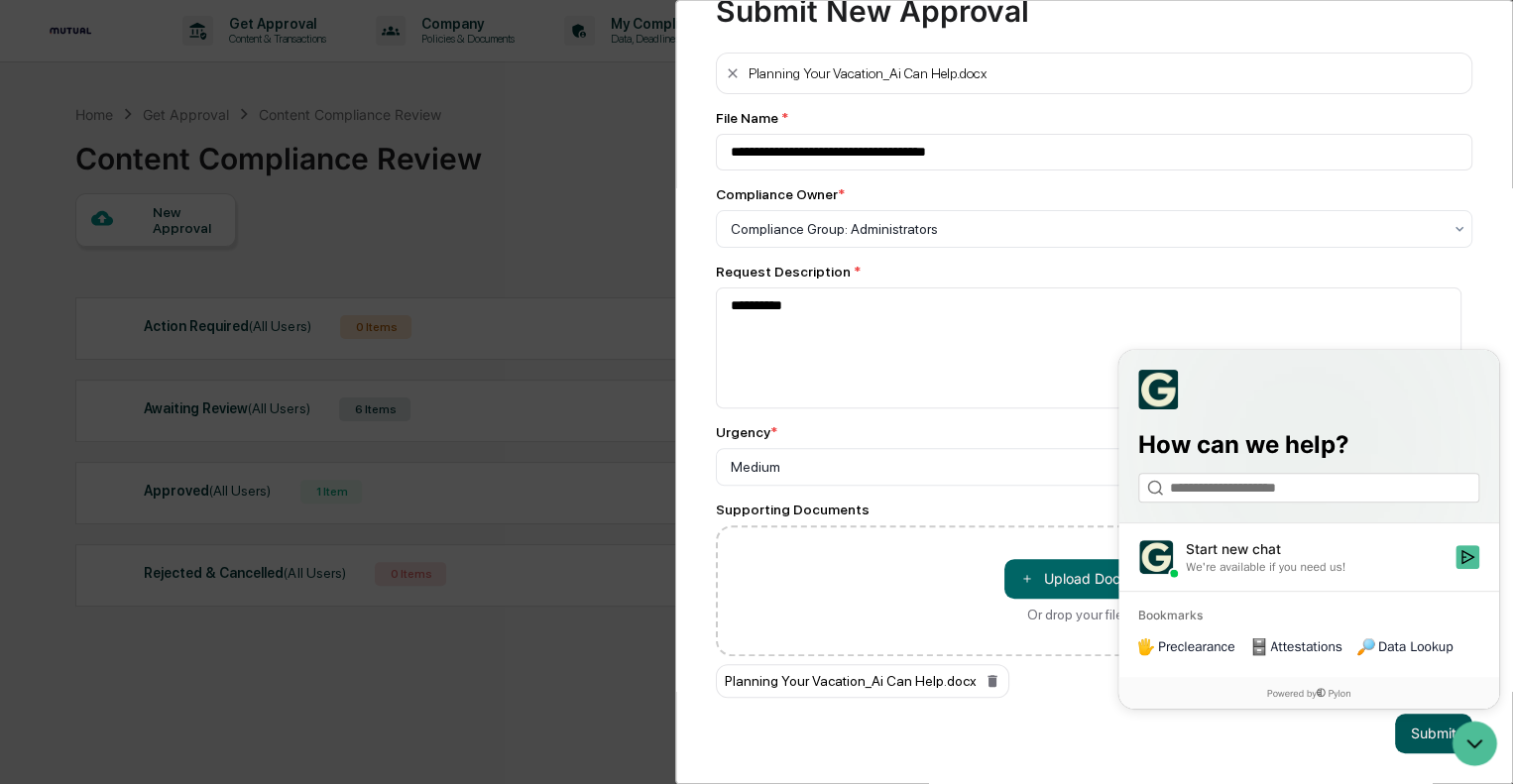 click on "Submit" at bounding box center (1434, 733) 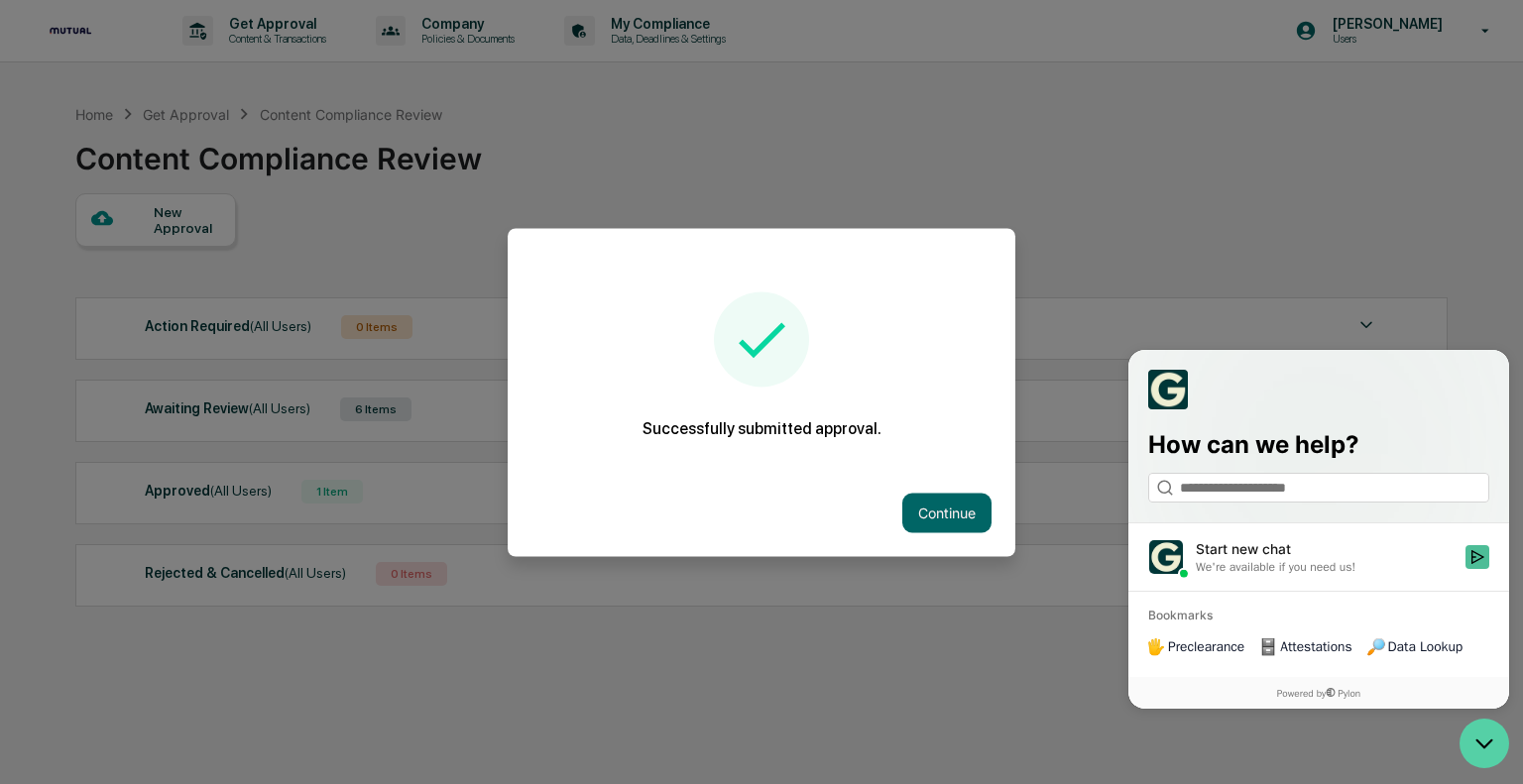 click 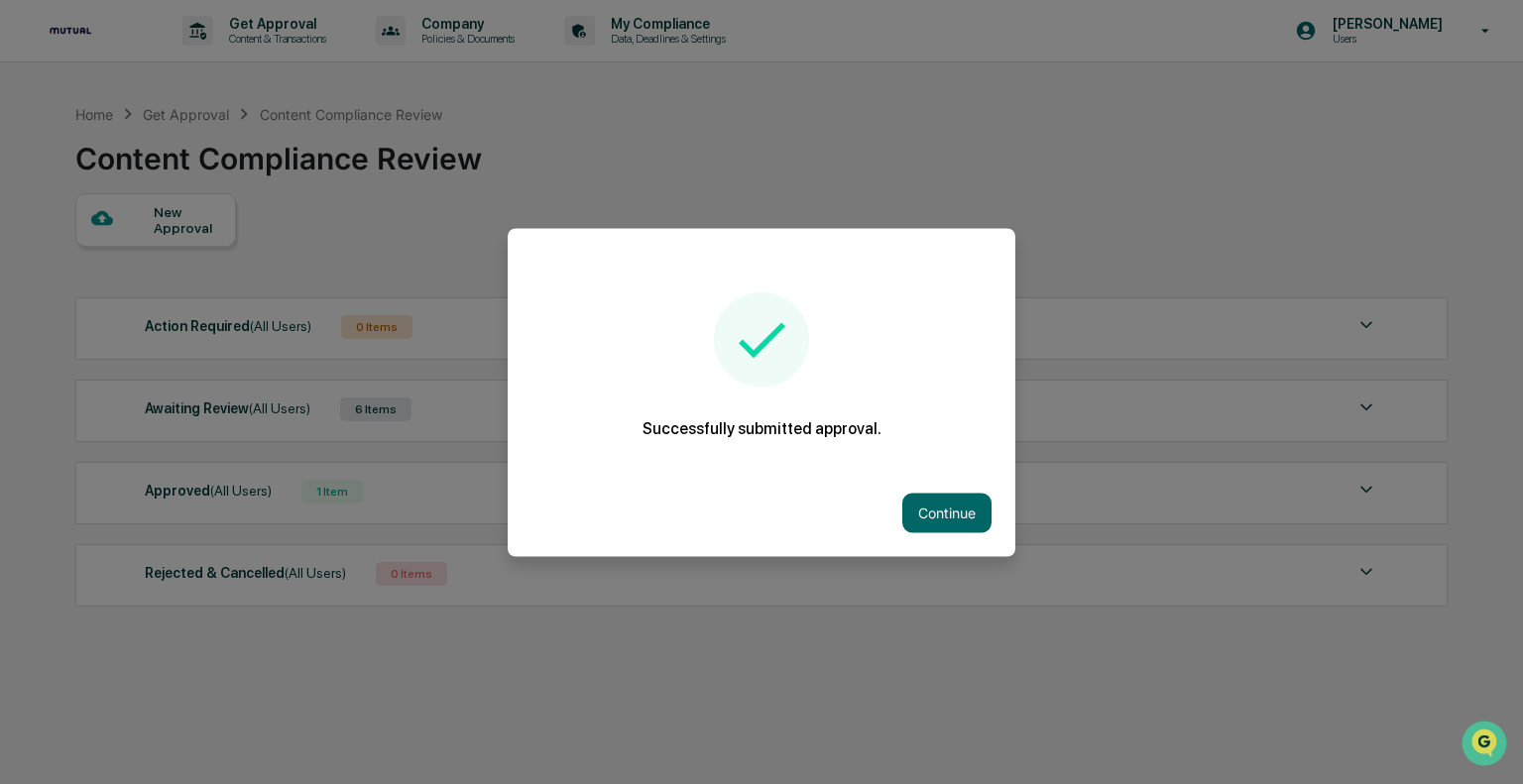 click at bounding box center [762, 392] 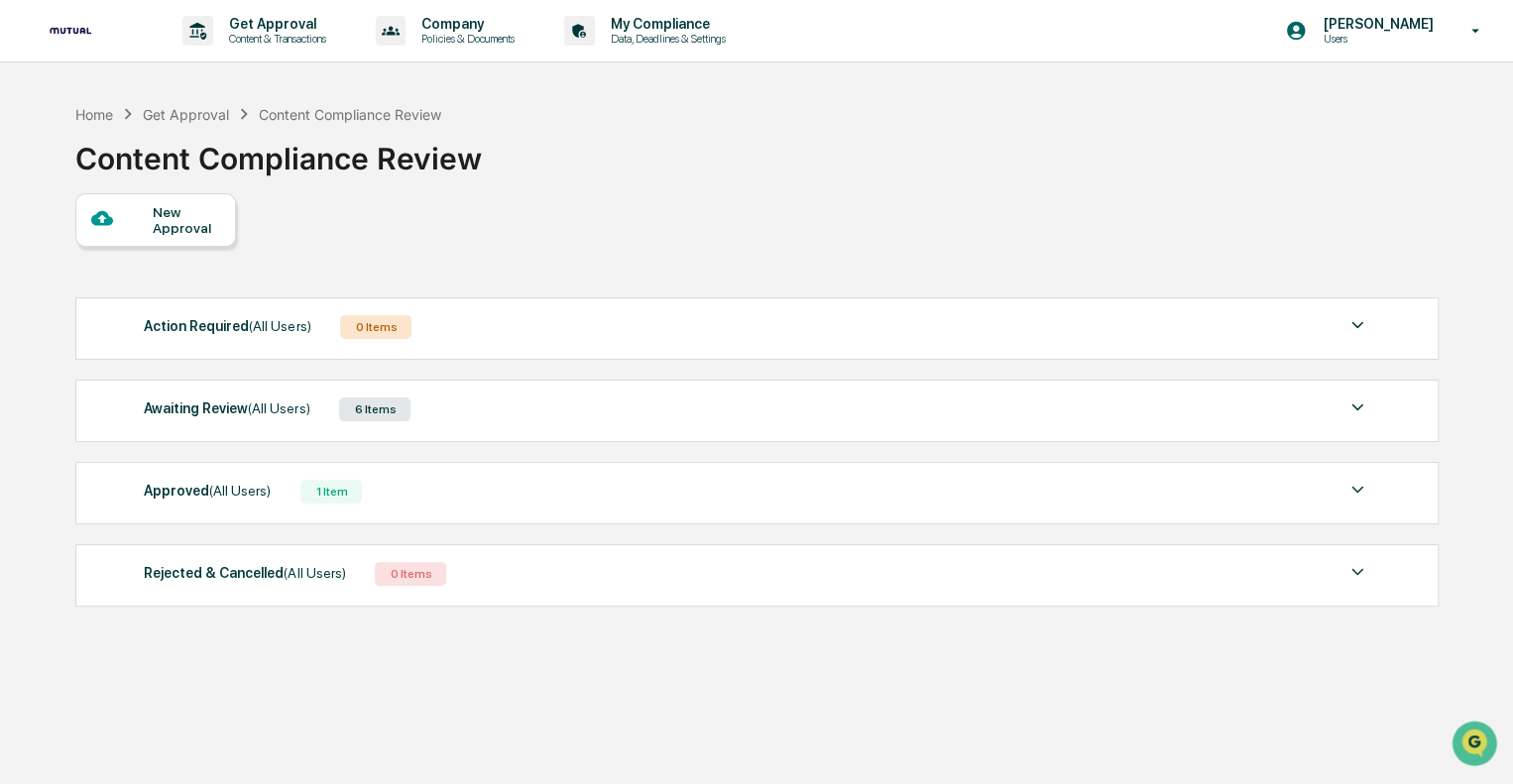 click on "6 Items" at bounding box center (375, 409) 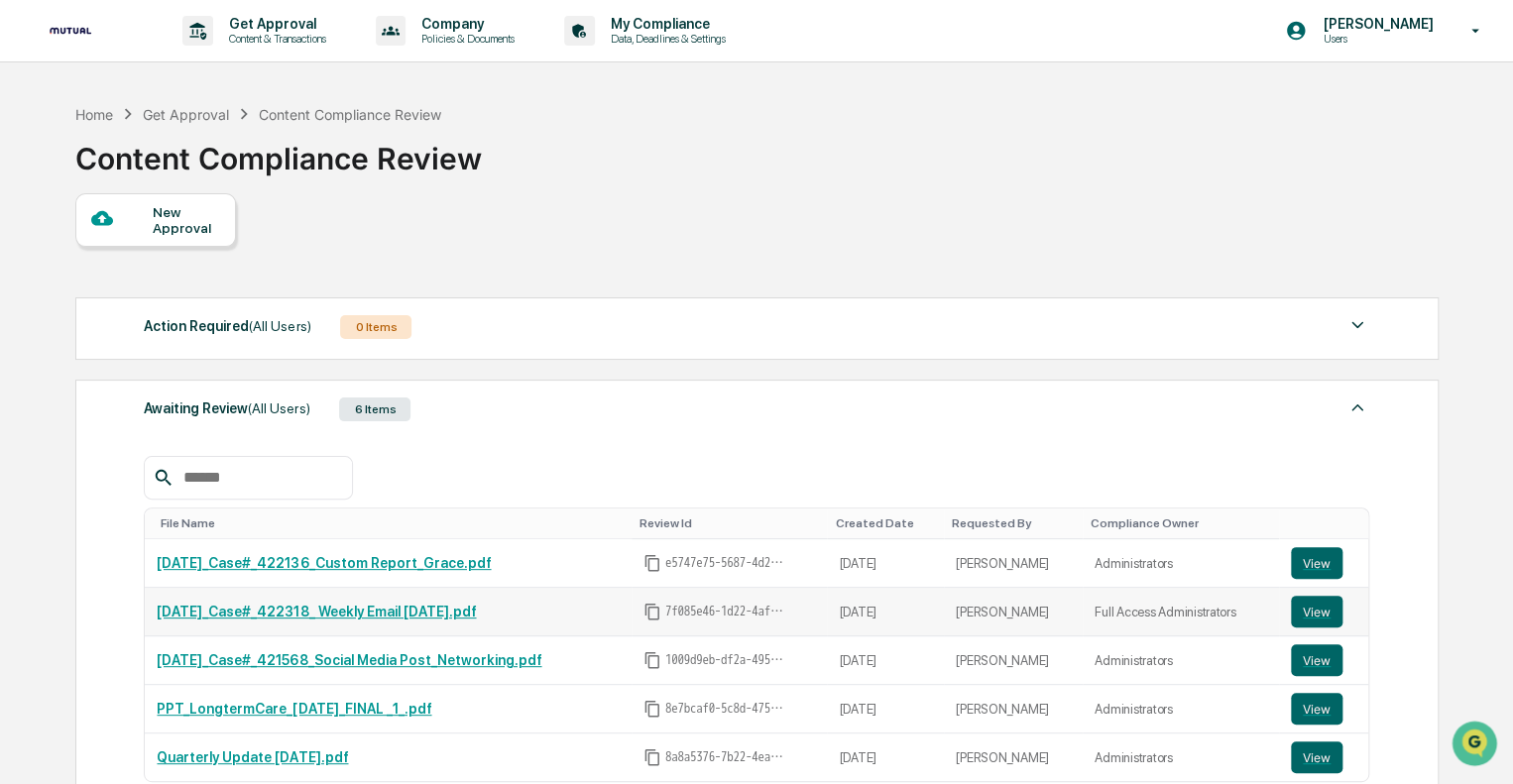 click on "2025-07-28_Case#_422318_ Weekly Email  07-25-2025.pdf" at bounding box center (316, 612) 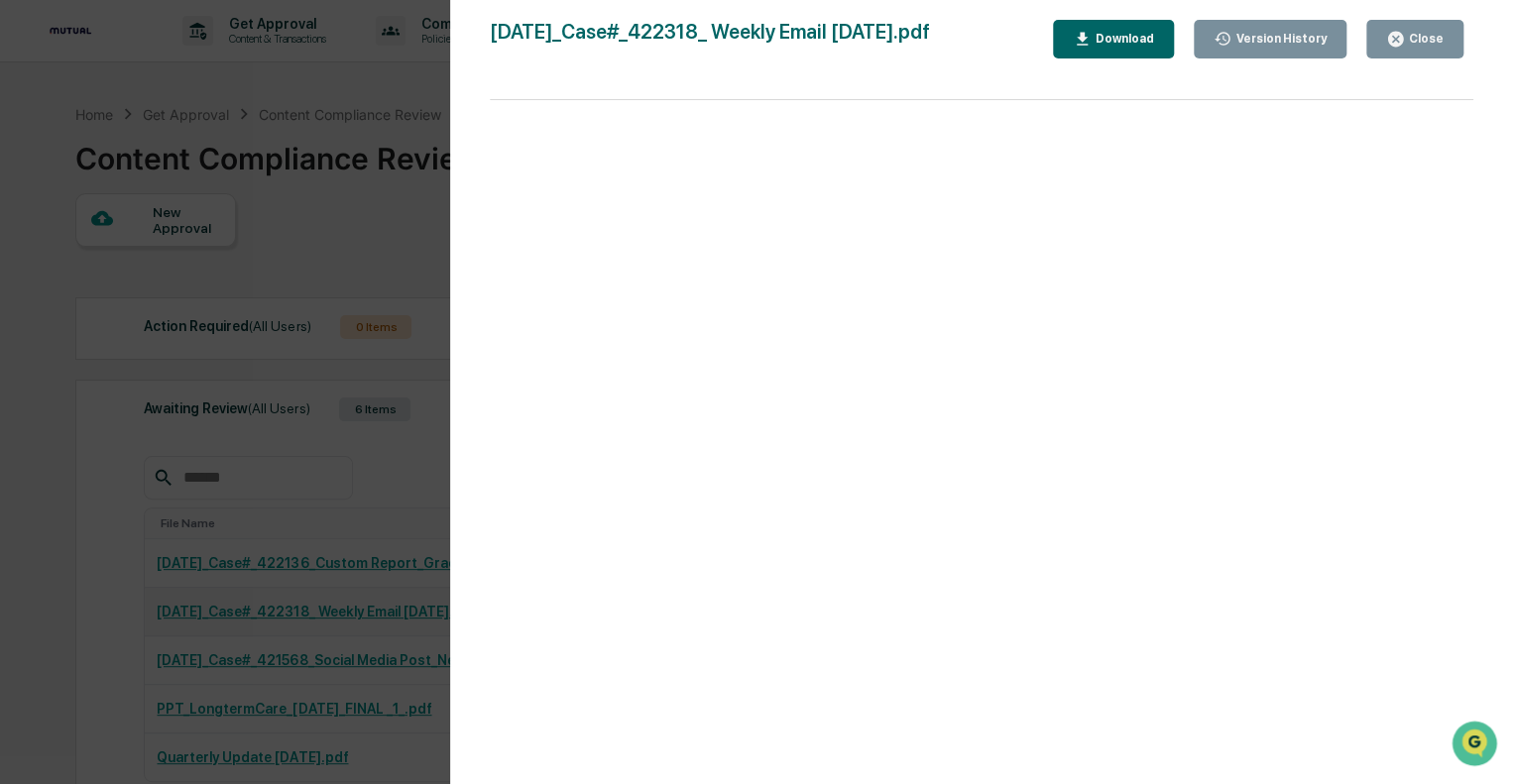 click on "Version History 07/28/2025, 03:28 PM Zahid Sadiq 2025-07-28_Case#_422318_ Weekly Email  07-25-2025.pdf   Close   Version History   Download" at bounding box center [756, 392] 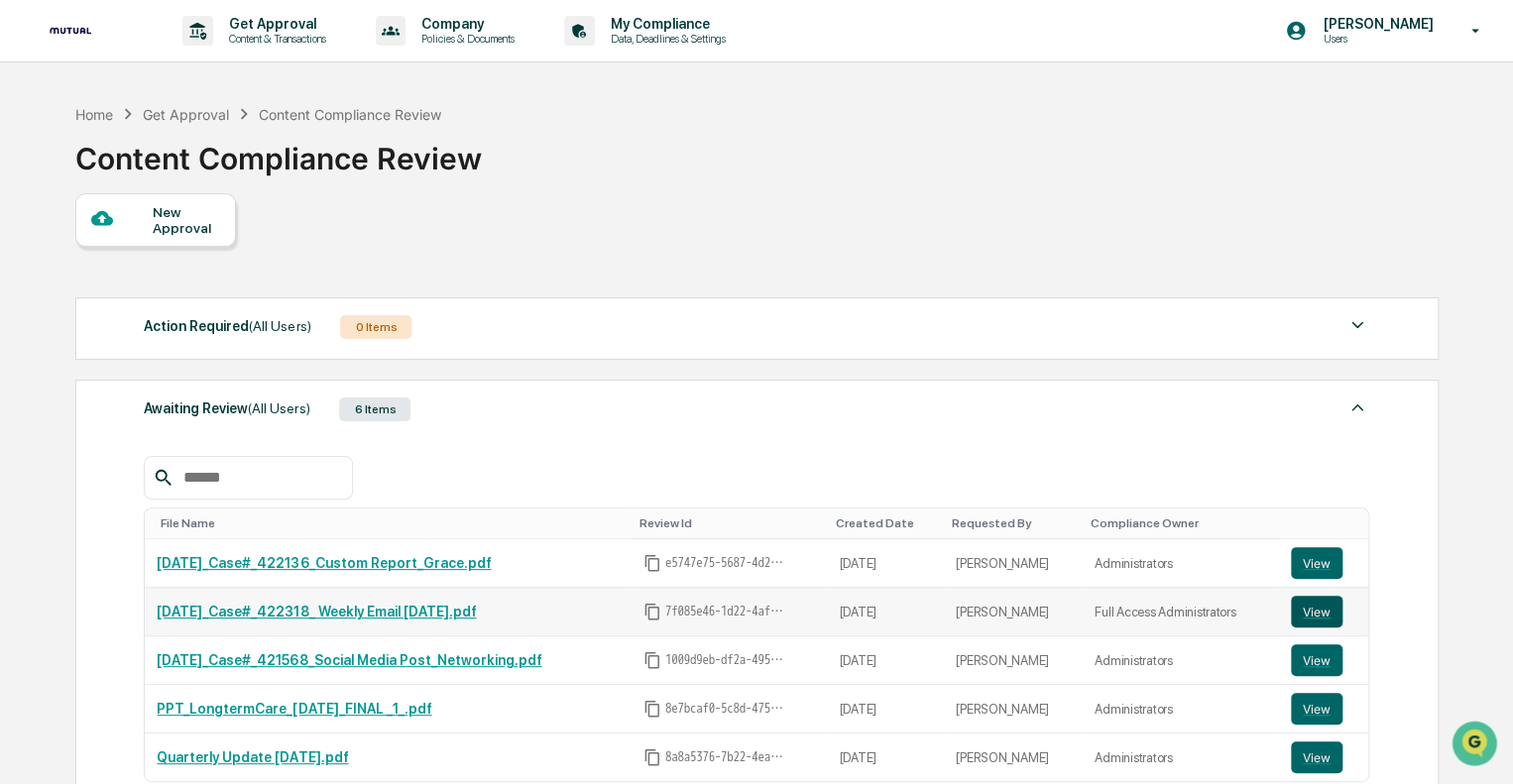 click on "View" at bounding box center [1317, 612] 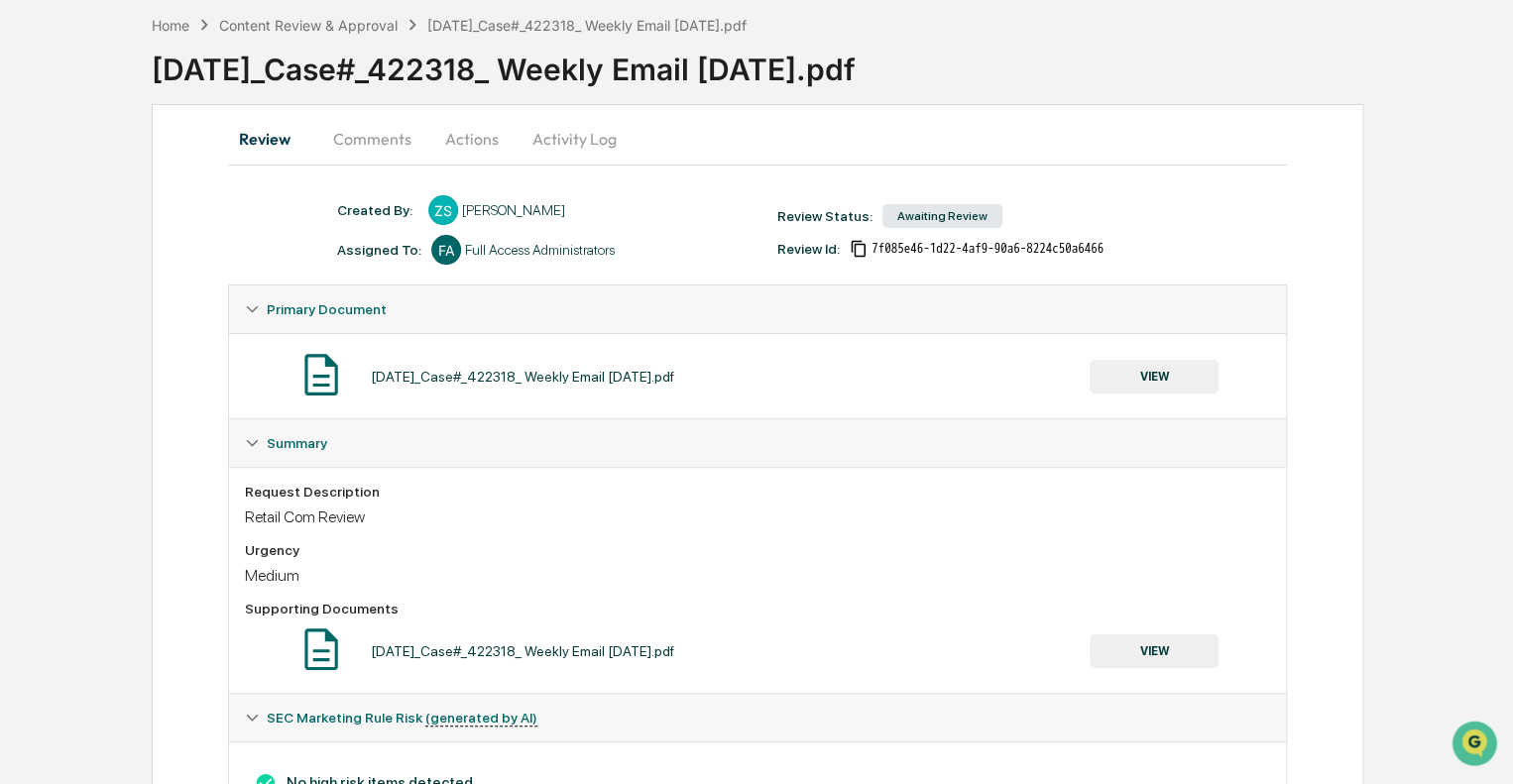 scroll, scrollTop: 0, scrollLeft: 0, axis: both 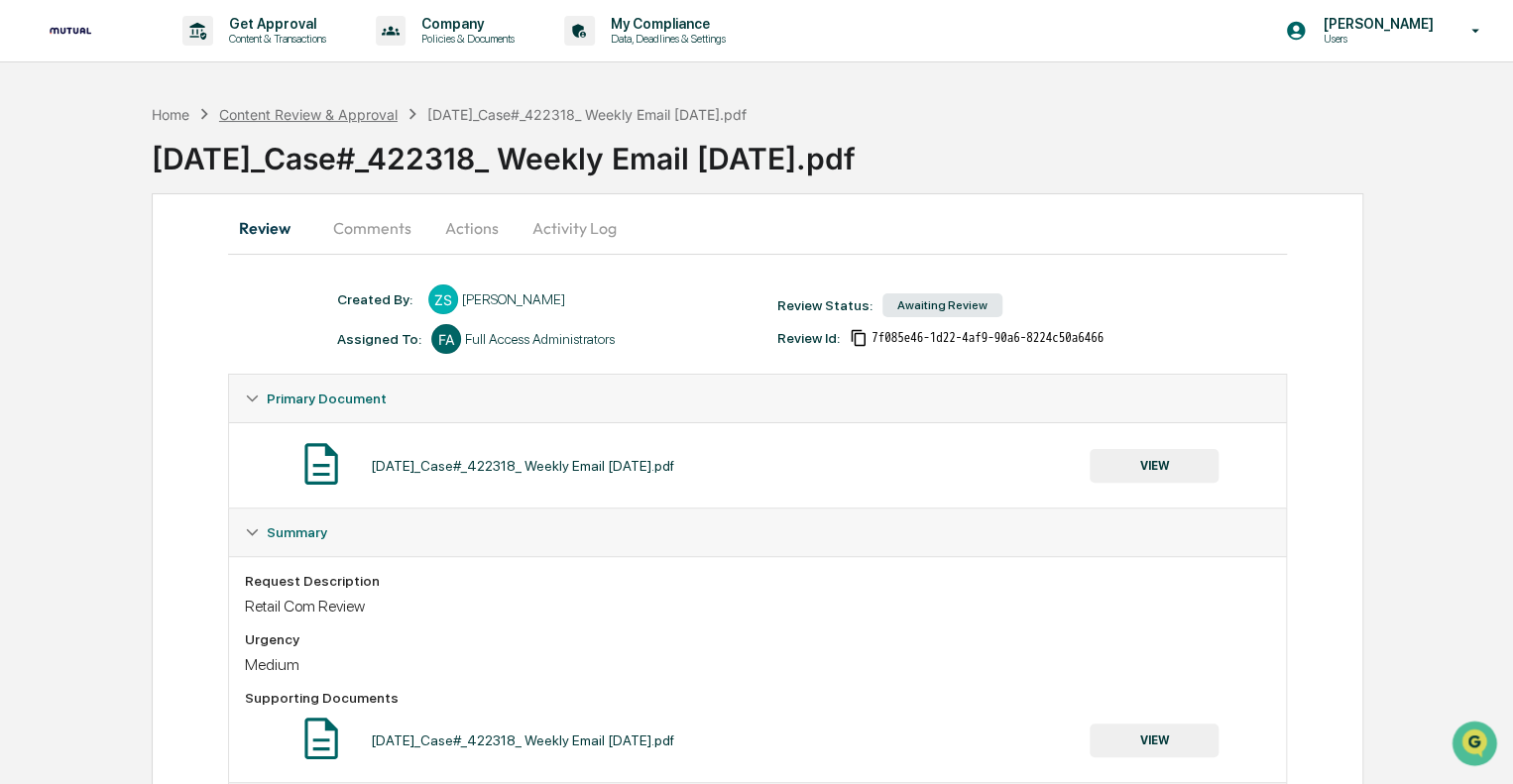 click on "Content Review & Approval" at bounding box center [308, 114] 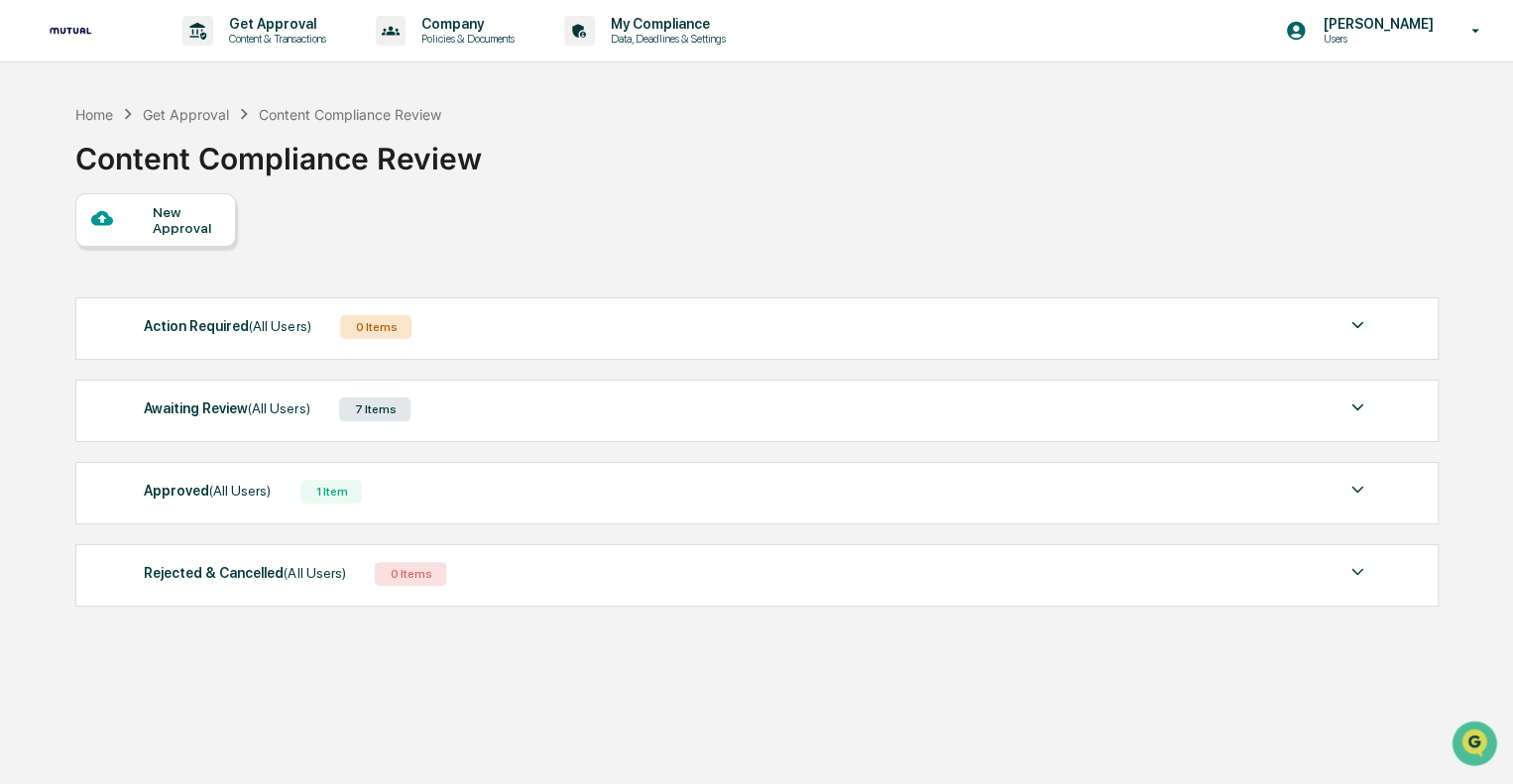 click on "7 Items" at bounding box center [375, 409] 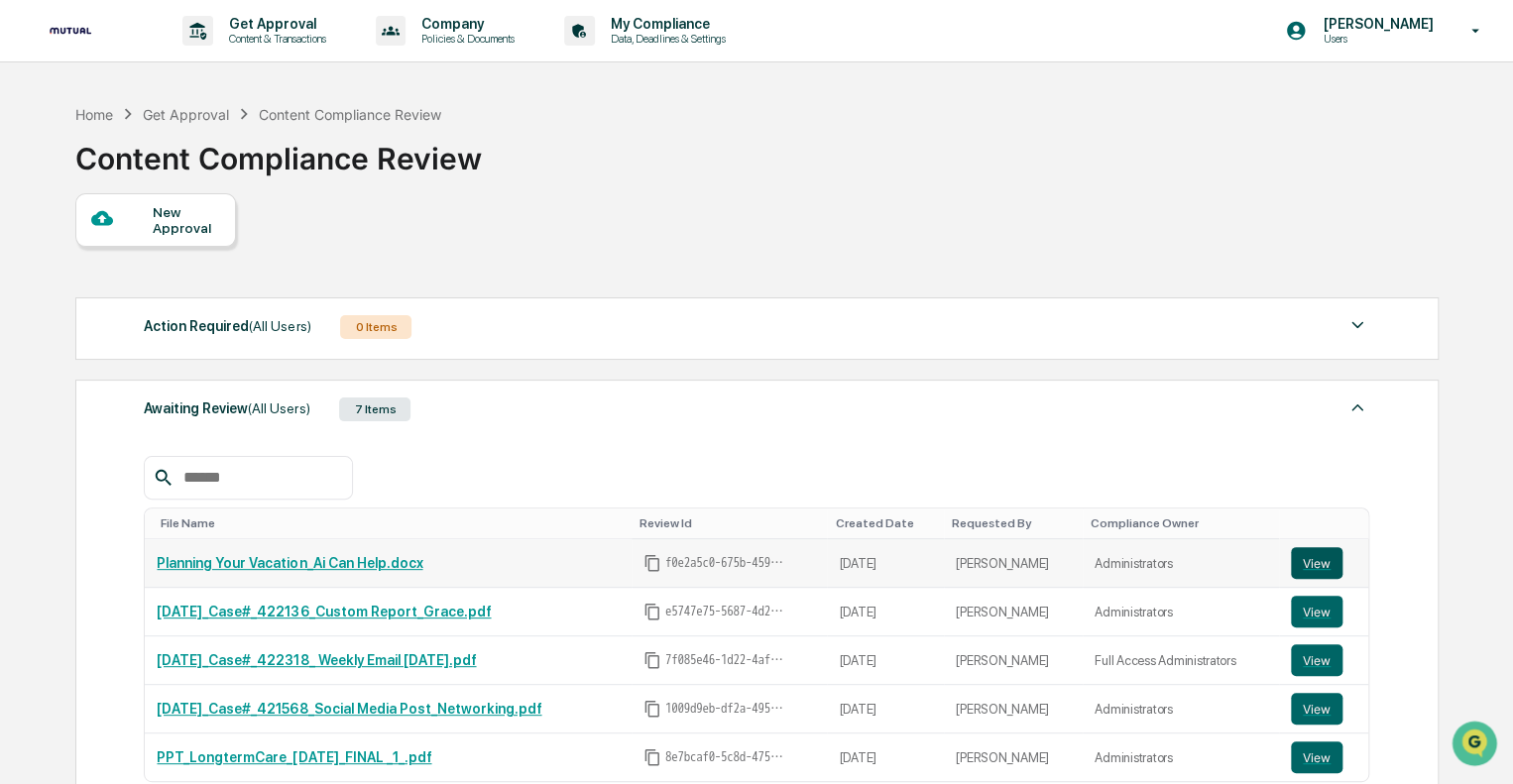click on "View" at bounding box center [1317, 563] 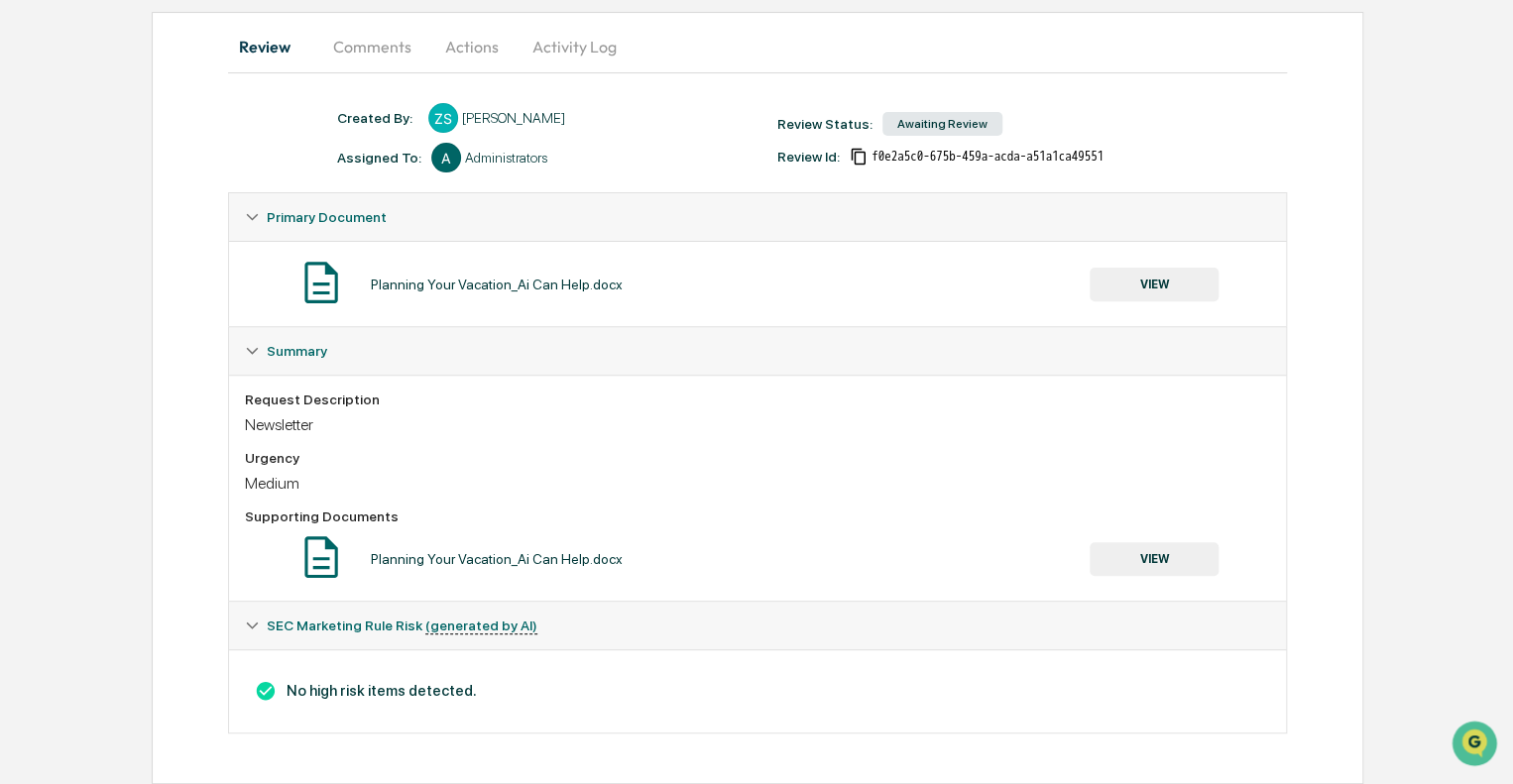 scroll, scrollTop: 0, scrollLeft: 0, axis: both 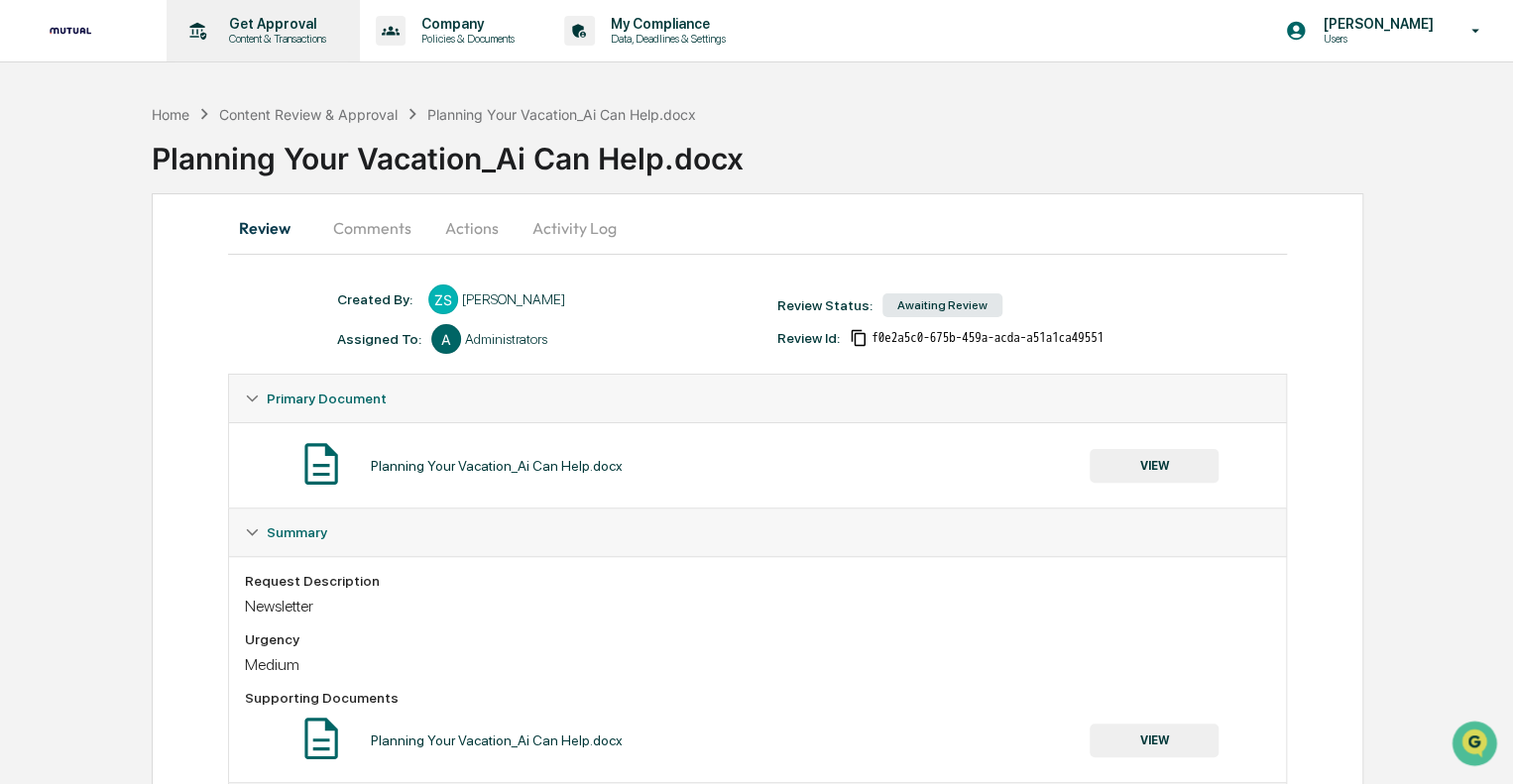 click on "Content & Transactions" at bounding box center [275, 39] 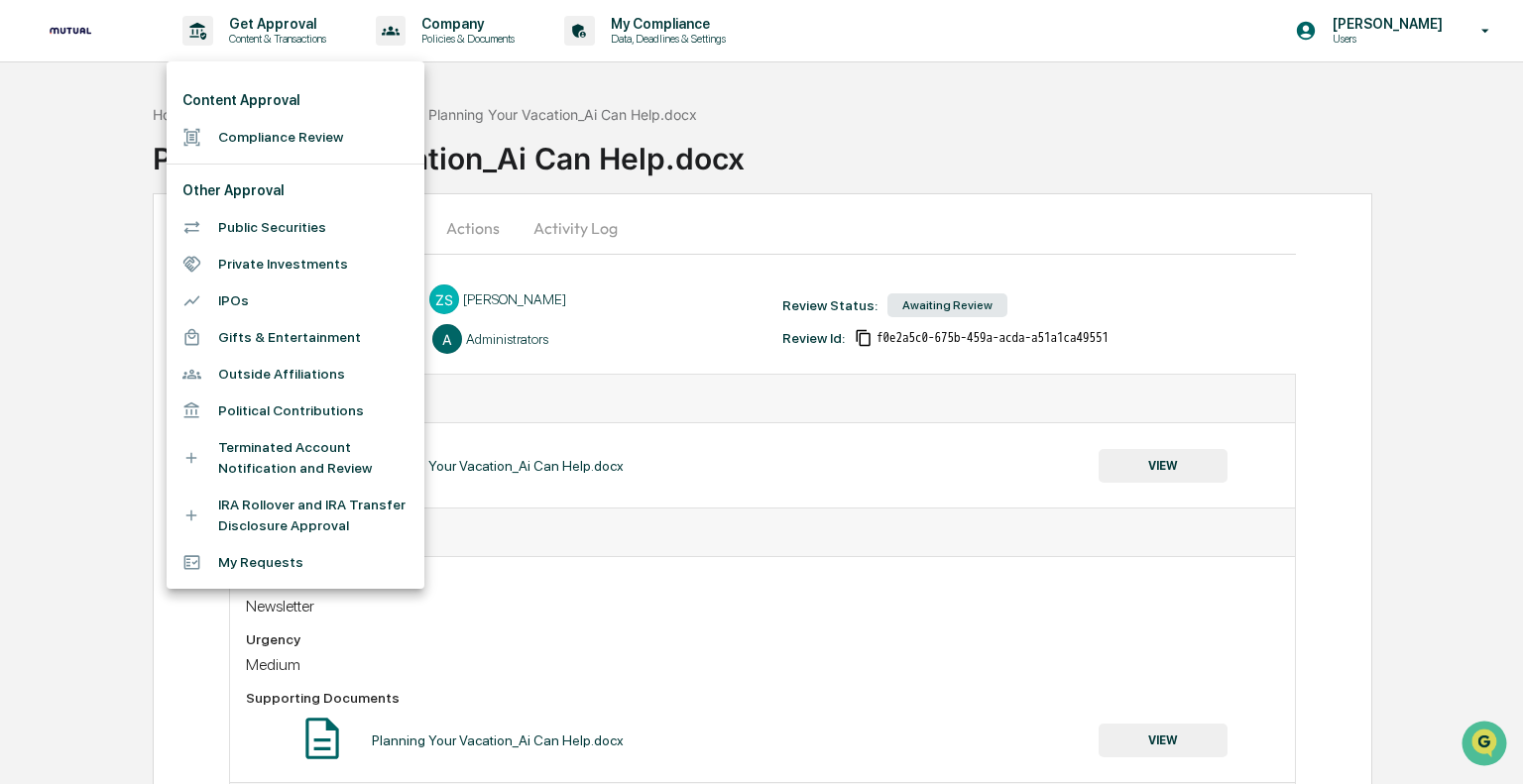 click on "Compliance Review" at bounding box center (295, 137) 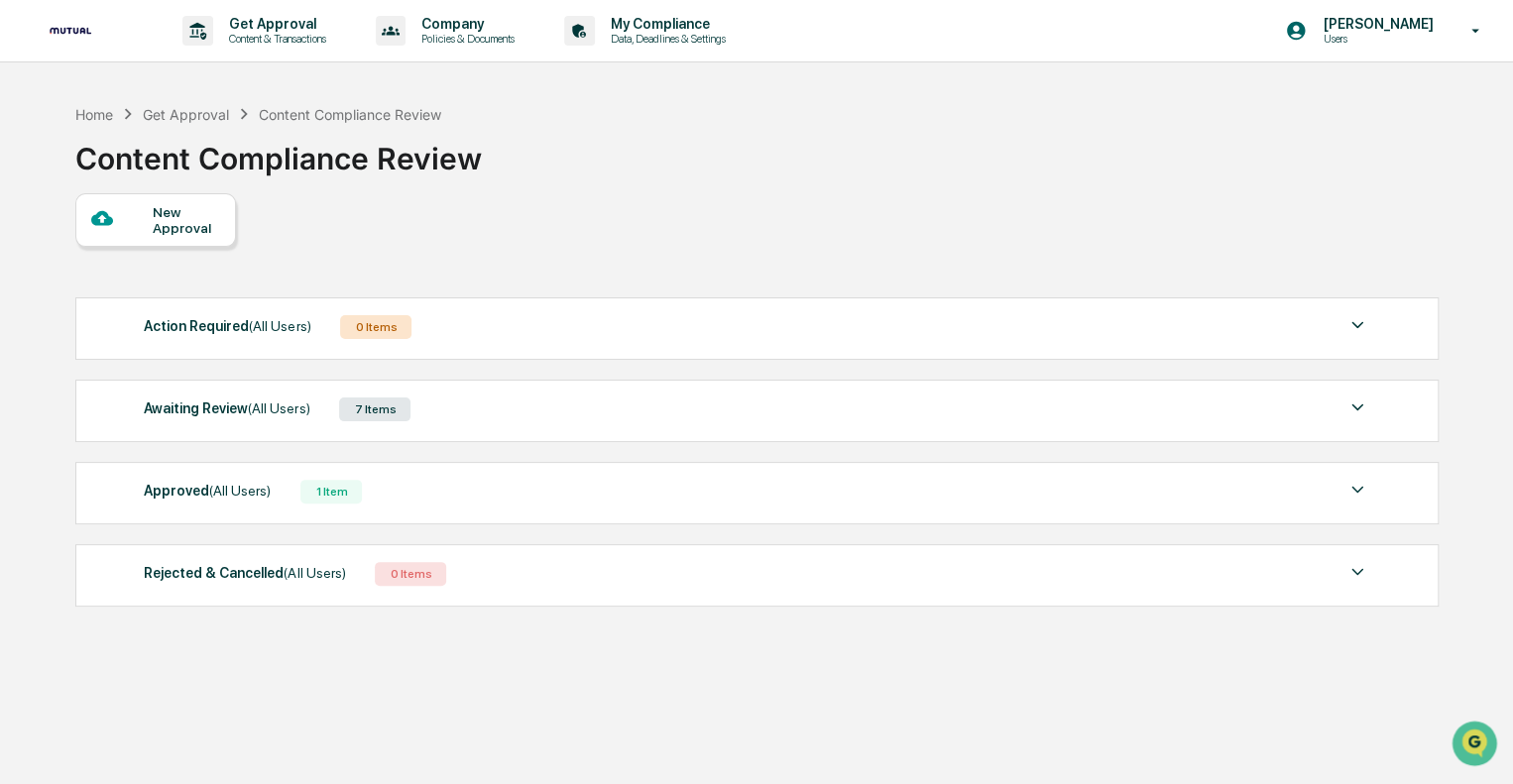 click at bounding box center (122, 219) 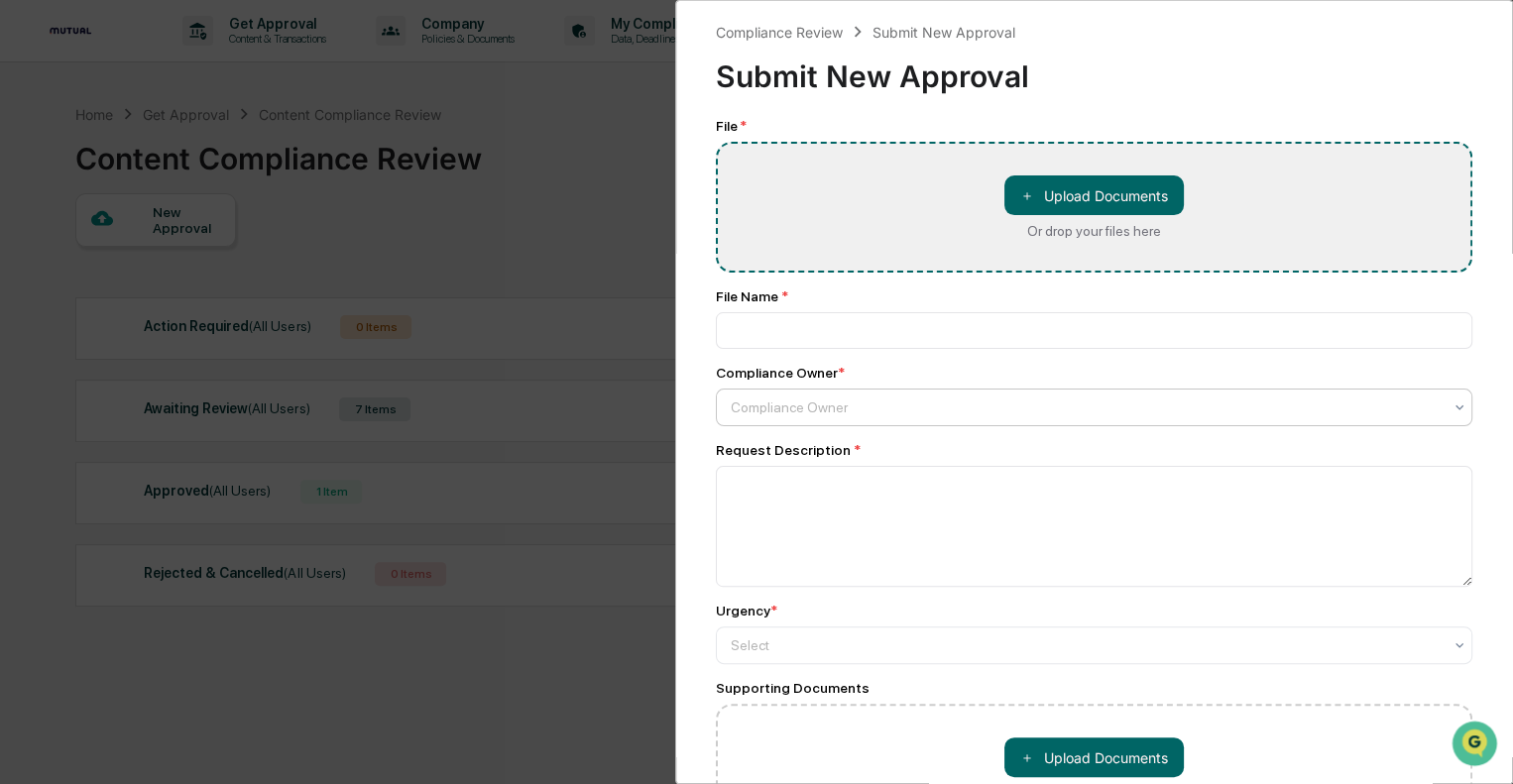 type on "**********" 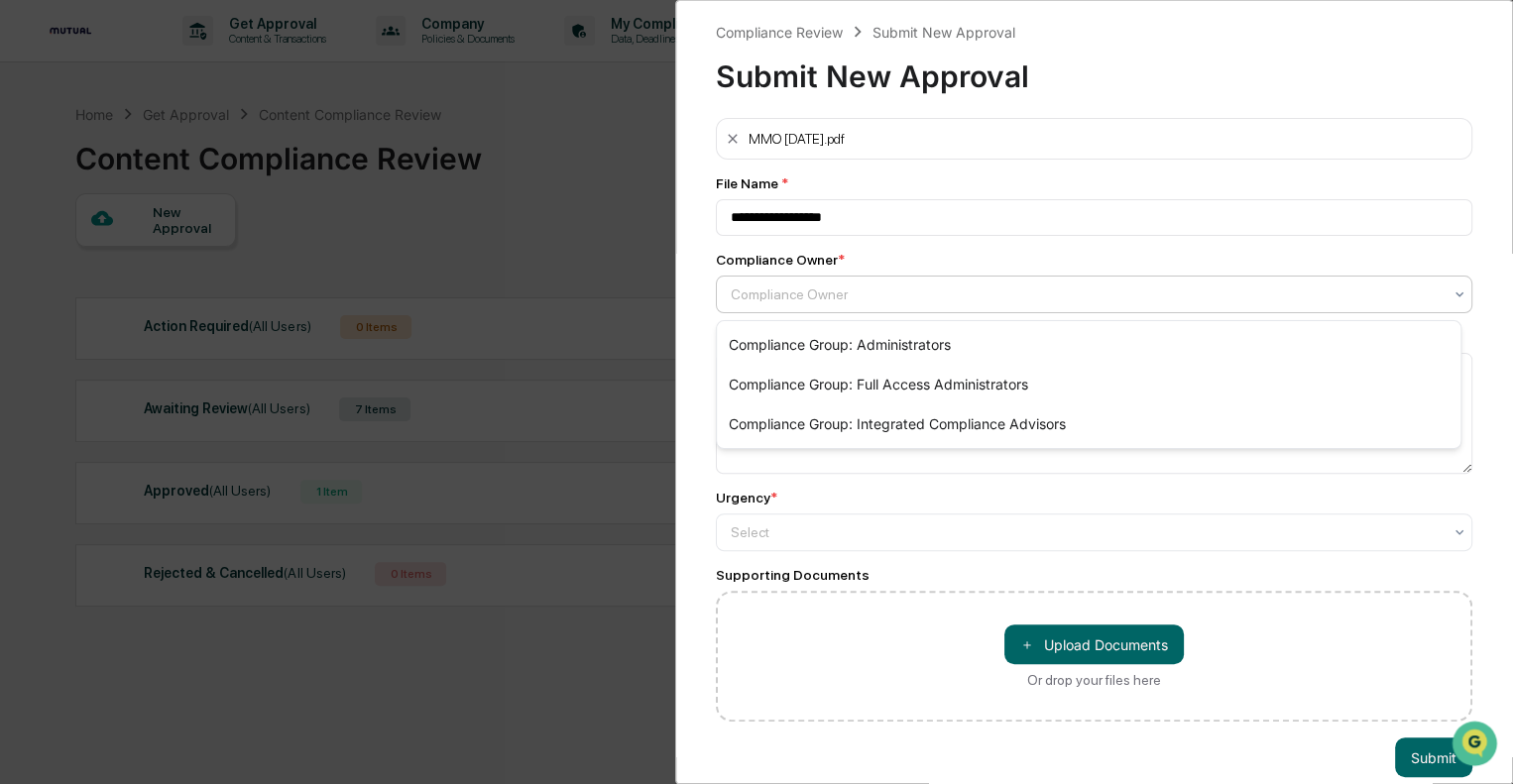 click at bounding box center [1086, 294] 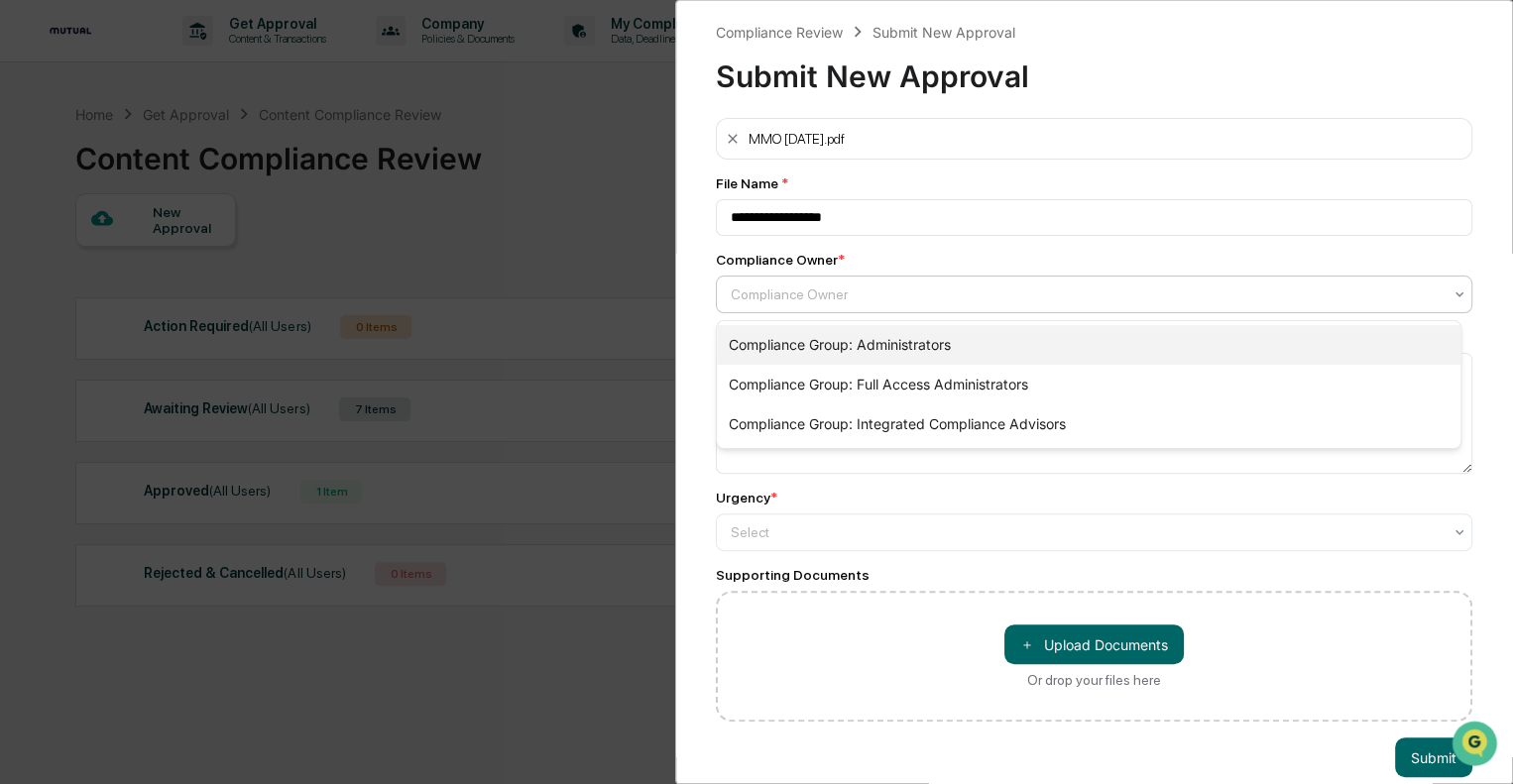 click on "Compliance Group: Administrators" at bounding box center (1089, 345) 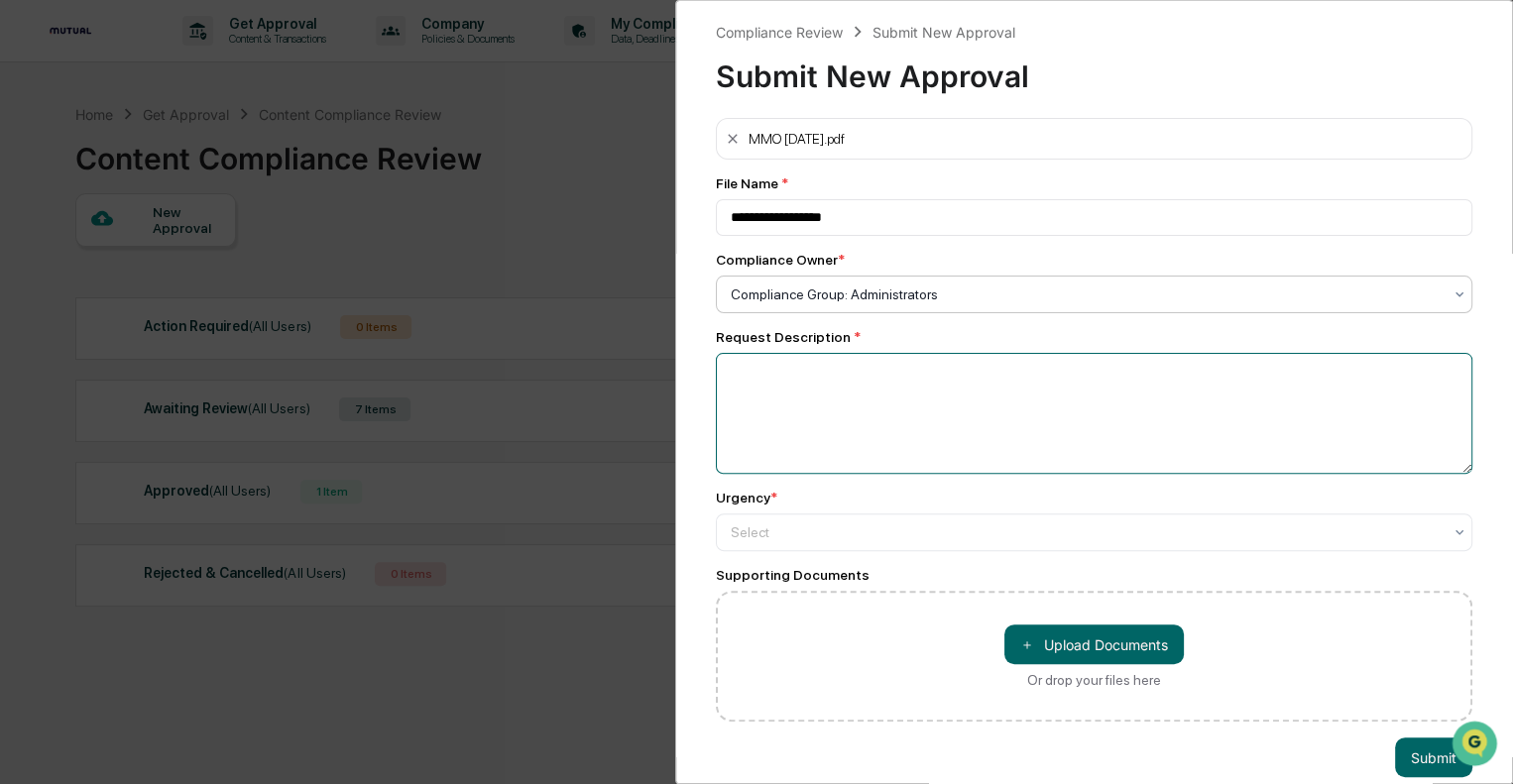 click at bounding box center [1094, 413] 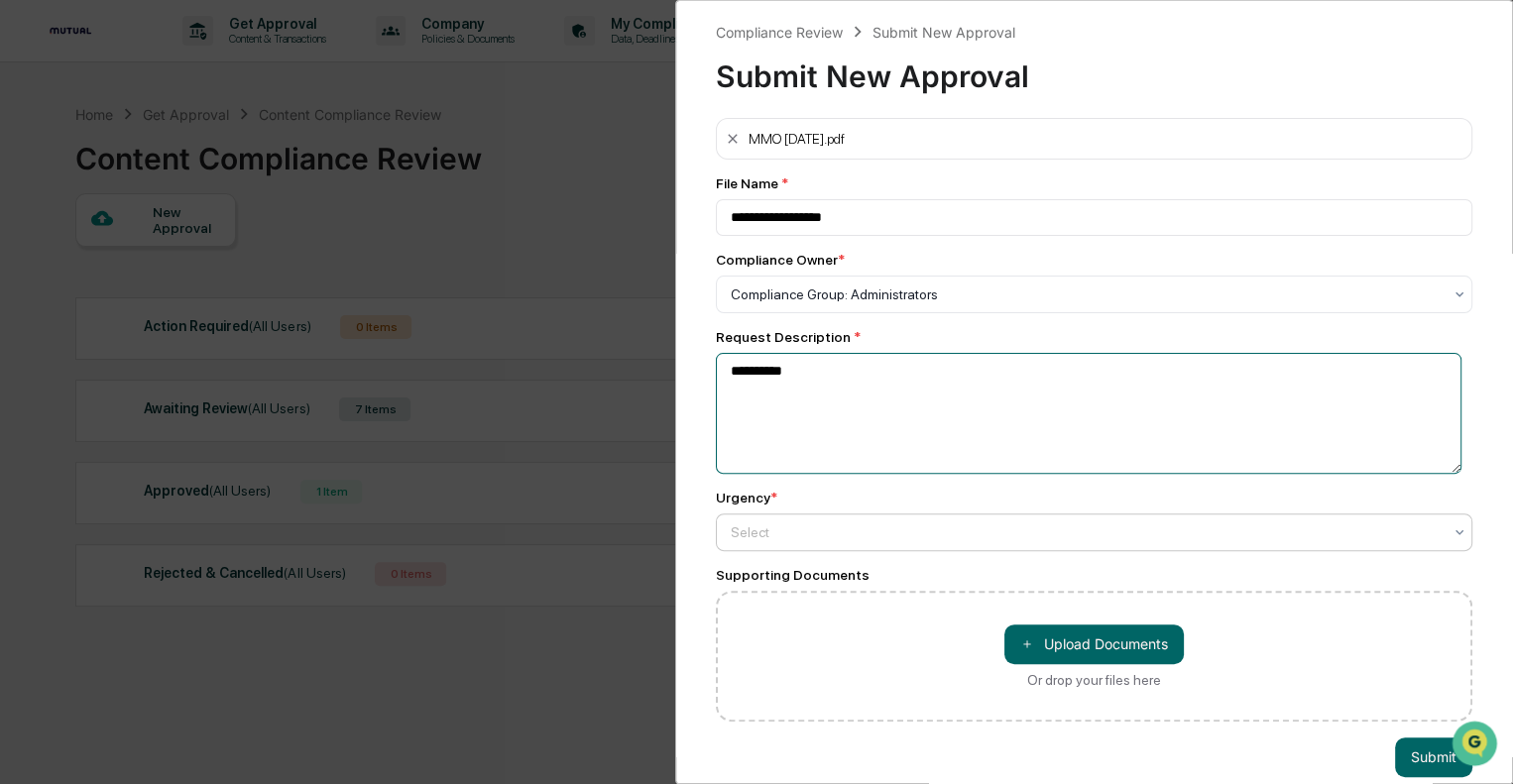 type on "**********" 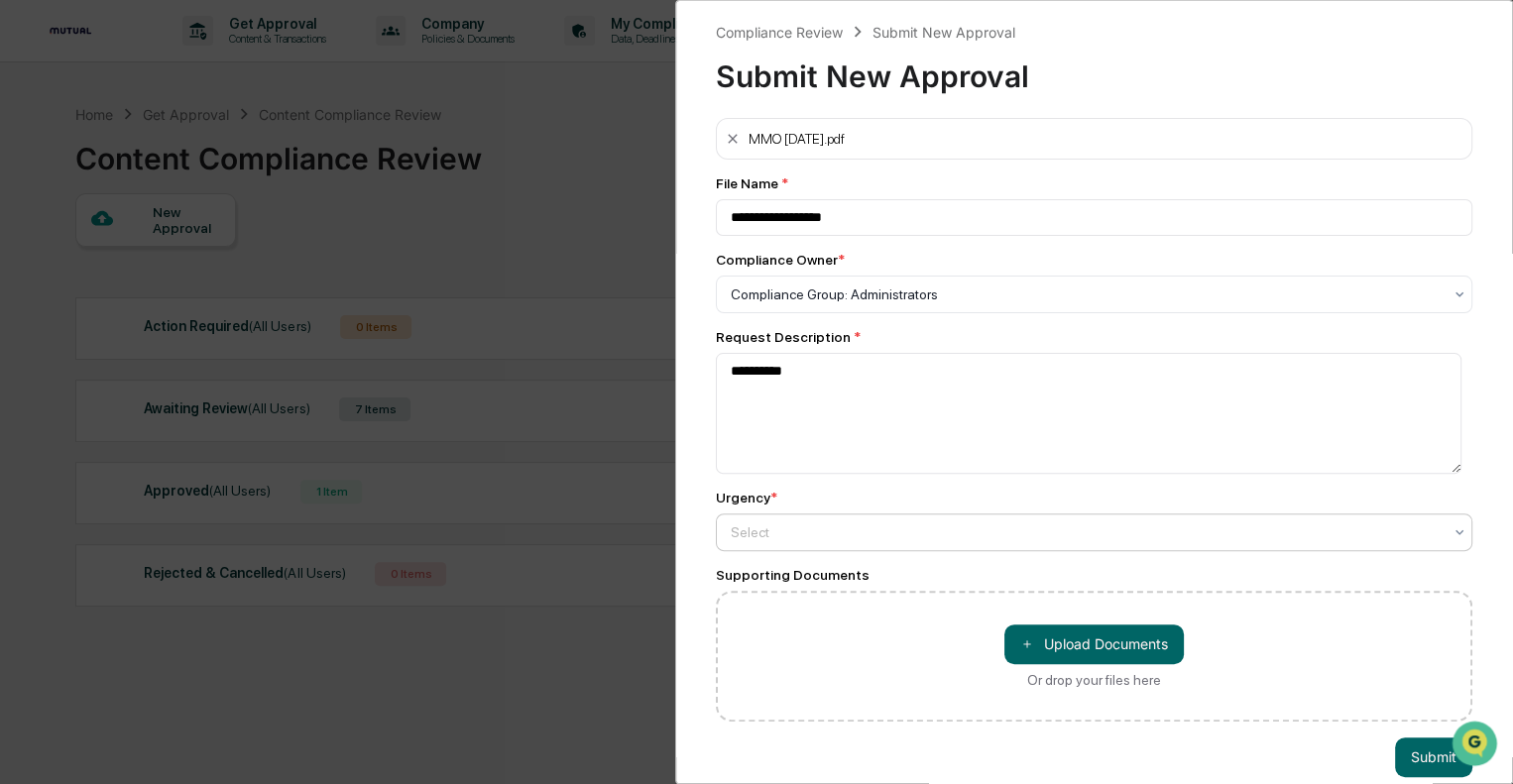 click at bounding box center (1086, 294) 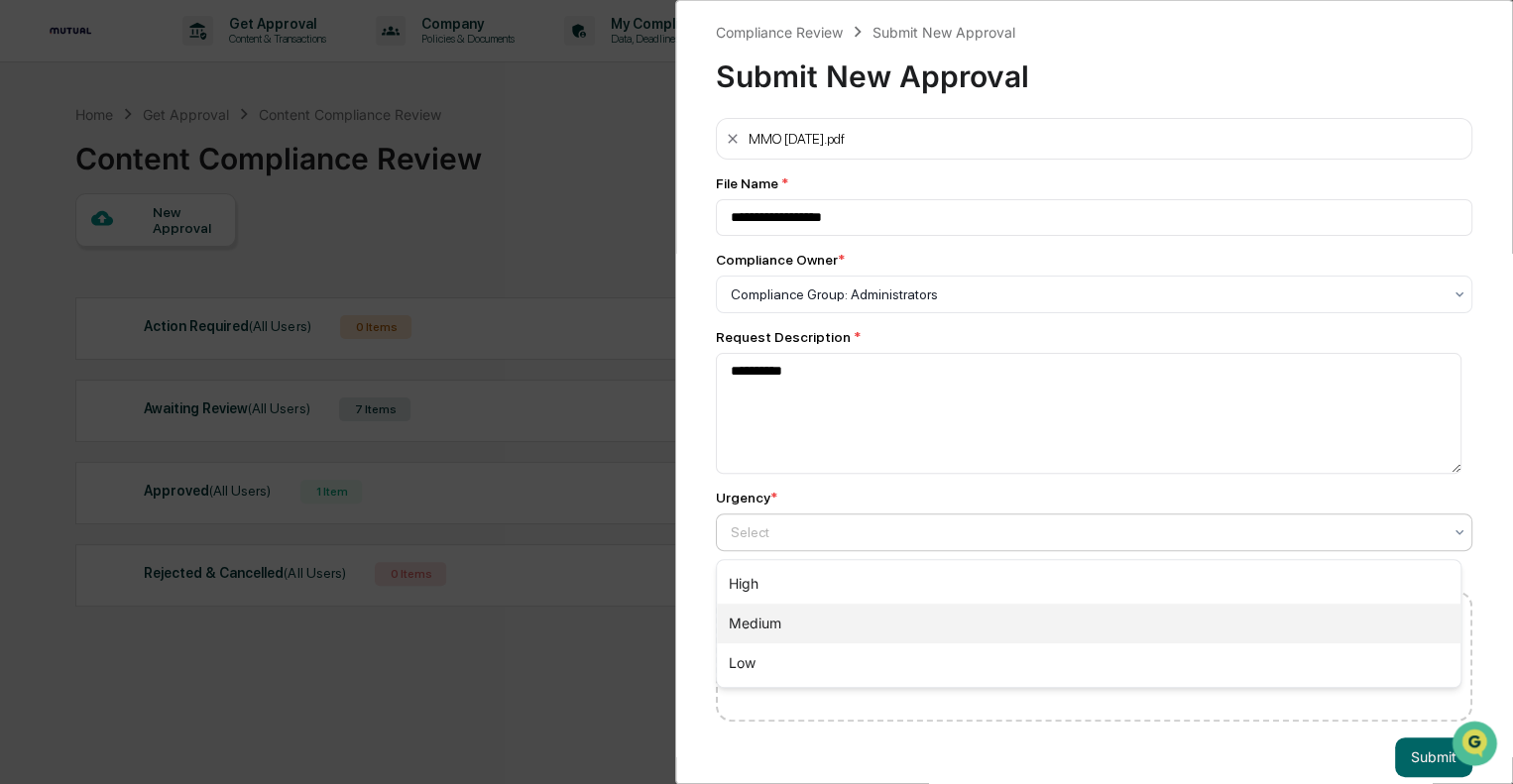 click on "Medium" at bounding box center (1089, 623) 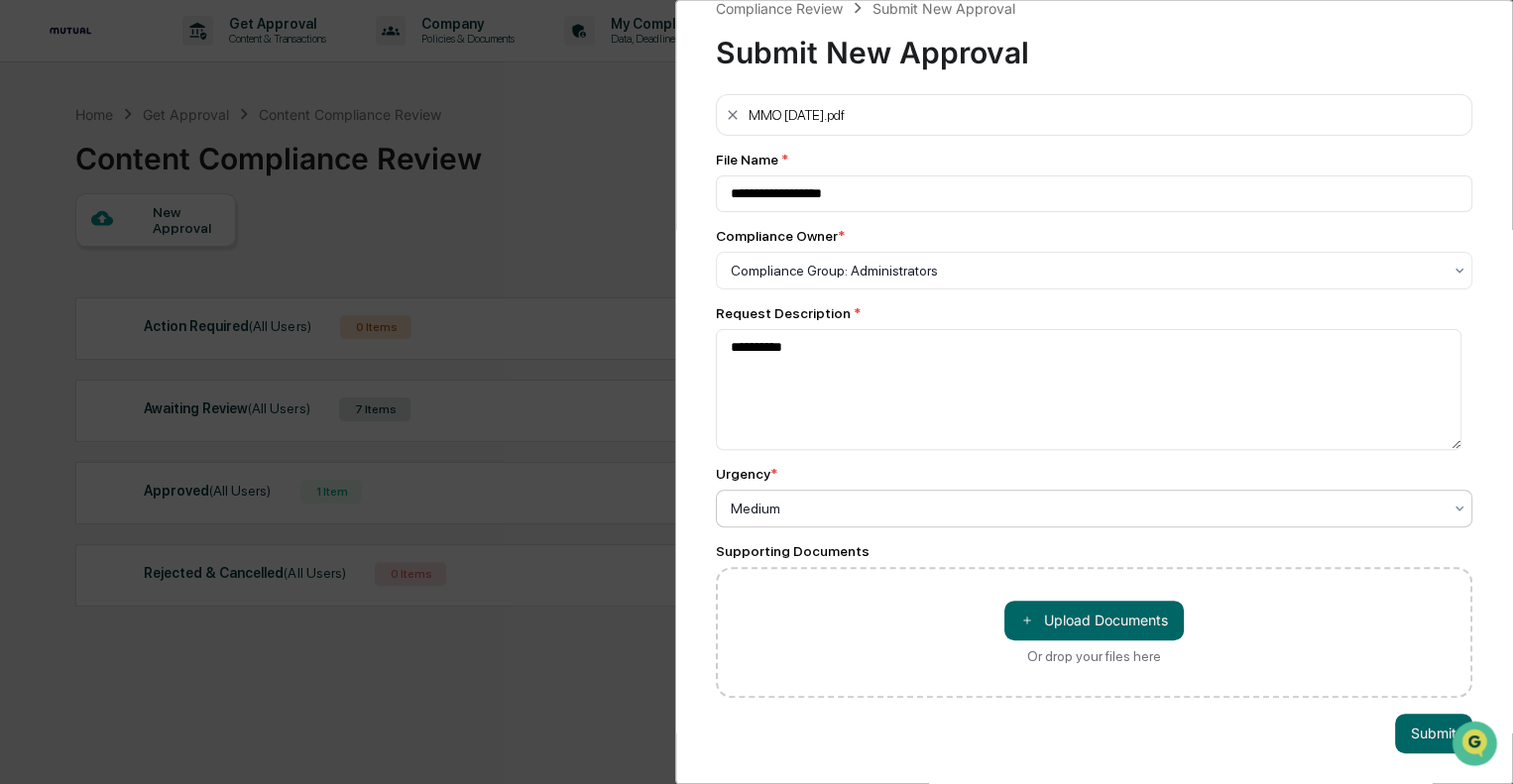 scroll, scrollTop: 38, scrollLeft: 0, axis: vertical 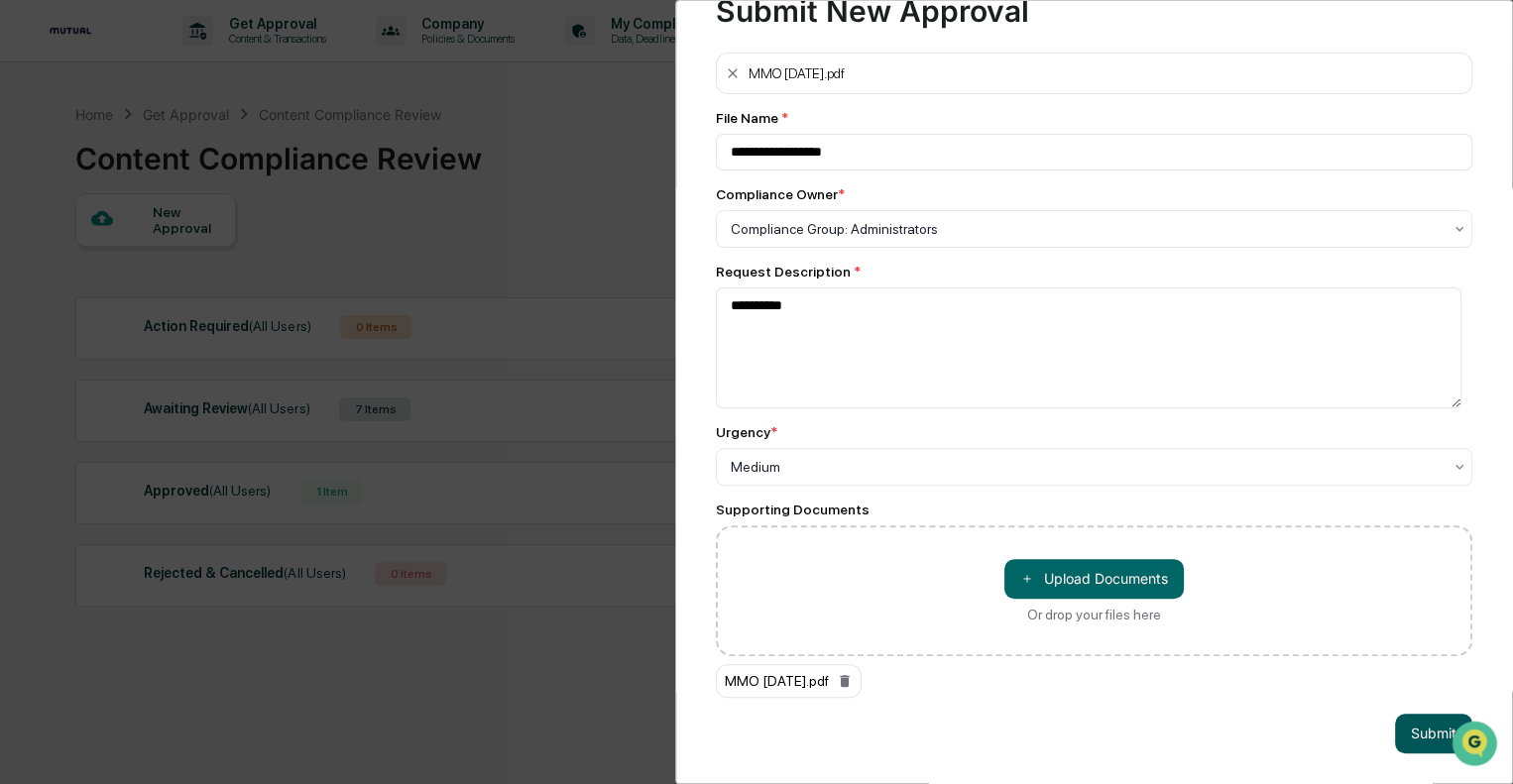 click on "Submit" at bounding box center (1434, 733) 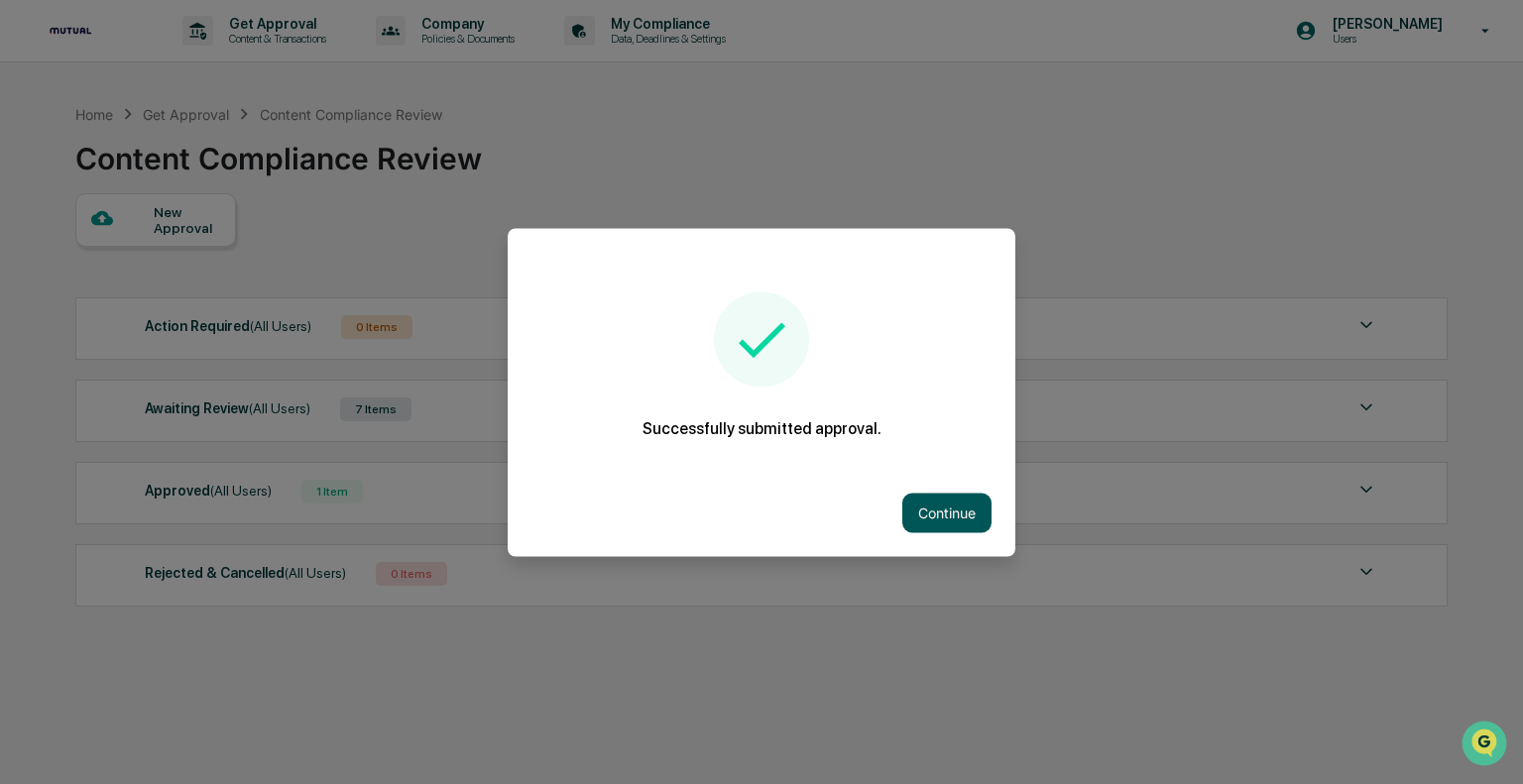click on "Continue" at bounding box center [947, 512] 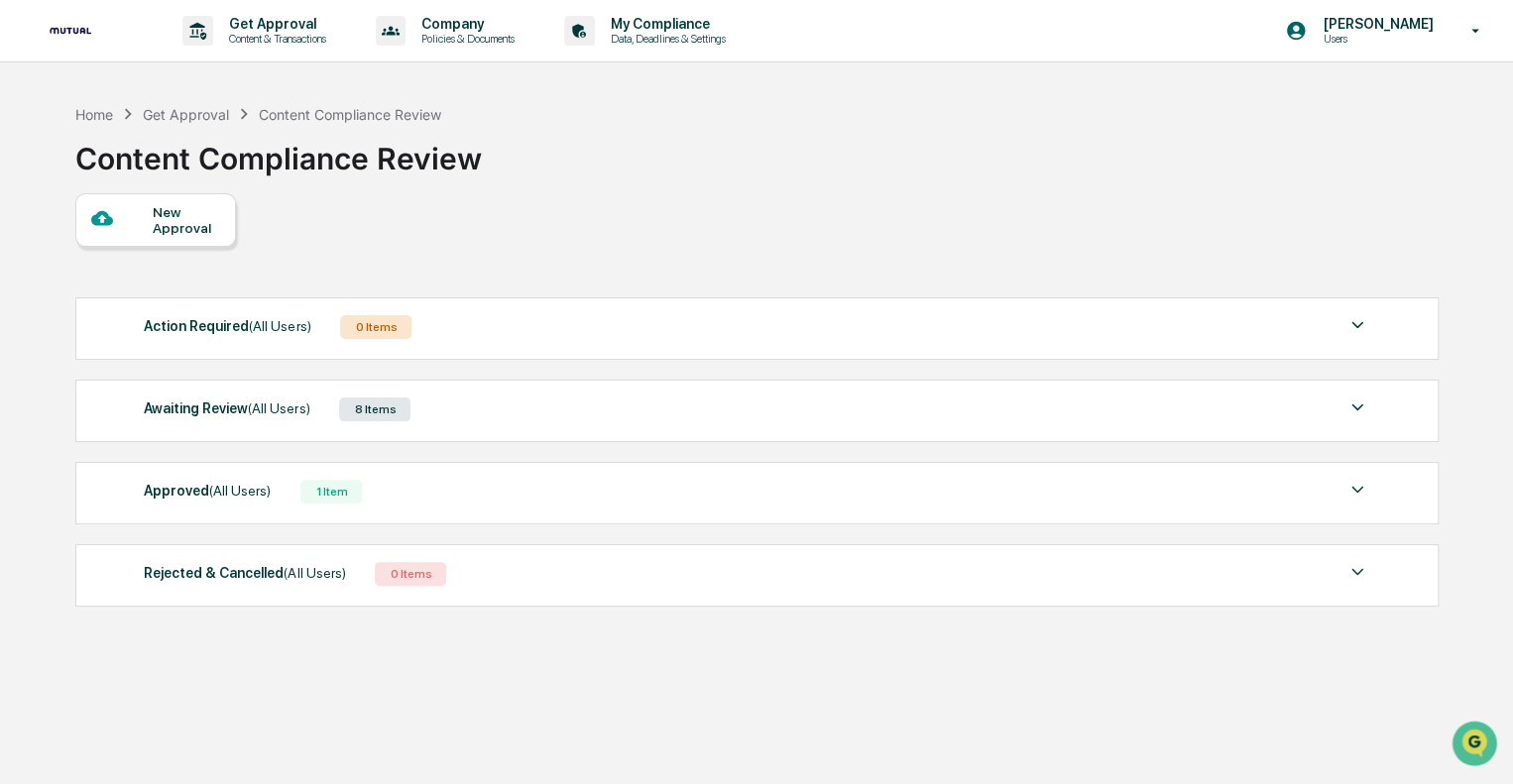 click on "8 Items" at bounding box center [375, 409] 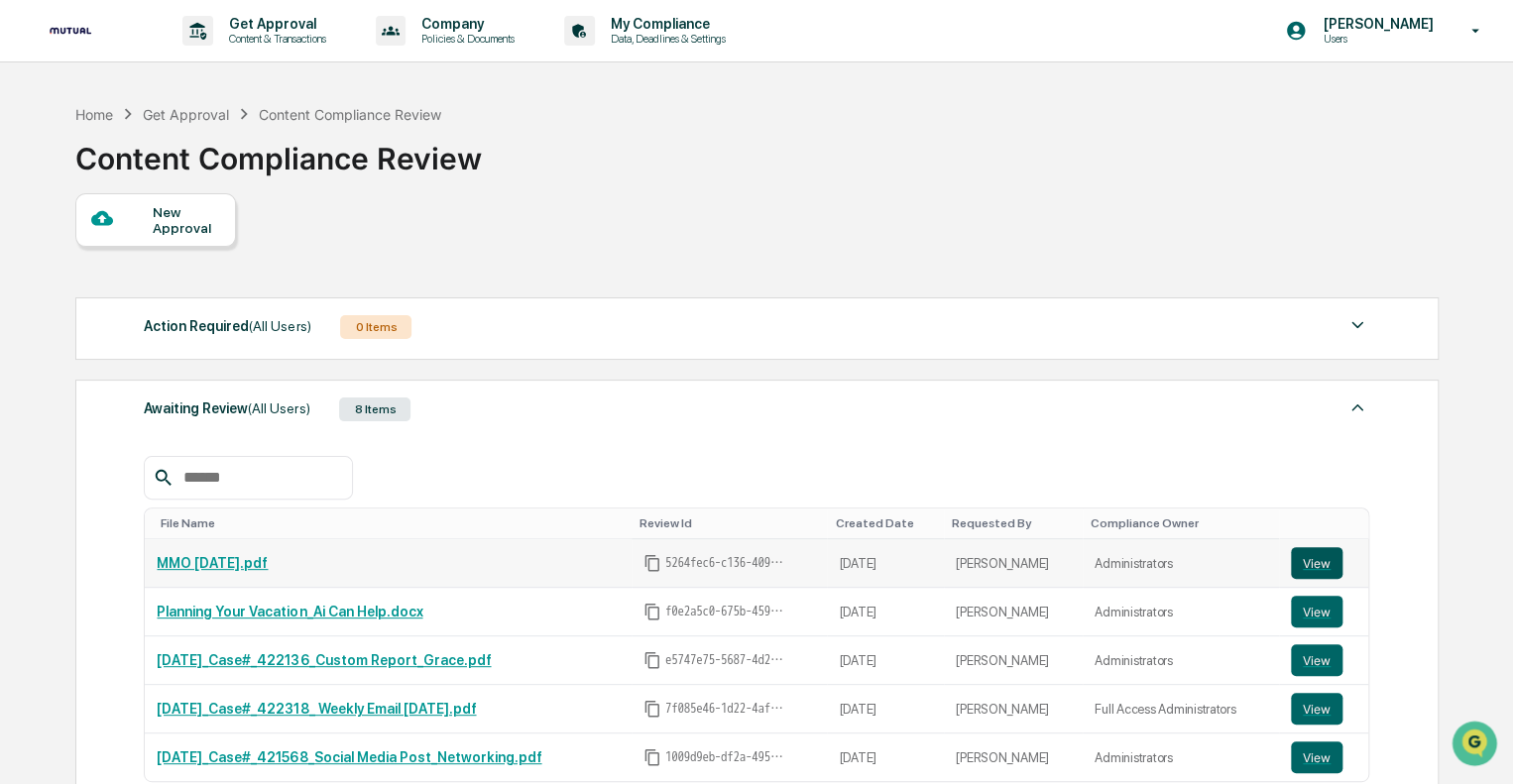 click on "View" at bounding box center (1317, 563) 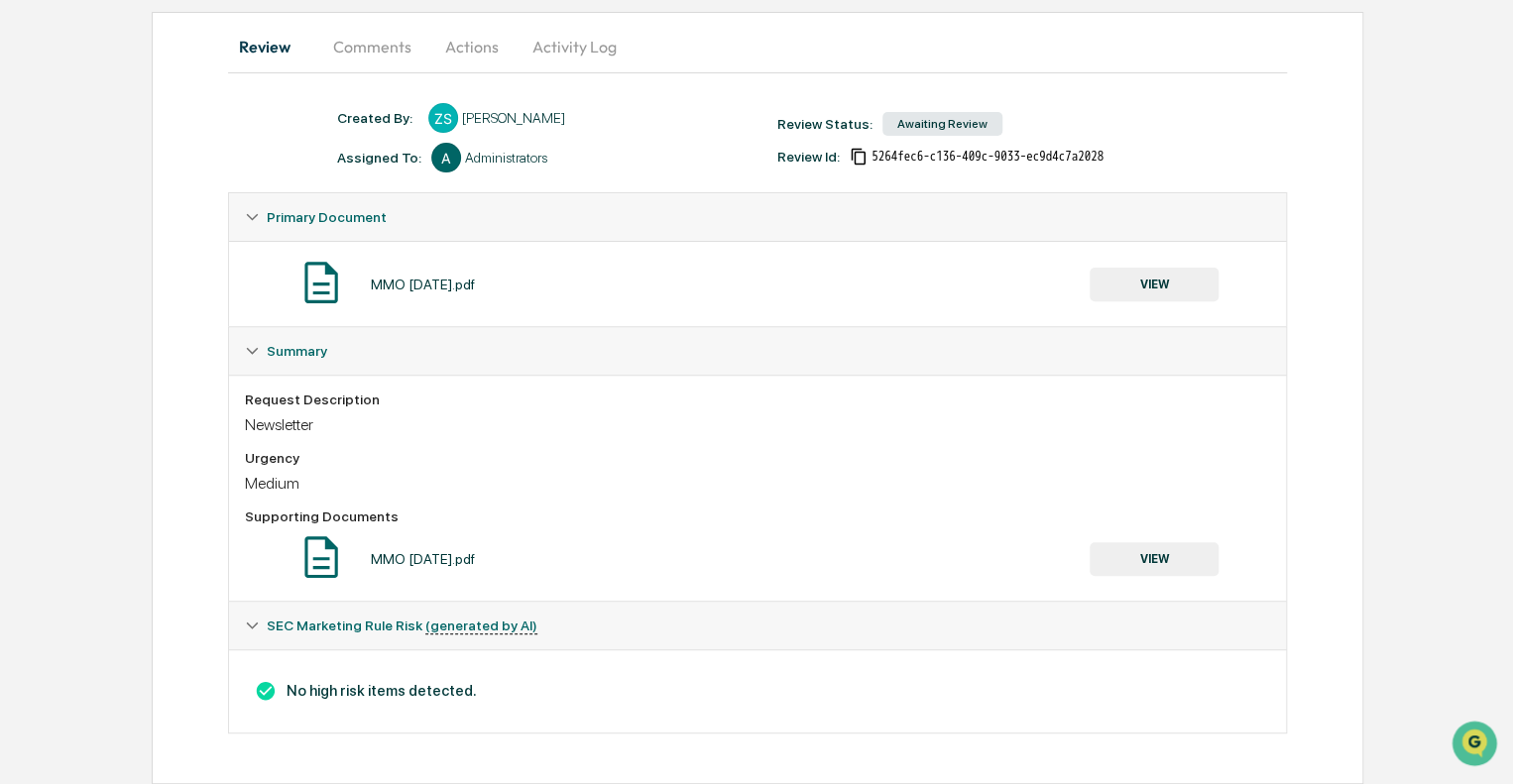 scroll, scrollTop: 182, scrollLeft: 0, axis: vertical 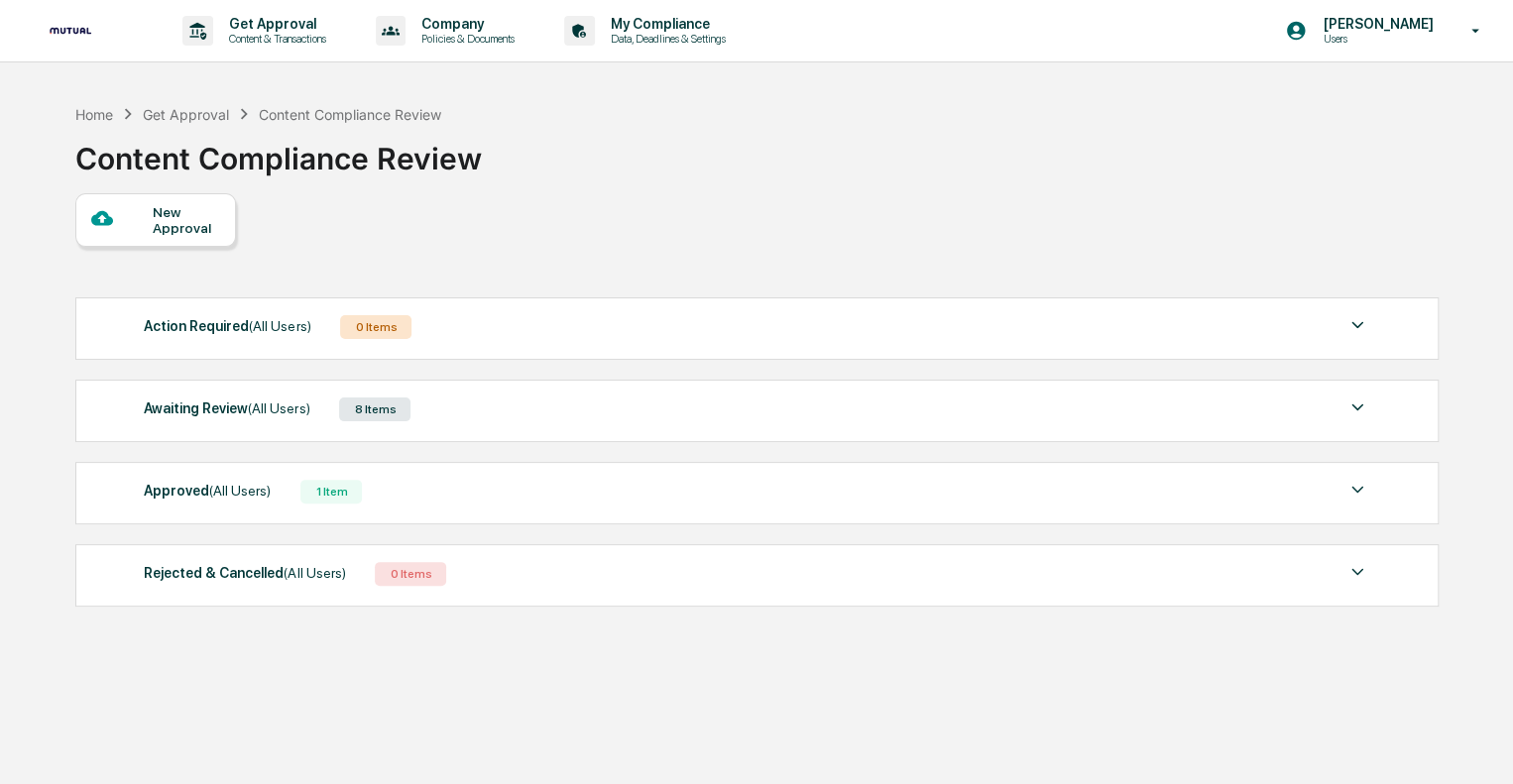 click on "New Approval" at bounding box center (185, 220) 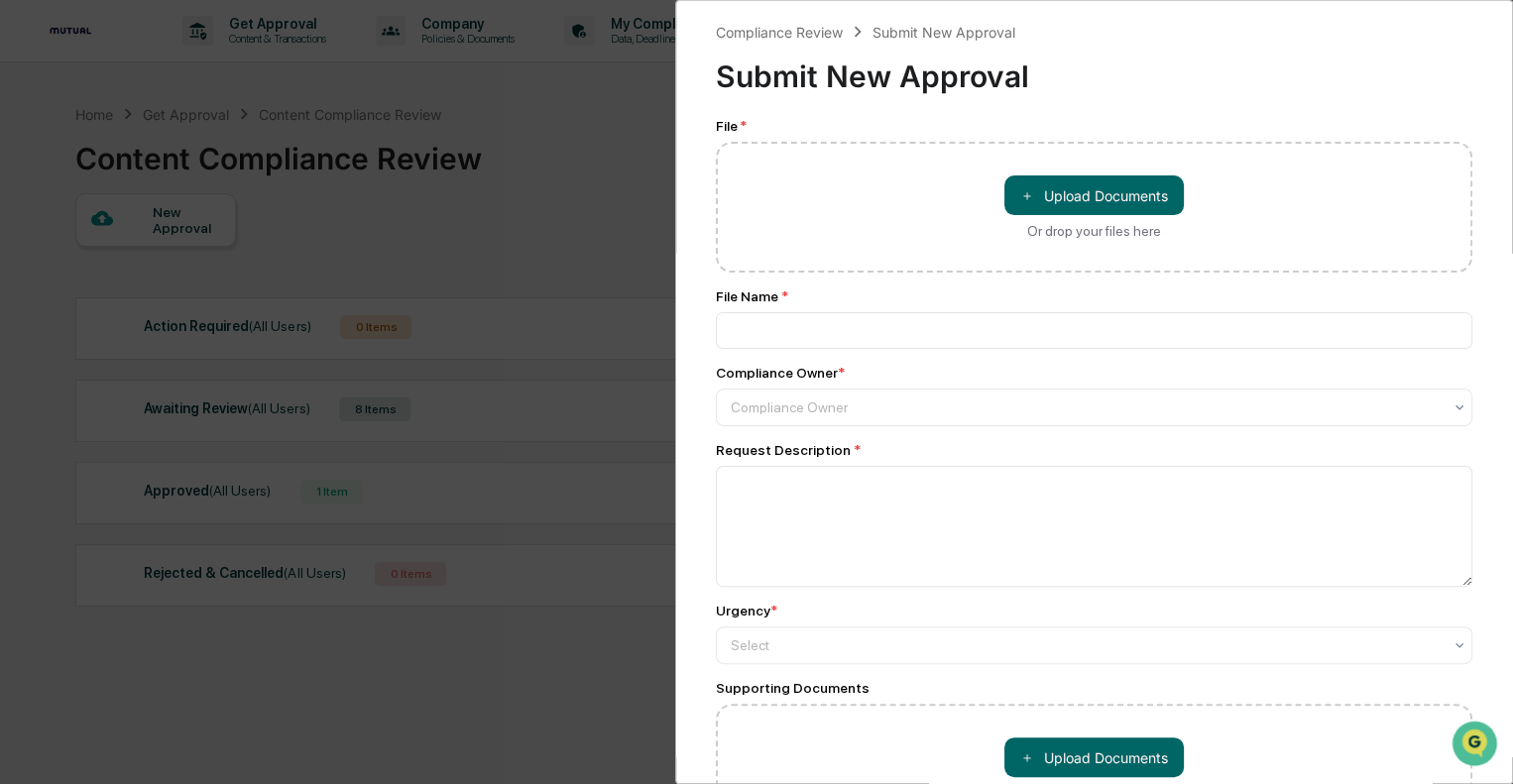 click on "＋ Upload Documents Or drop your files here" at bounding box center [1094, 207] 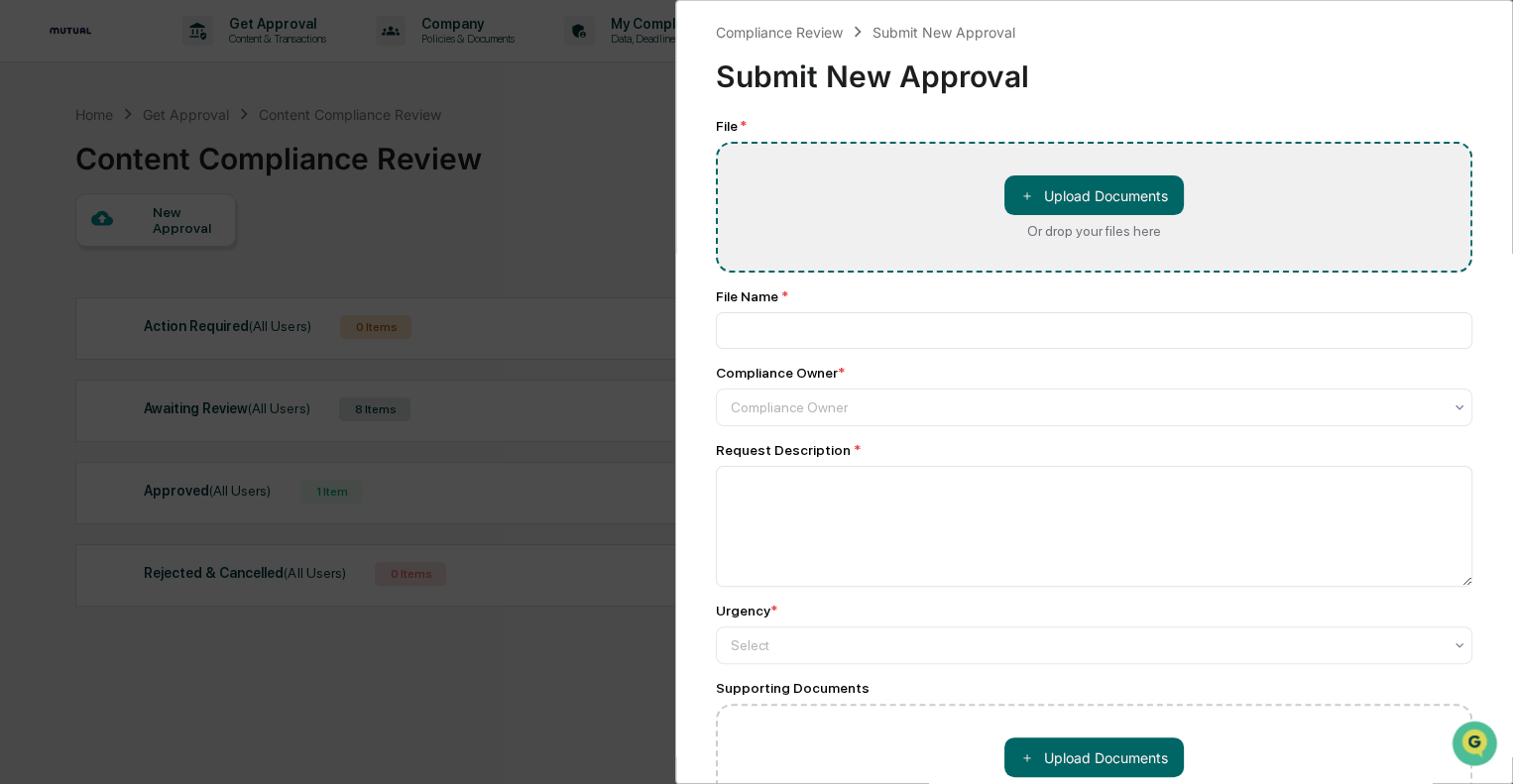 type on "**********" 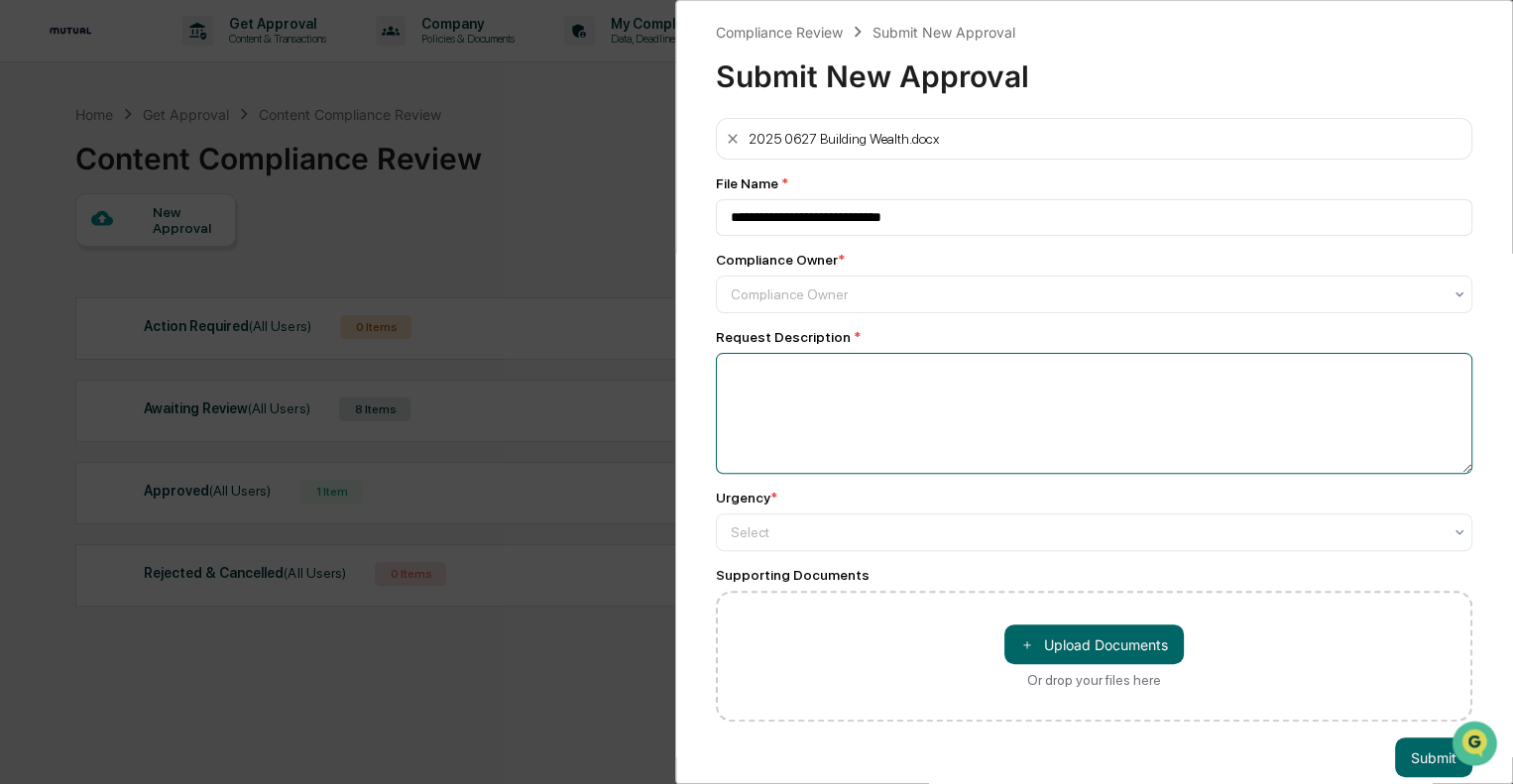 click at bounding box center [1094, 413] 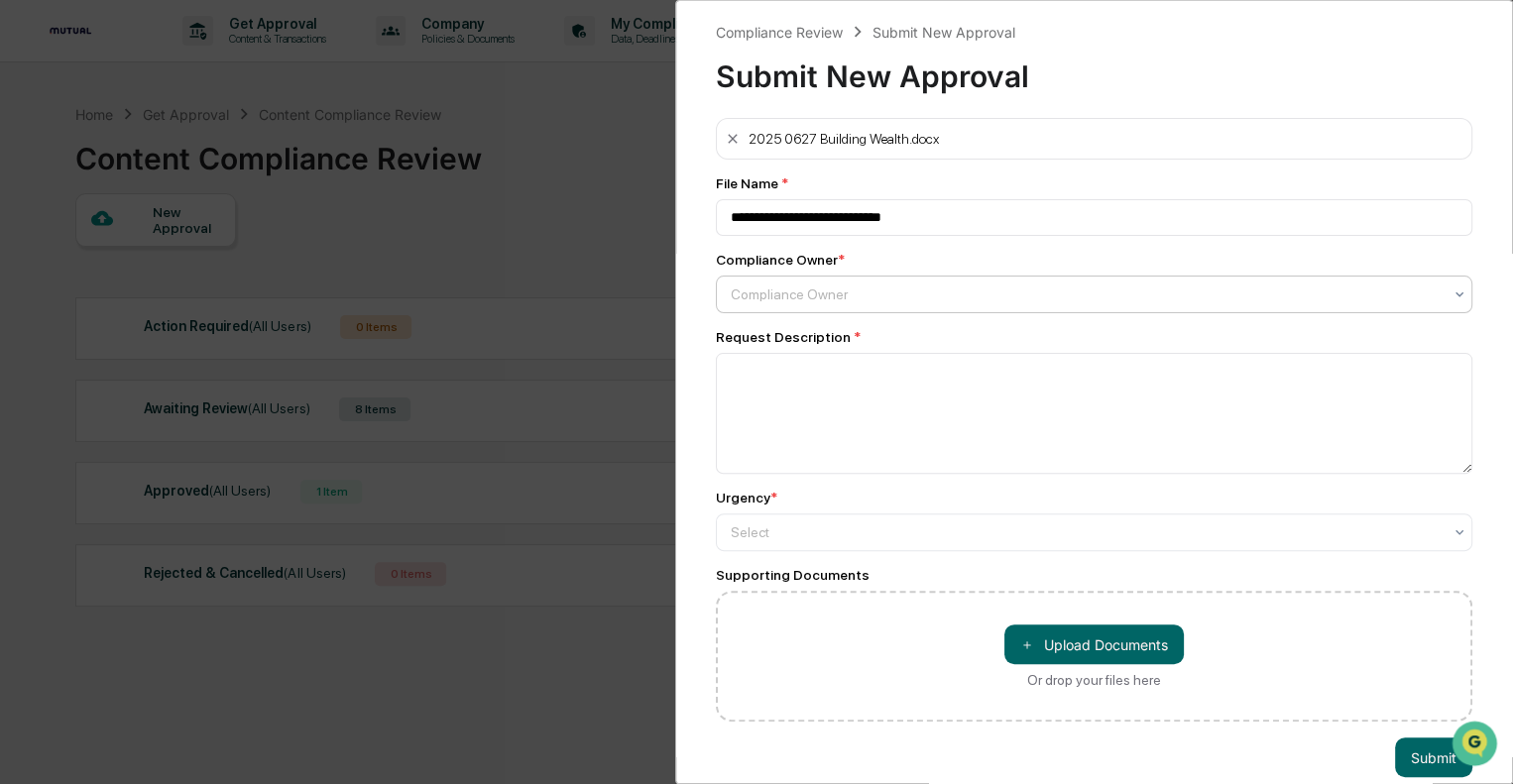 click at bounding box center (1086, 294) 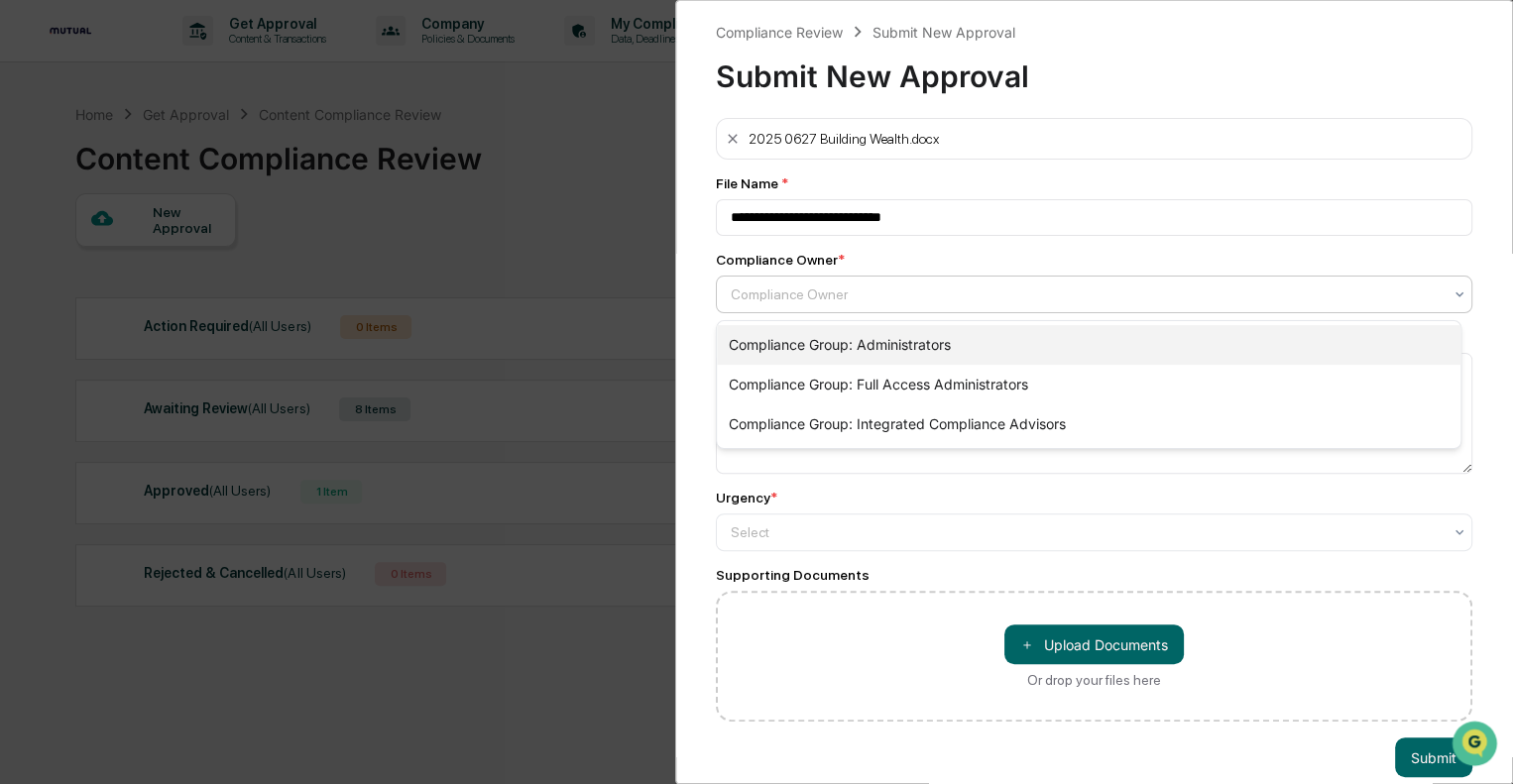click on "Compliance Group: Administrators" at bounding box center (1089, 345) 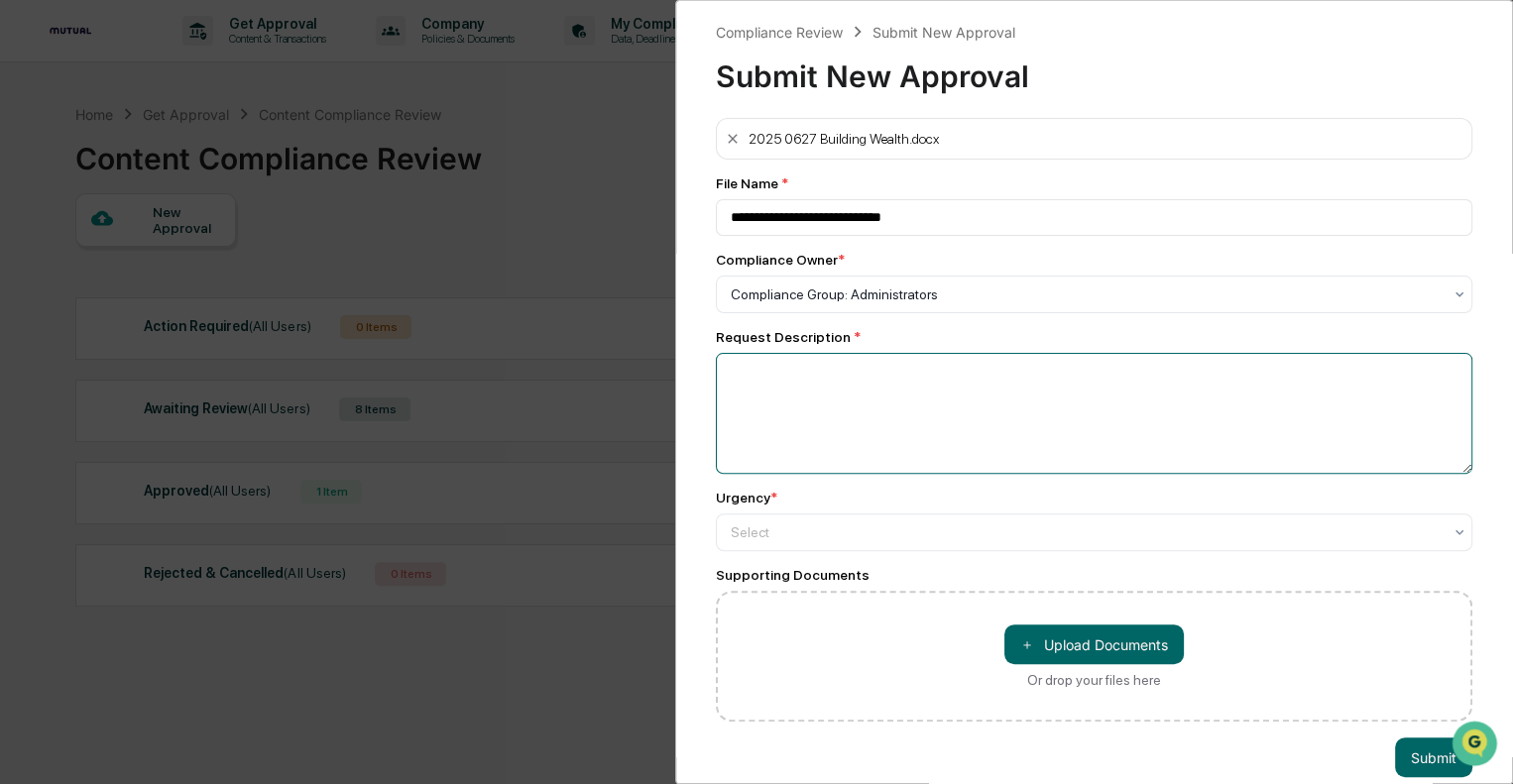 click at bounding box center [1094, 413] 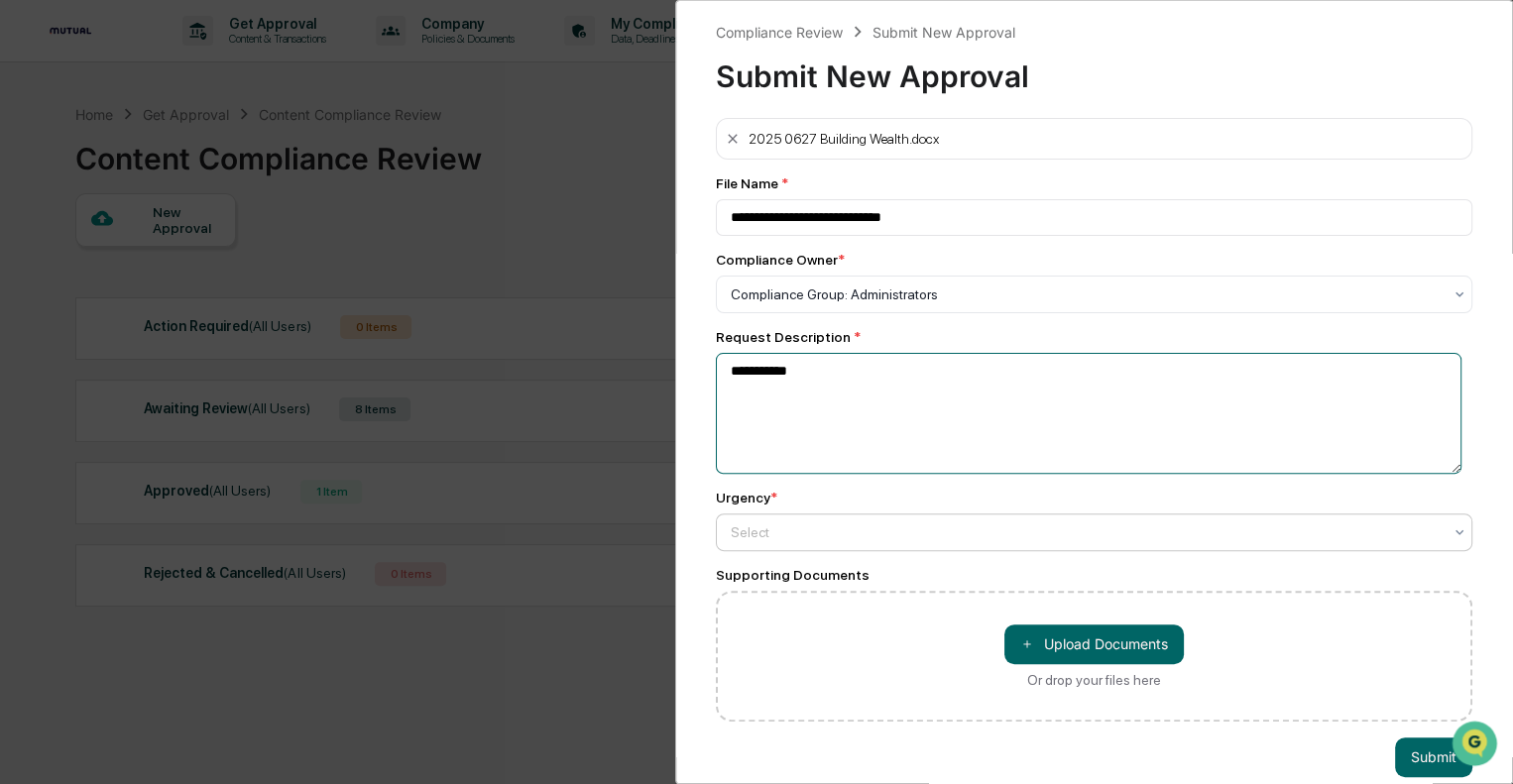 type on "**********" 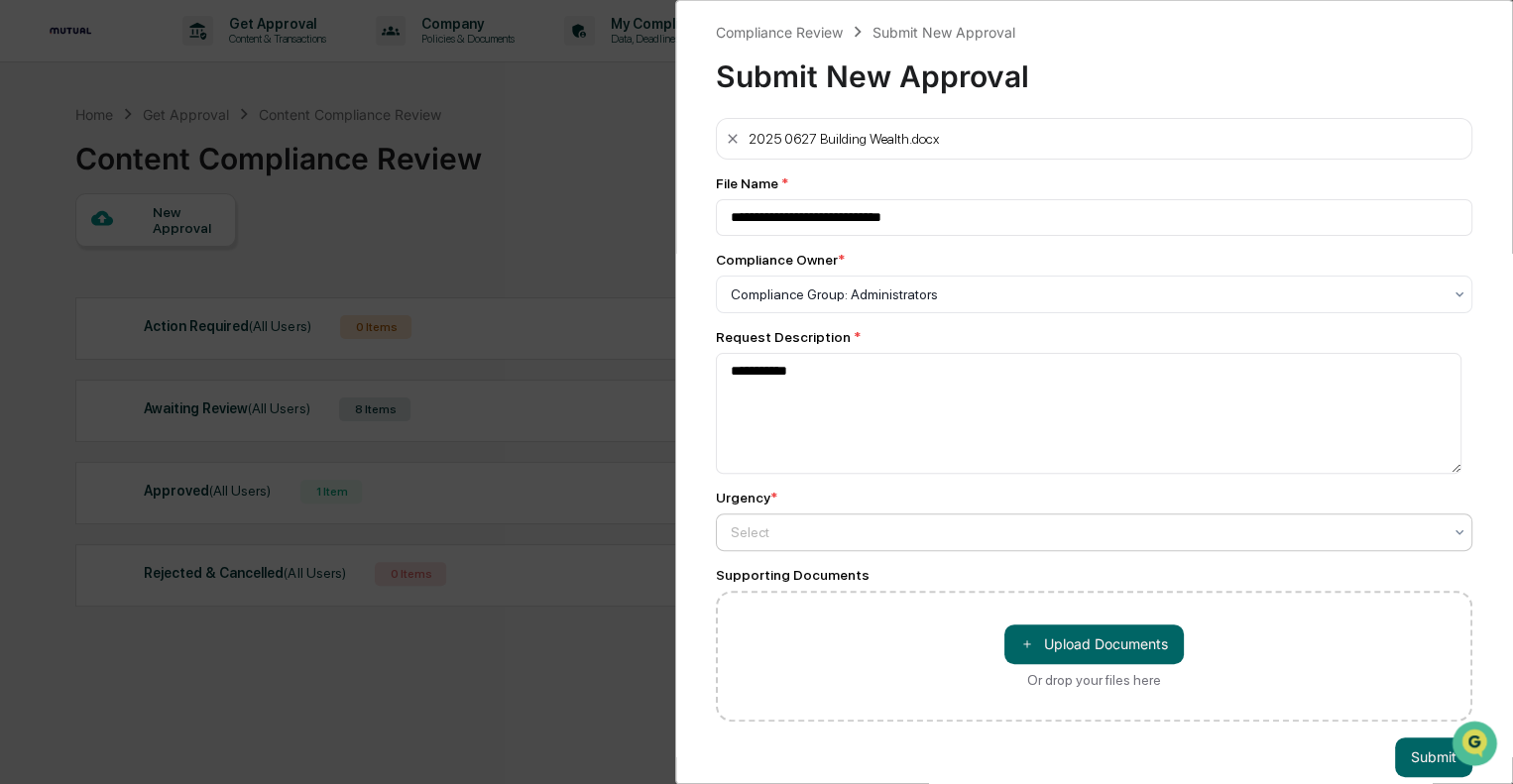click on "Select" at bounding box center [1094, 294] 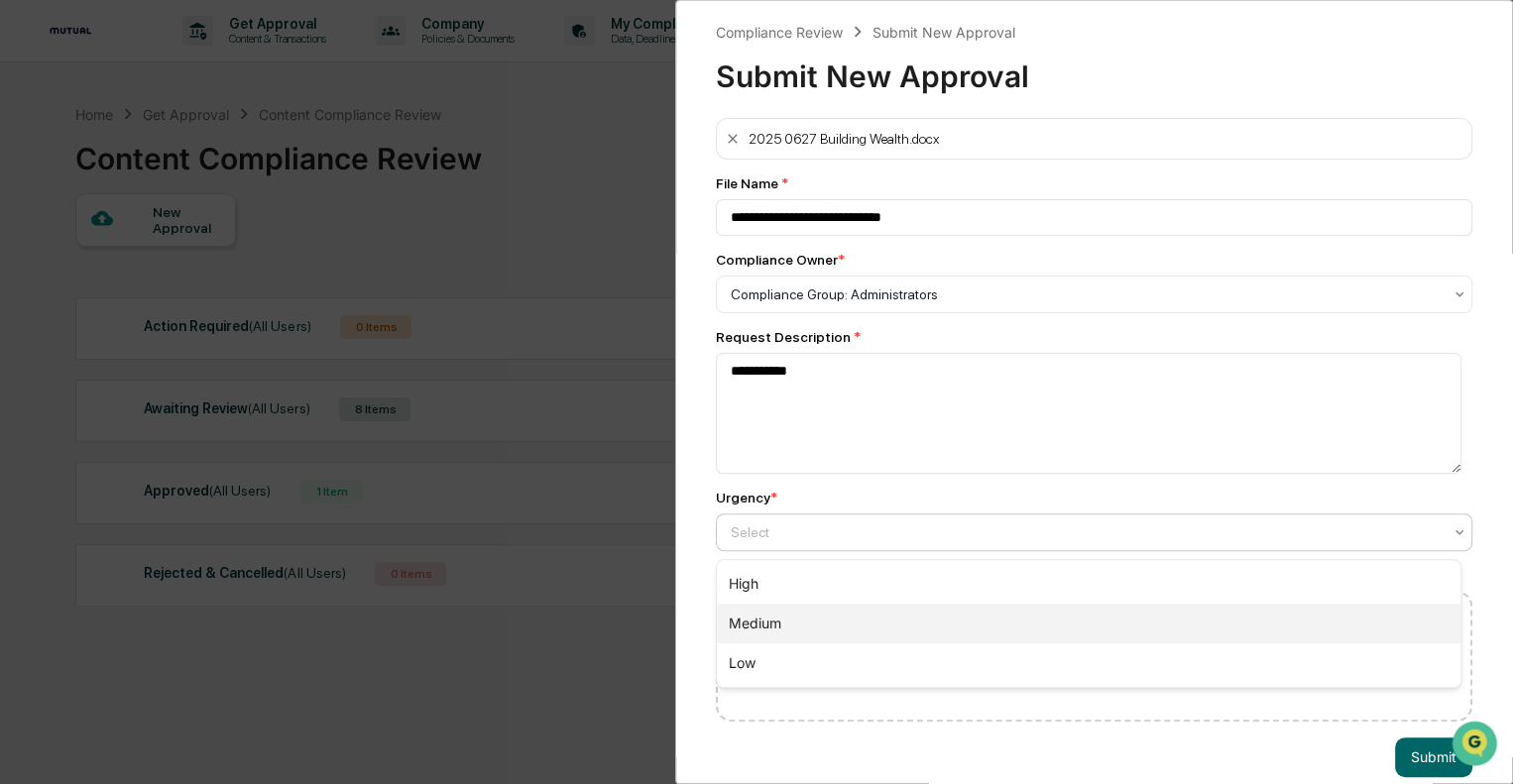 click on "Medium" at bounding box center (1089, 623) 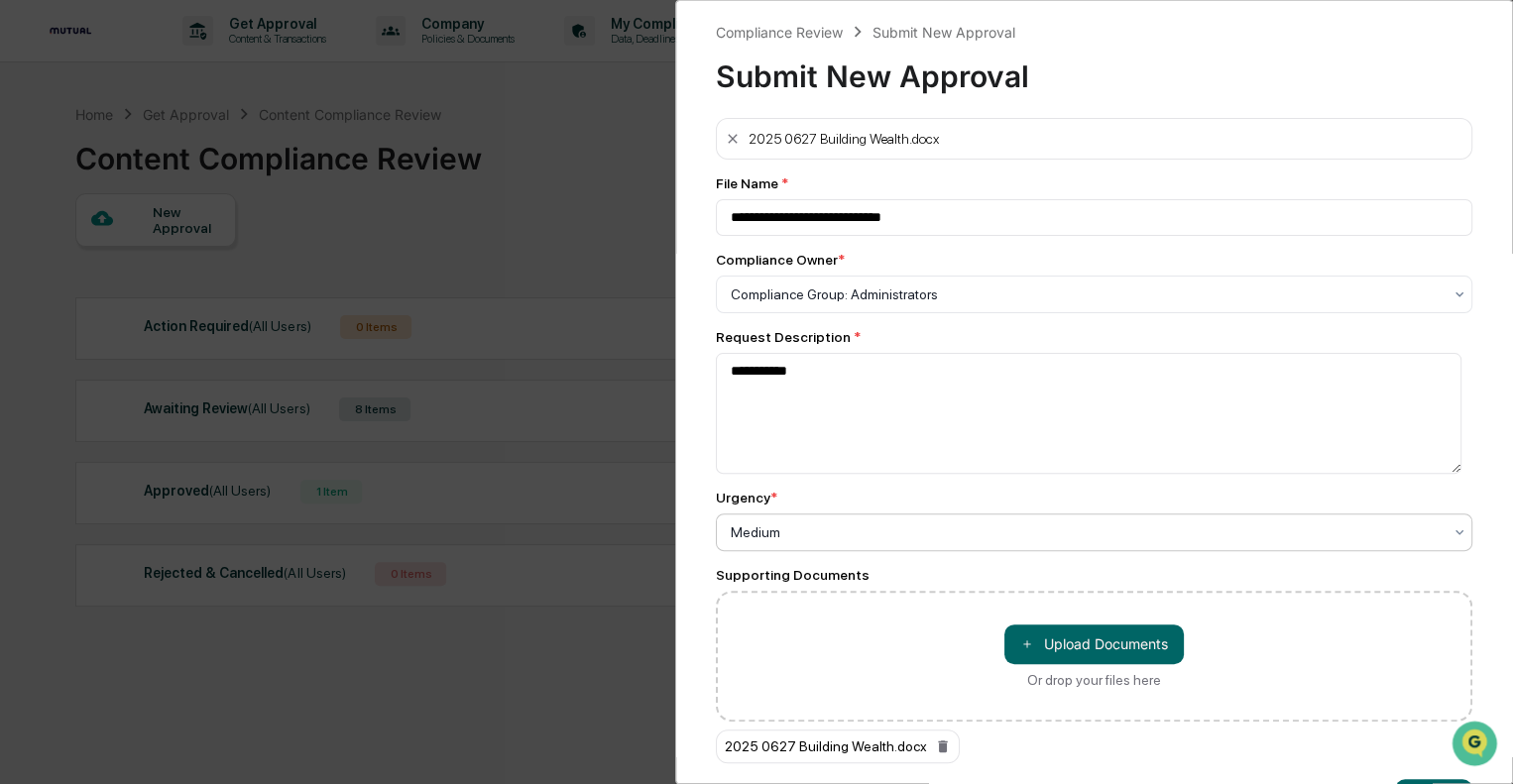 scroll, scrollTop: 79, scrollLeft: 0, axis: vertical 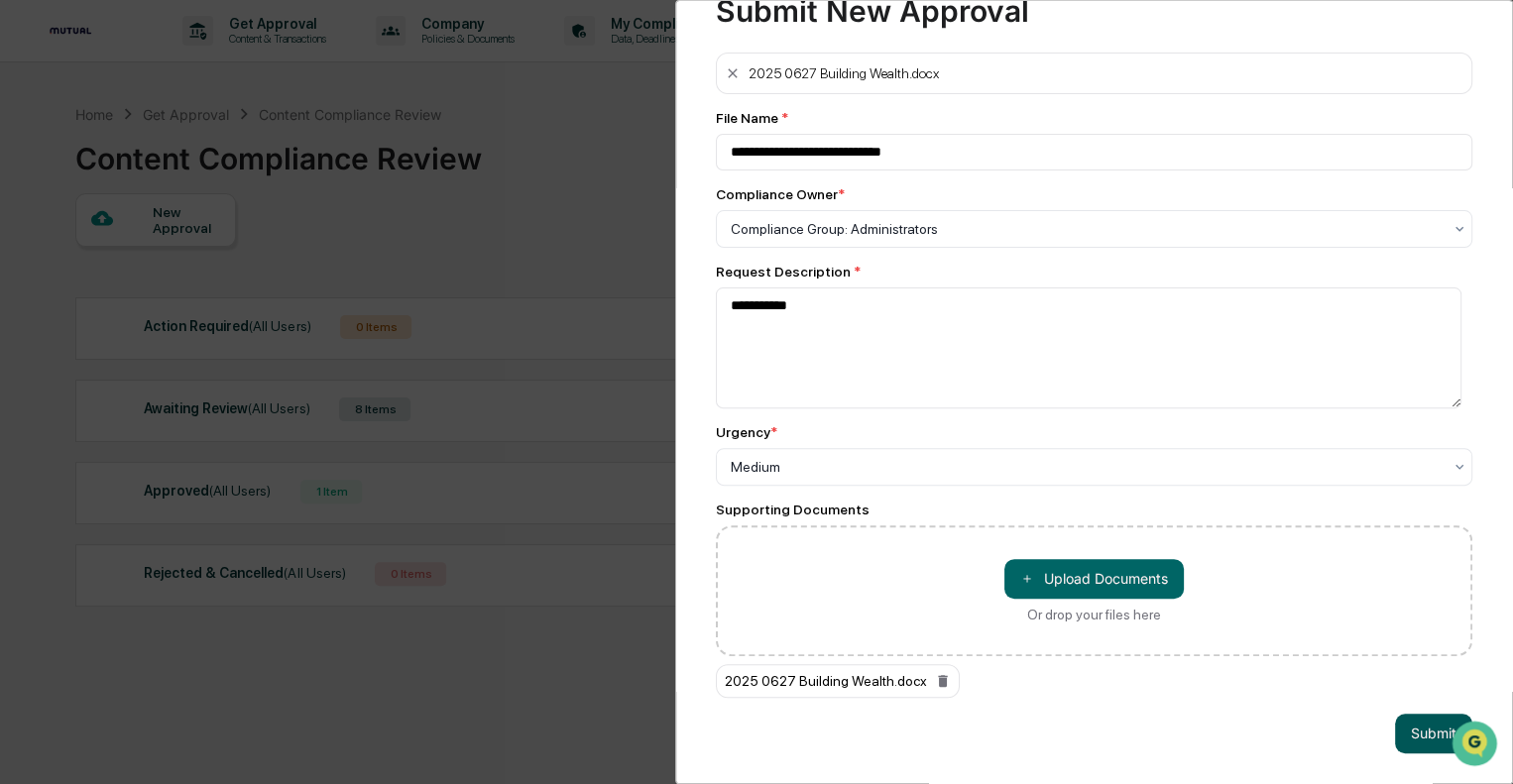 click on "Submit" at bounding box center (1434, 733) 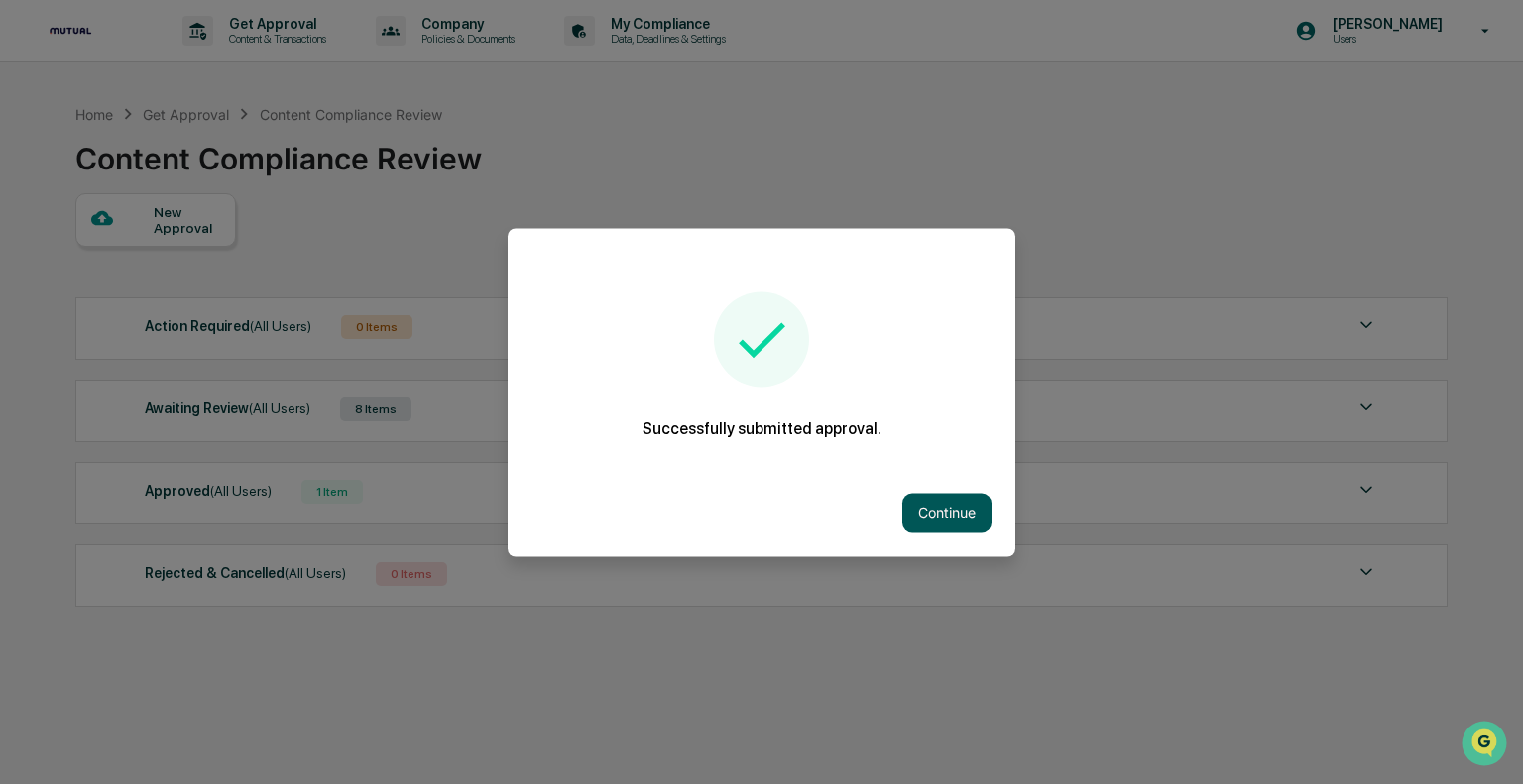click on "Continue" at bounding box center [947, 512] 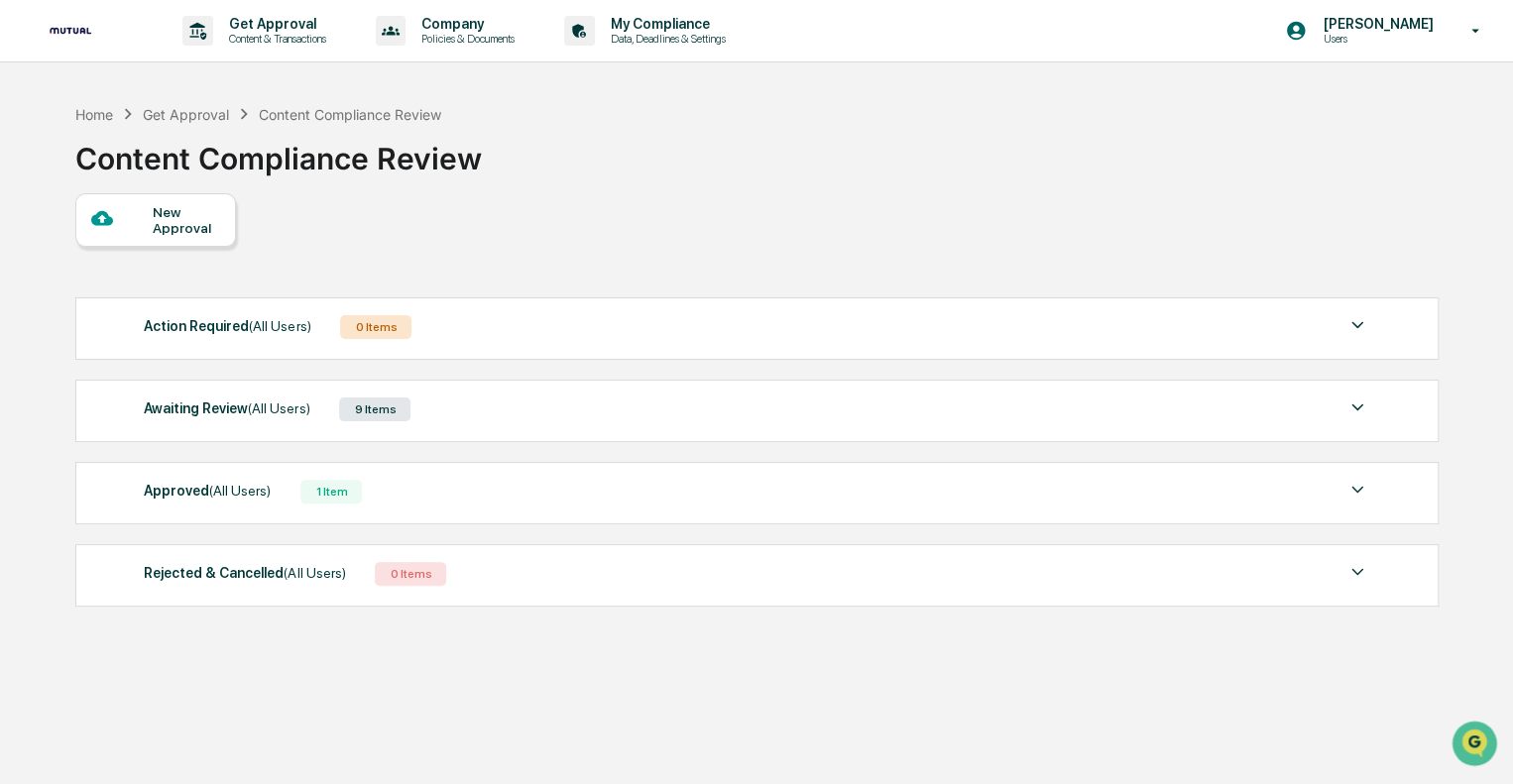 click on "9 Items" at bounding box center [375, 409] 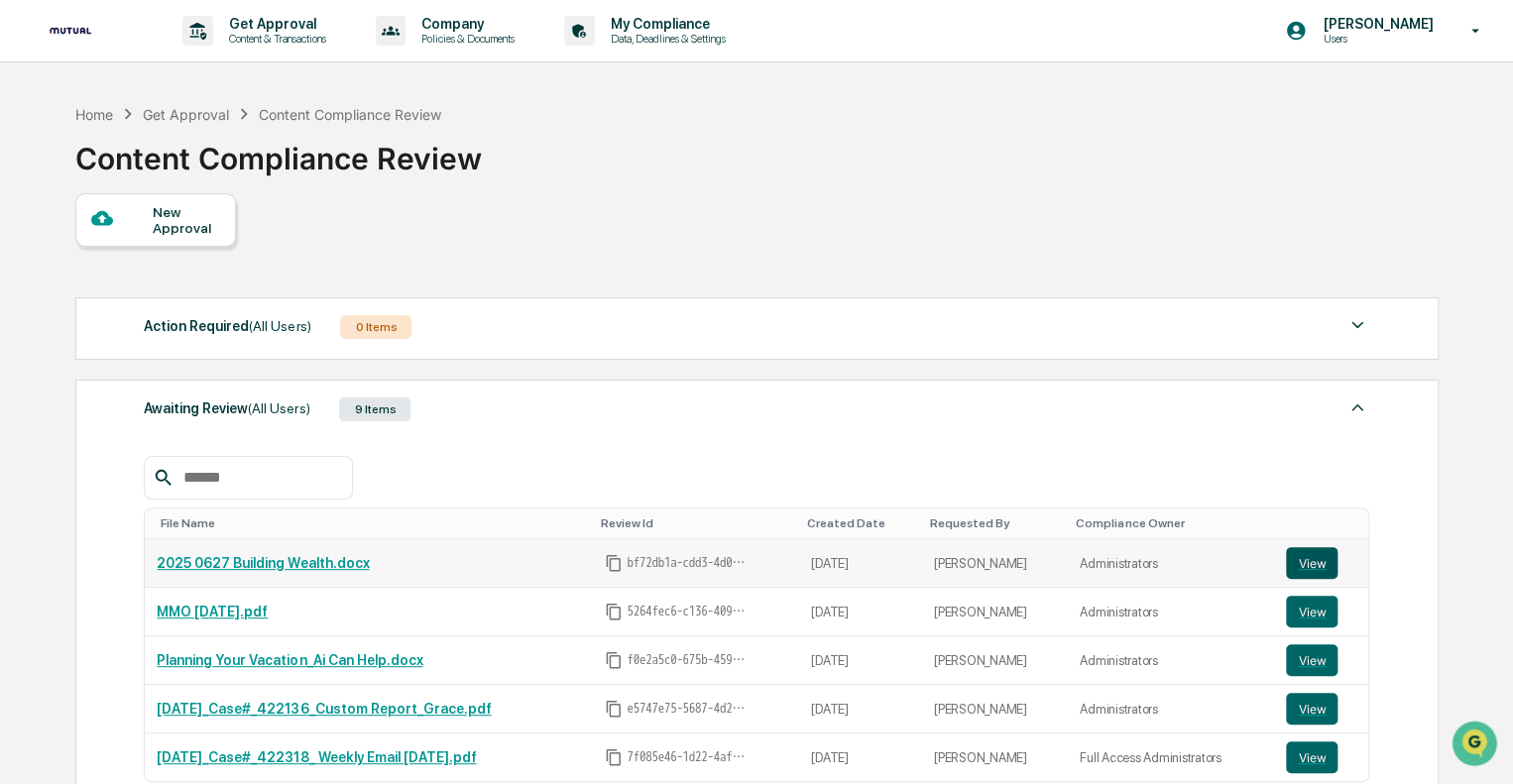 click on "View" at bounding box center (1312, 563) 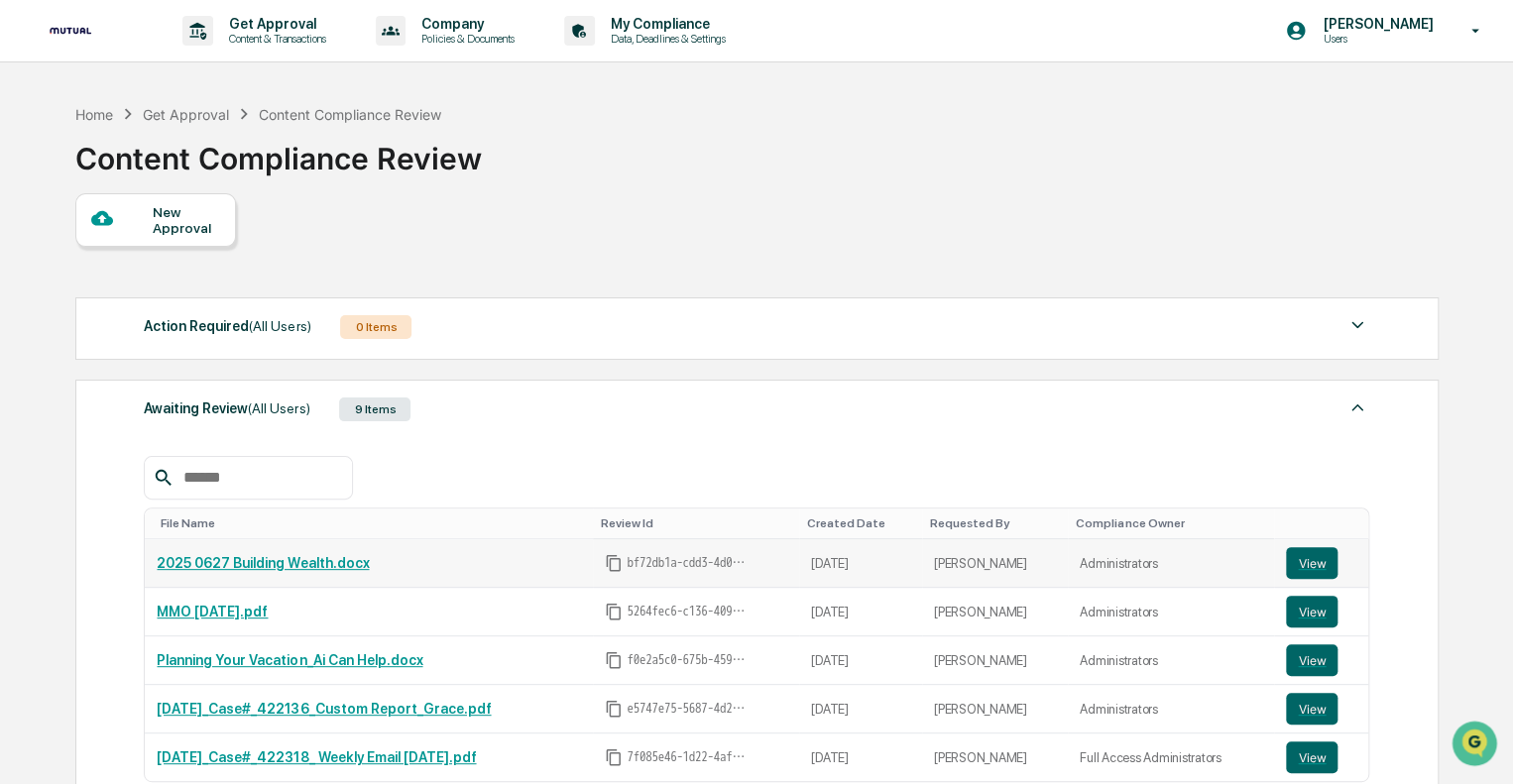 click on "2025 0627 Building Wealth.docx" at bounding box center (263, 563) 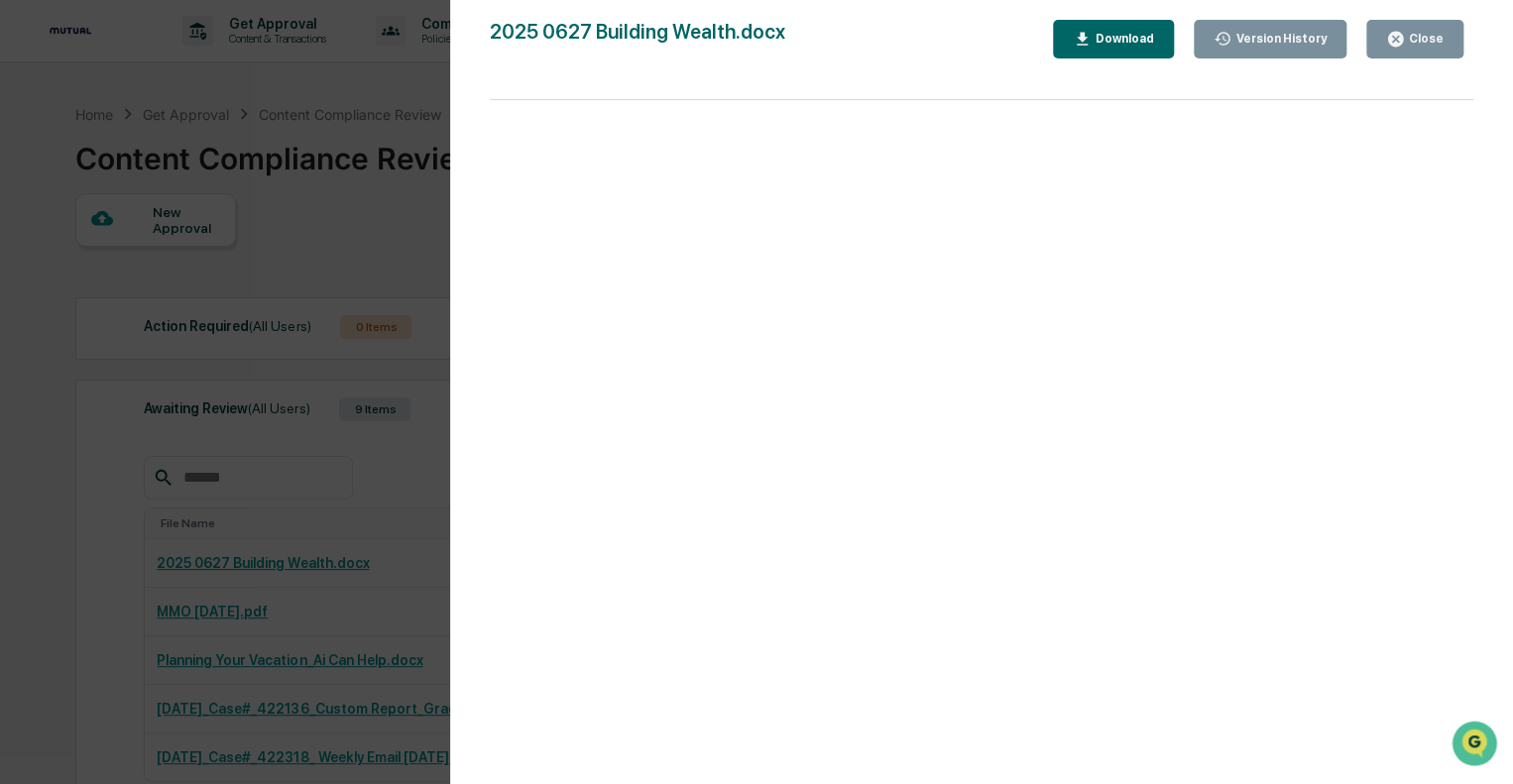 click on "Version History 07/28/2025, 04:55 PM Zahid Sadiq 2025 0627 Building Wealth.docx   Close   Version History   Download Page  1   100%" at bounding box center (756, 392) 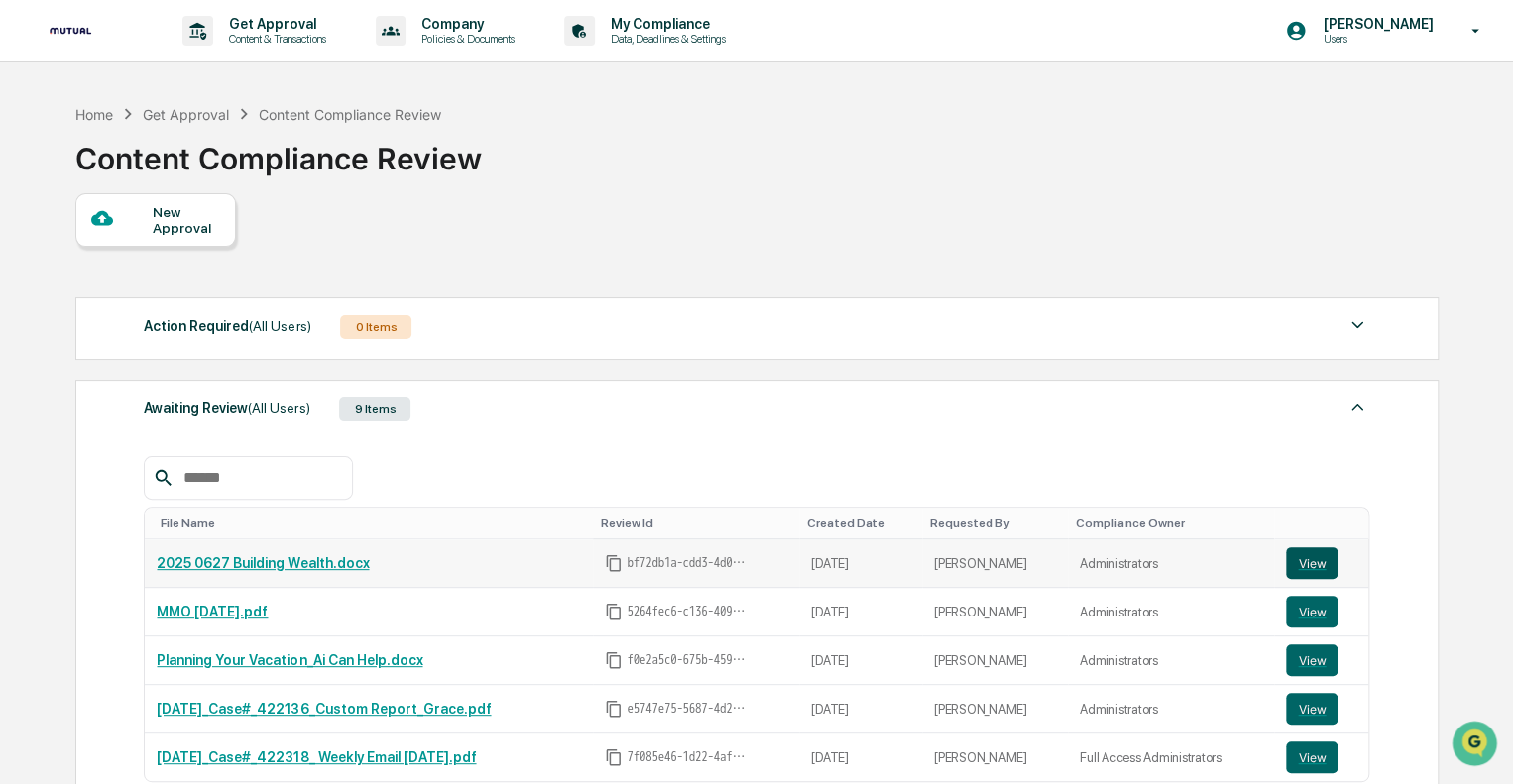 click on "View" at bounding box center (1312, 563) 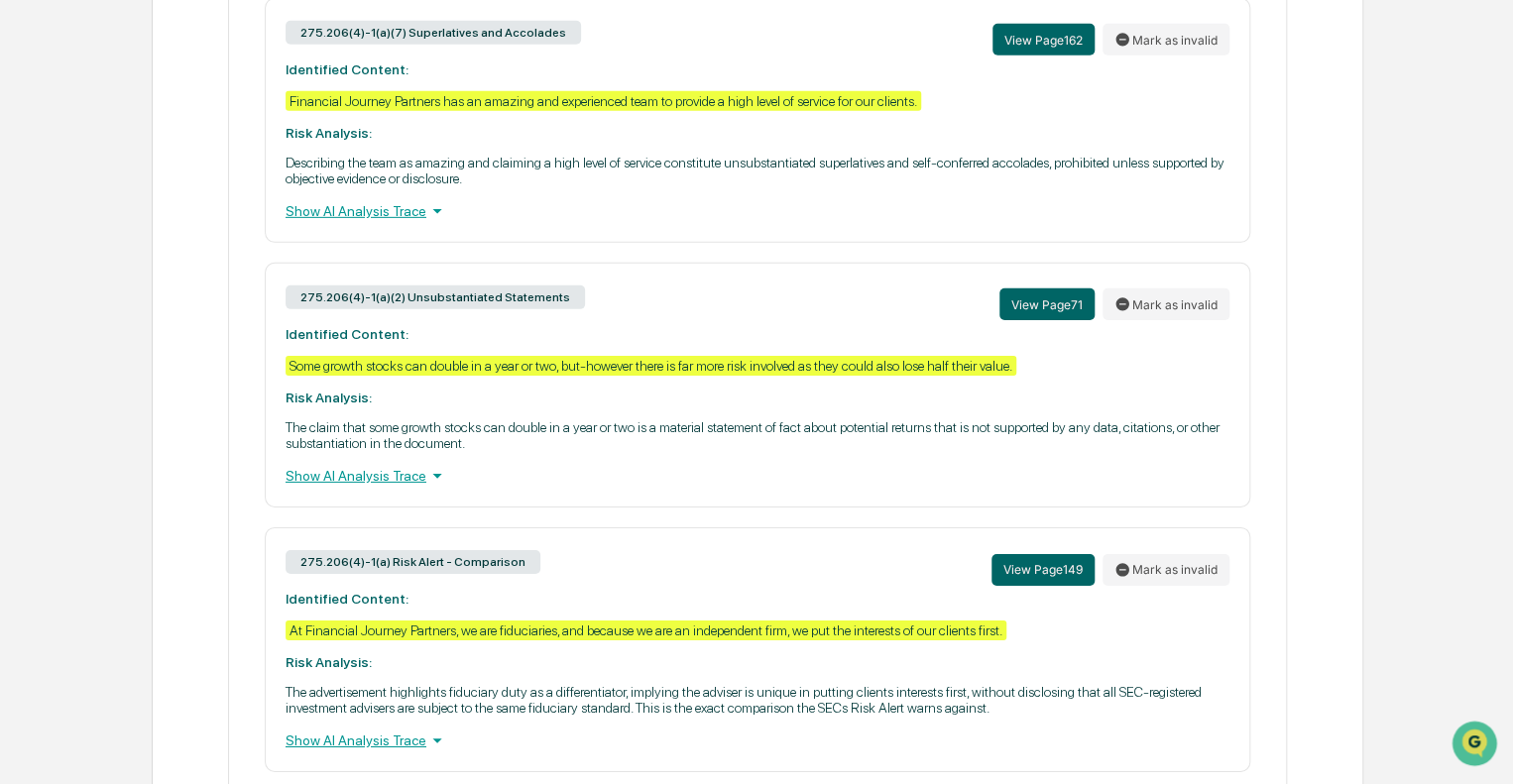 scroll, scrollTop: 7037, scrollLeft: 0, axis: vertical 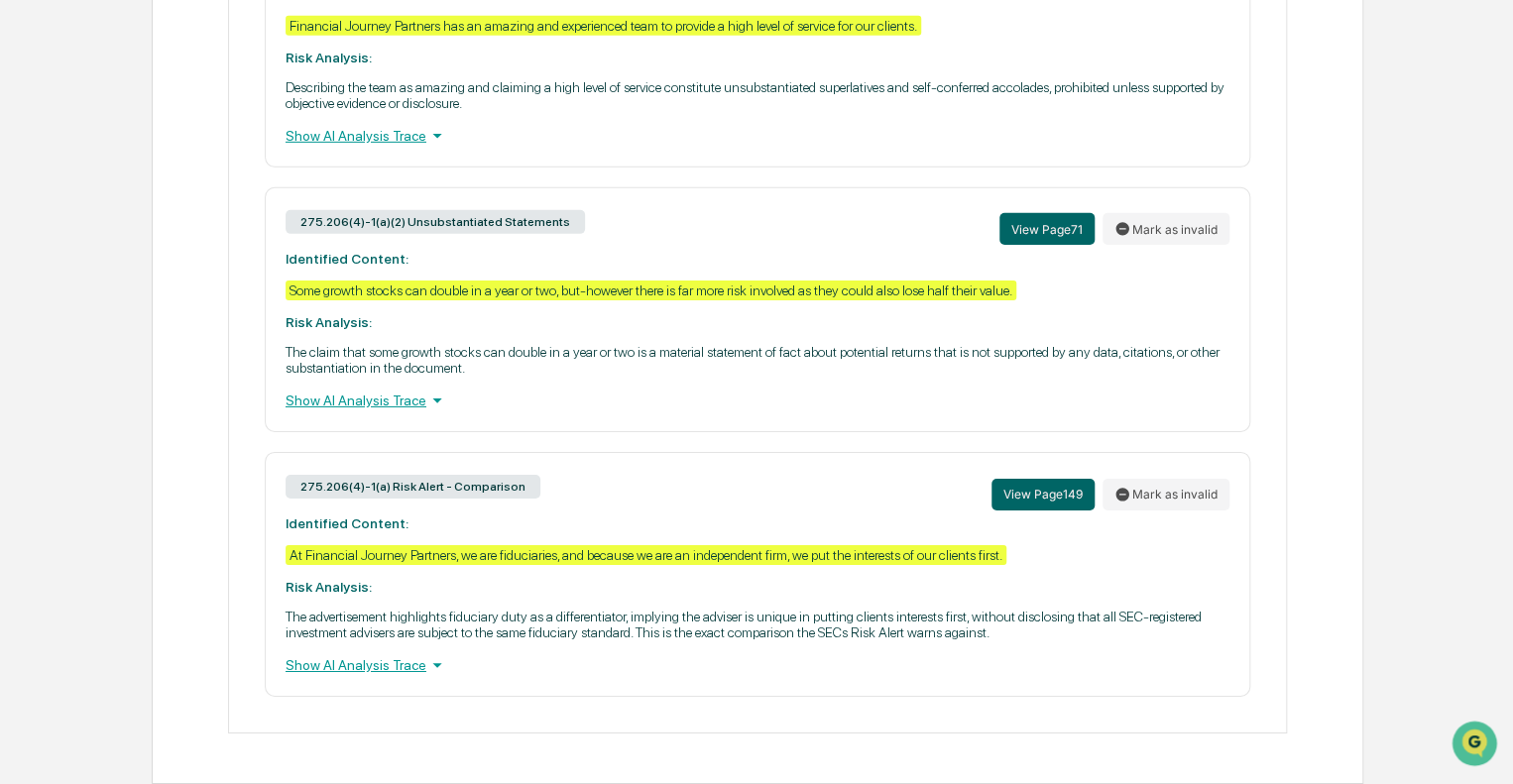 click 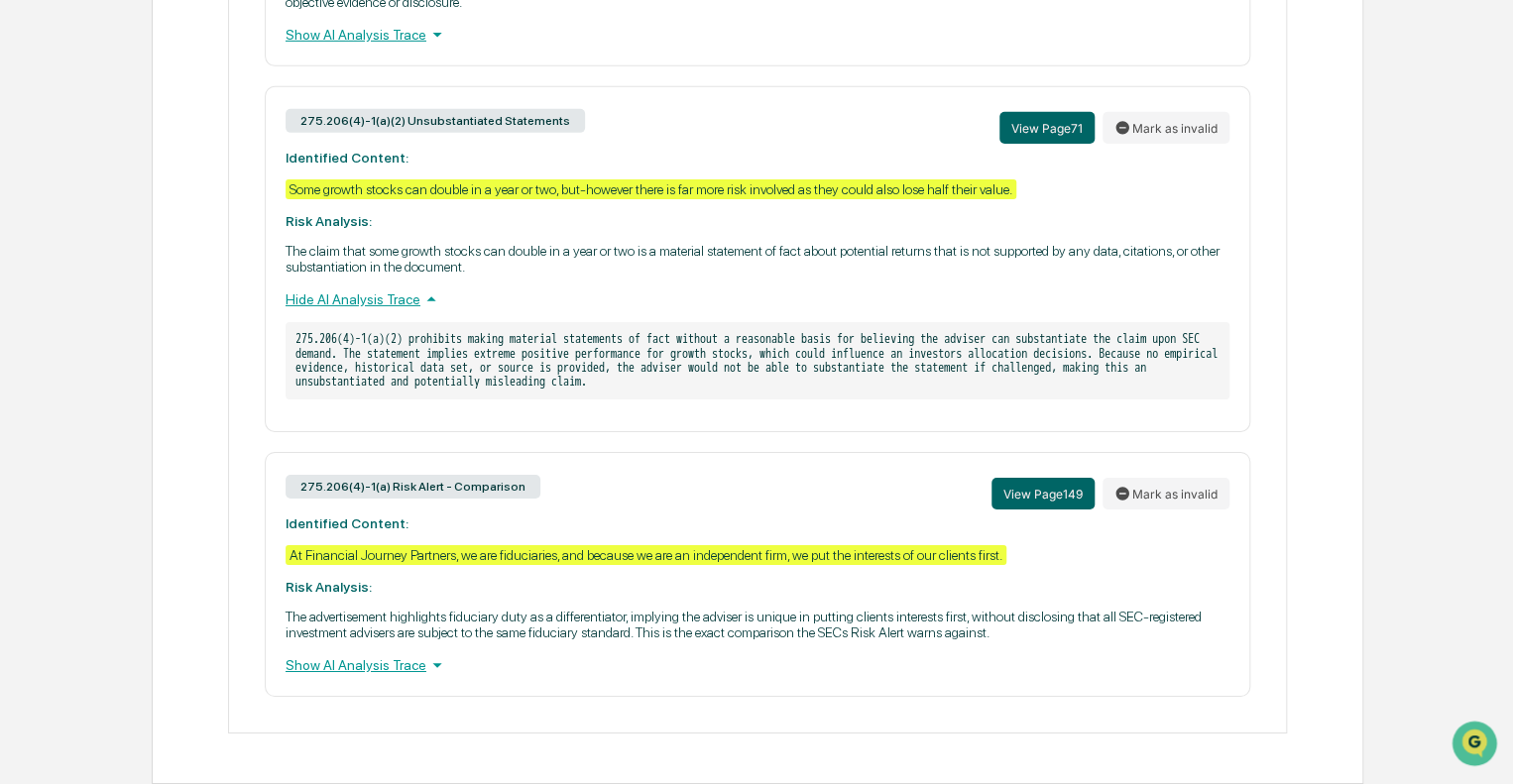 click 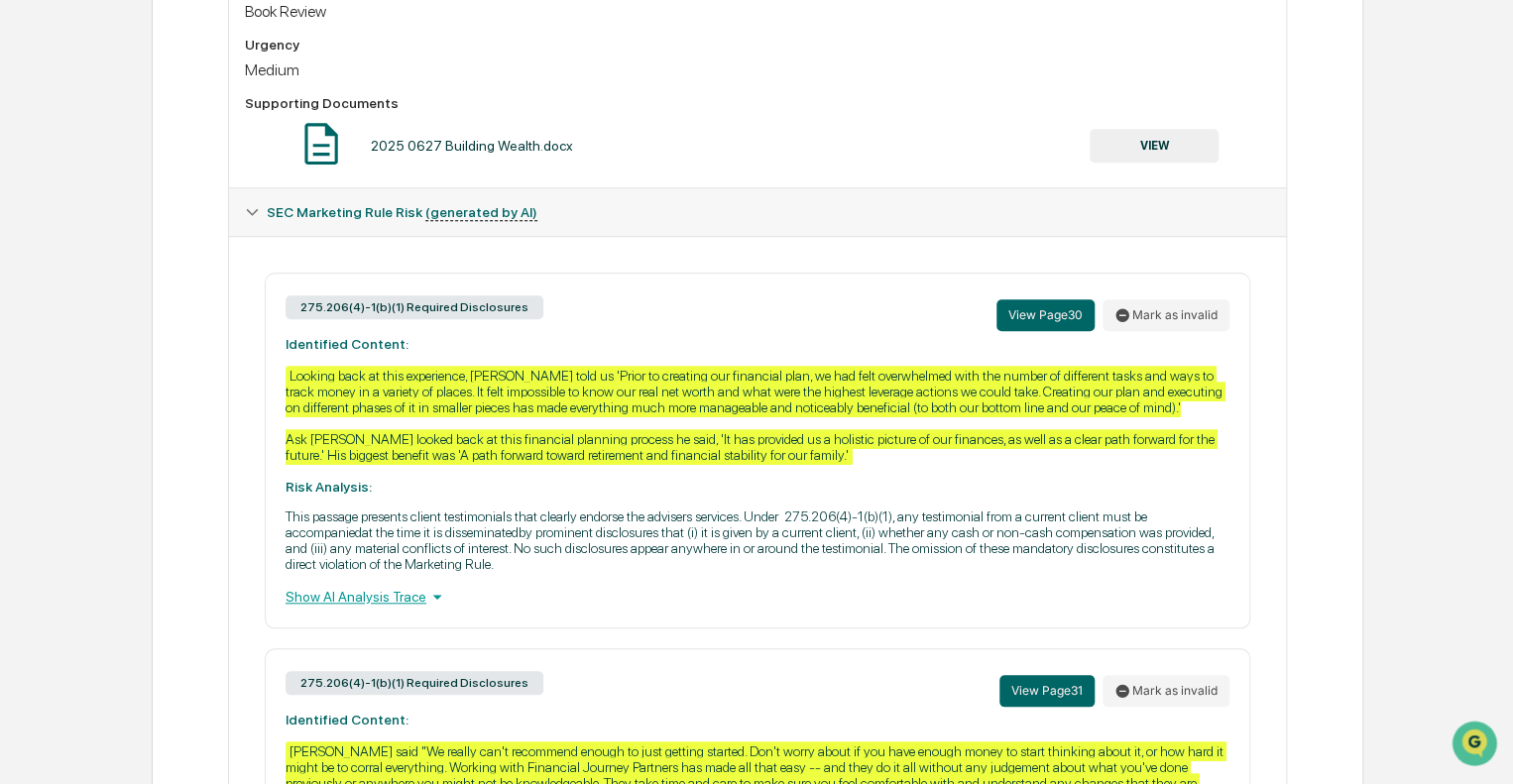 scroll, scrollTop: 694, scrollLeft: 0, axis: vertical 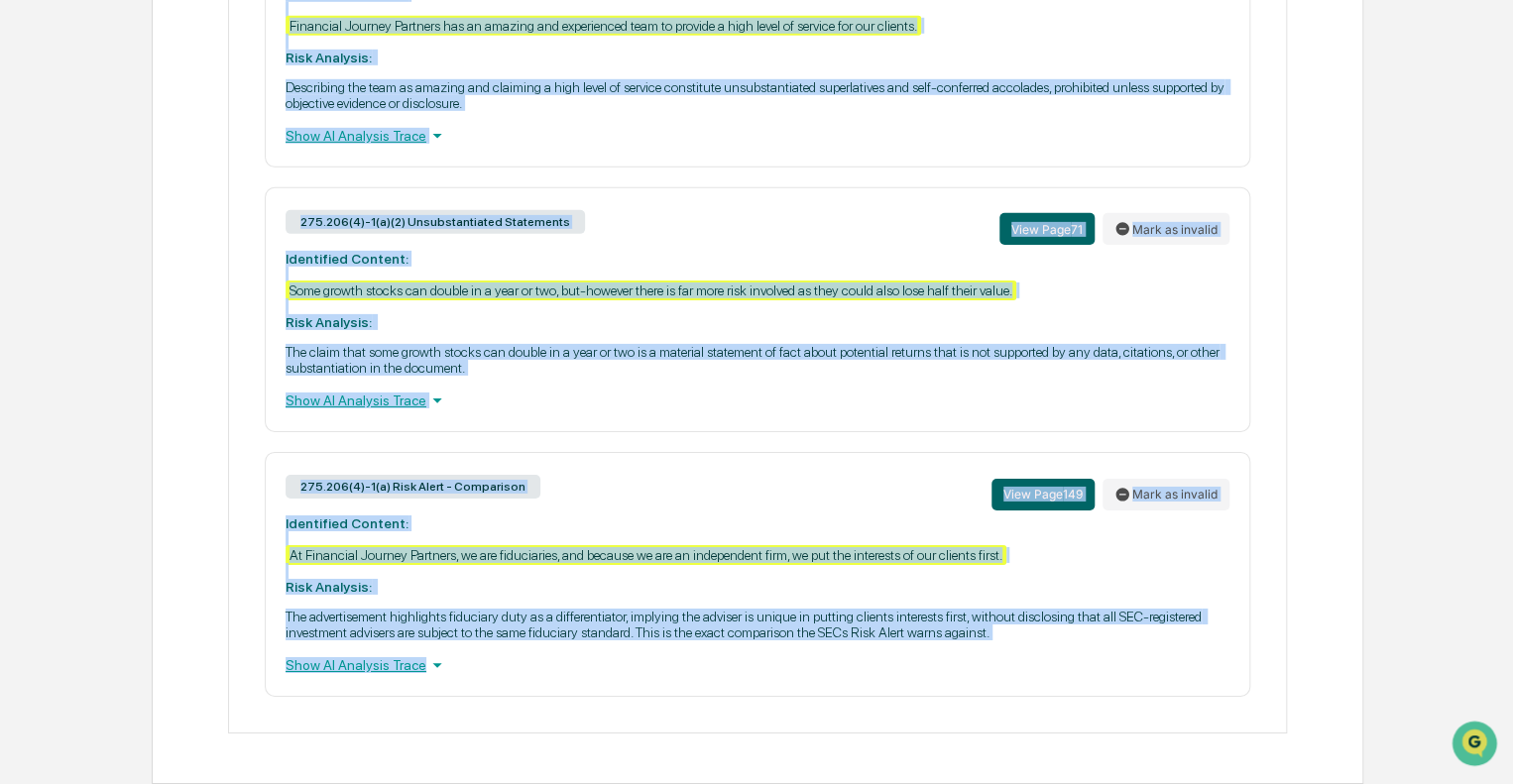 drag, startPoint x: 290, startPoint y: 200, endPoint x: 864, endPoint y: 818, distance: 843.4453 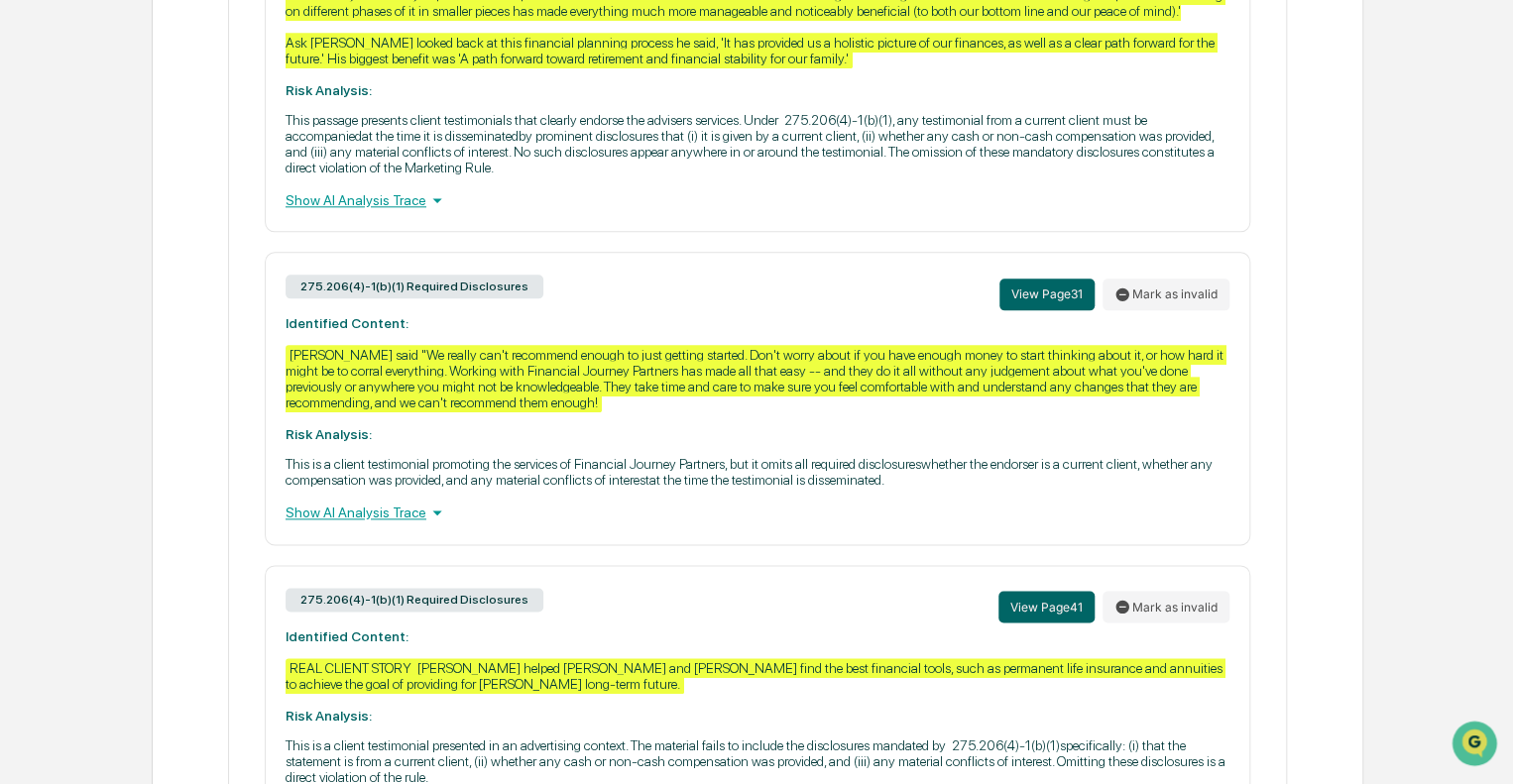 scroll, scrollTop: 1090, scrollLeft: 0, axis: vertical 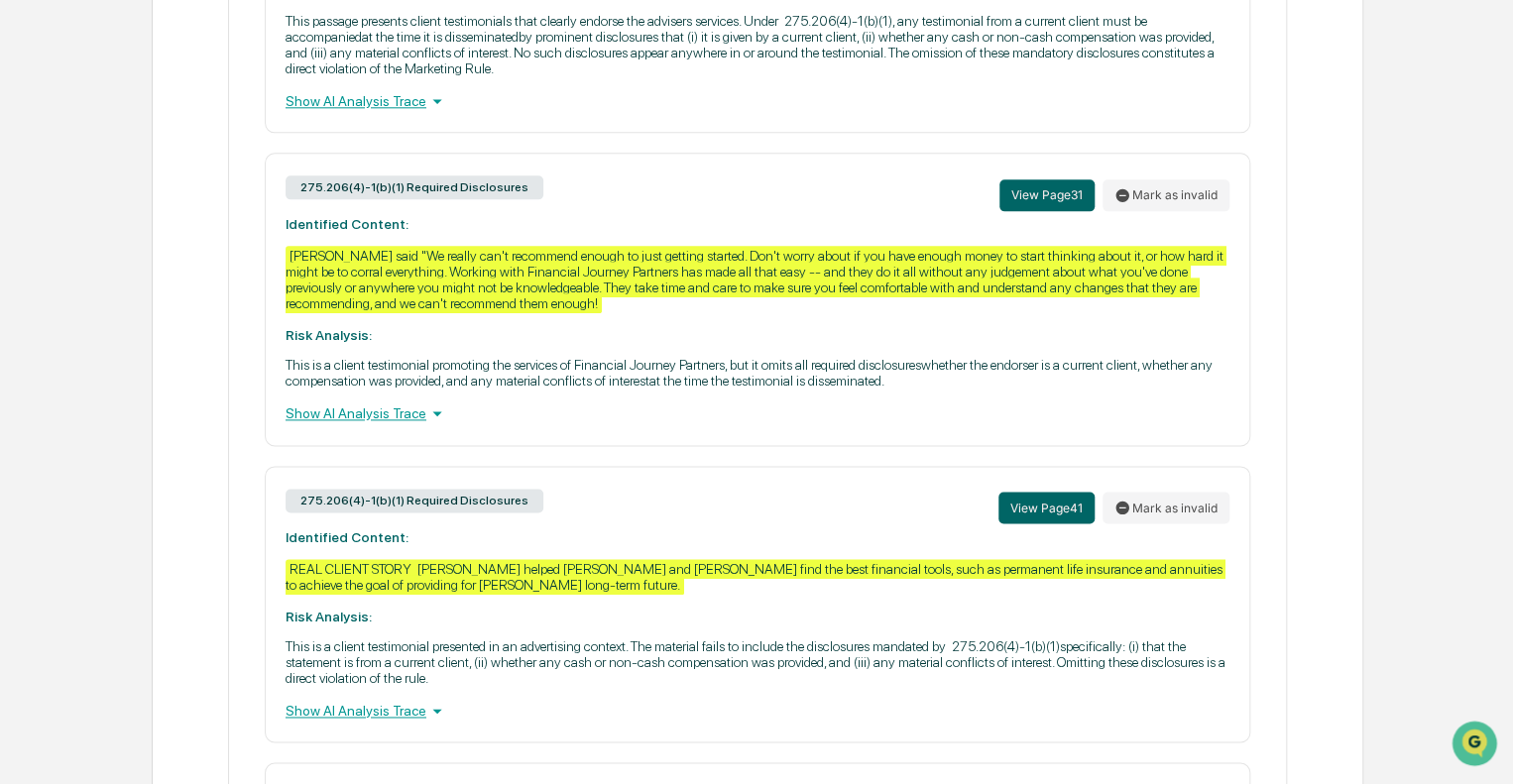 click 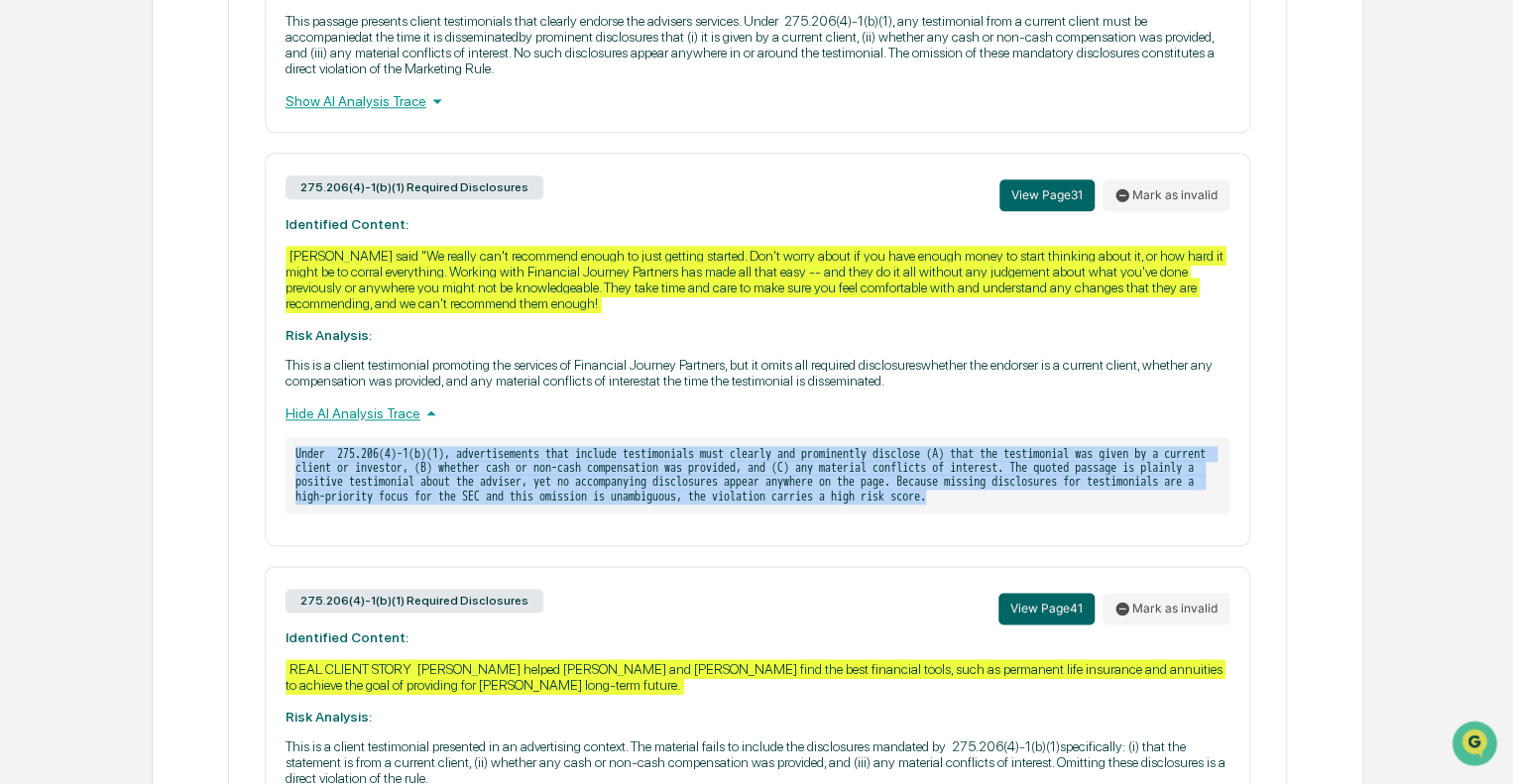 drag, startPoint x: 293, startPoint y: 469, endPoint x: 386, endPoint y: 530, distance: 111.2205 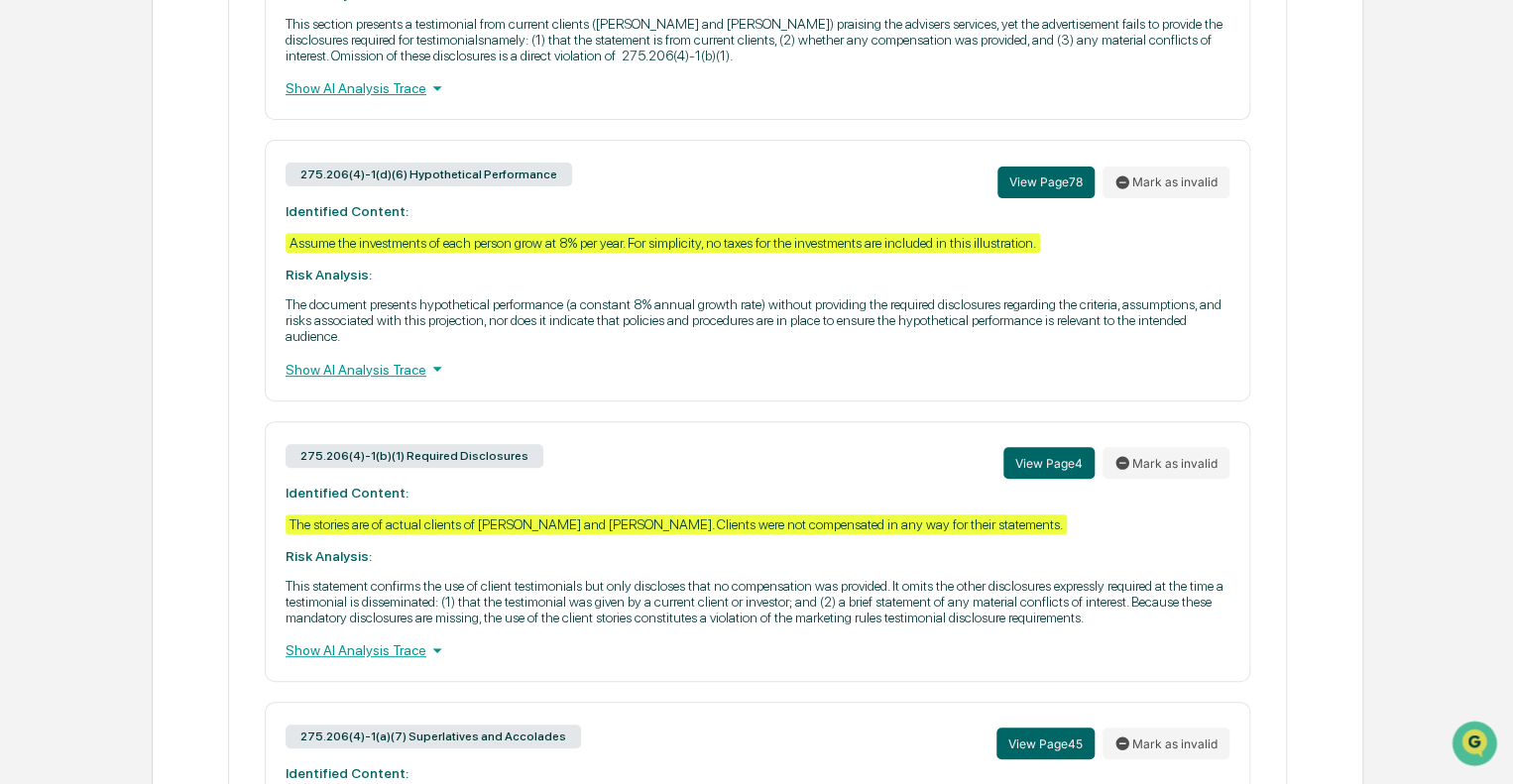 scroll, scrollTop: 4064, scrollLeft: 0, axis: vertical 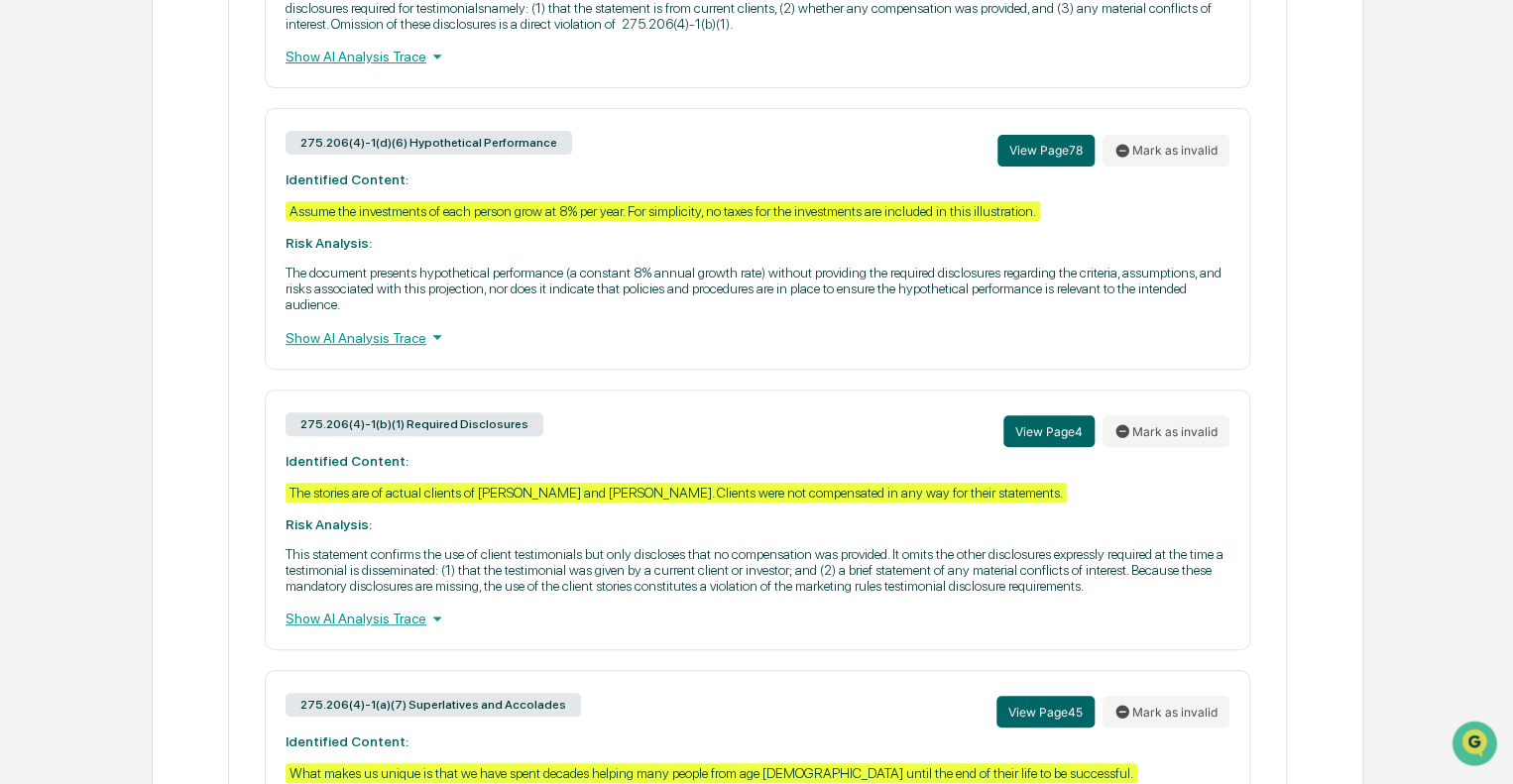 click on "Show AI Analysis Trace" at bounding box center [757, 337] 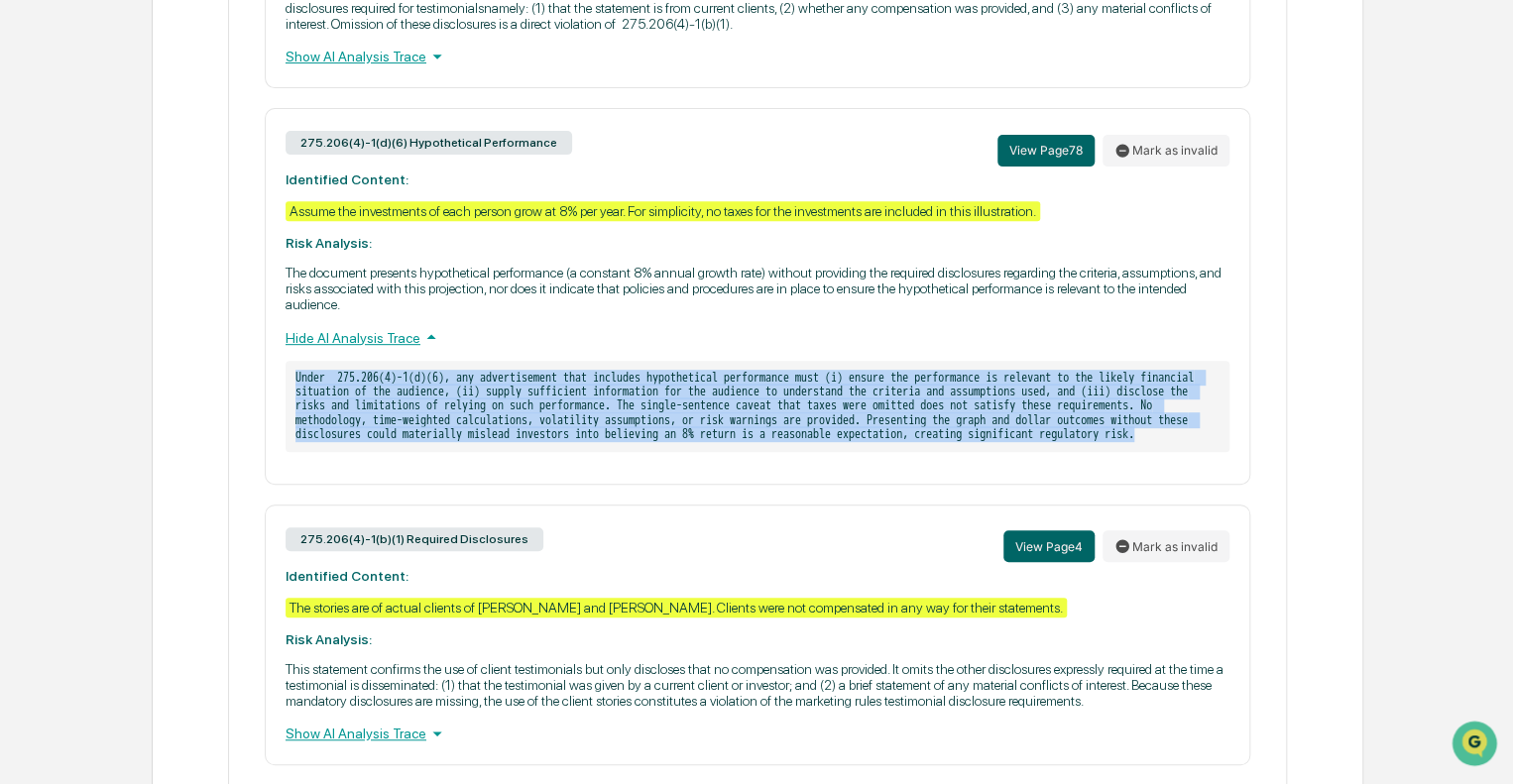drag, startPoint x: 293, startPoint y: 510, endPoint x: 555, endPoint y: 597, distance: 276.06702 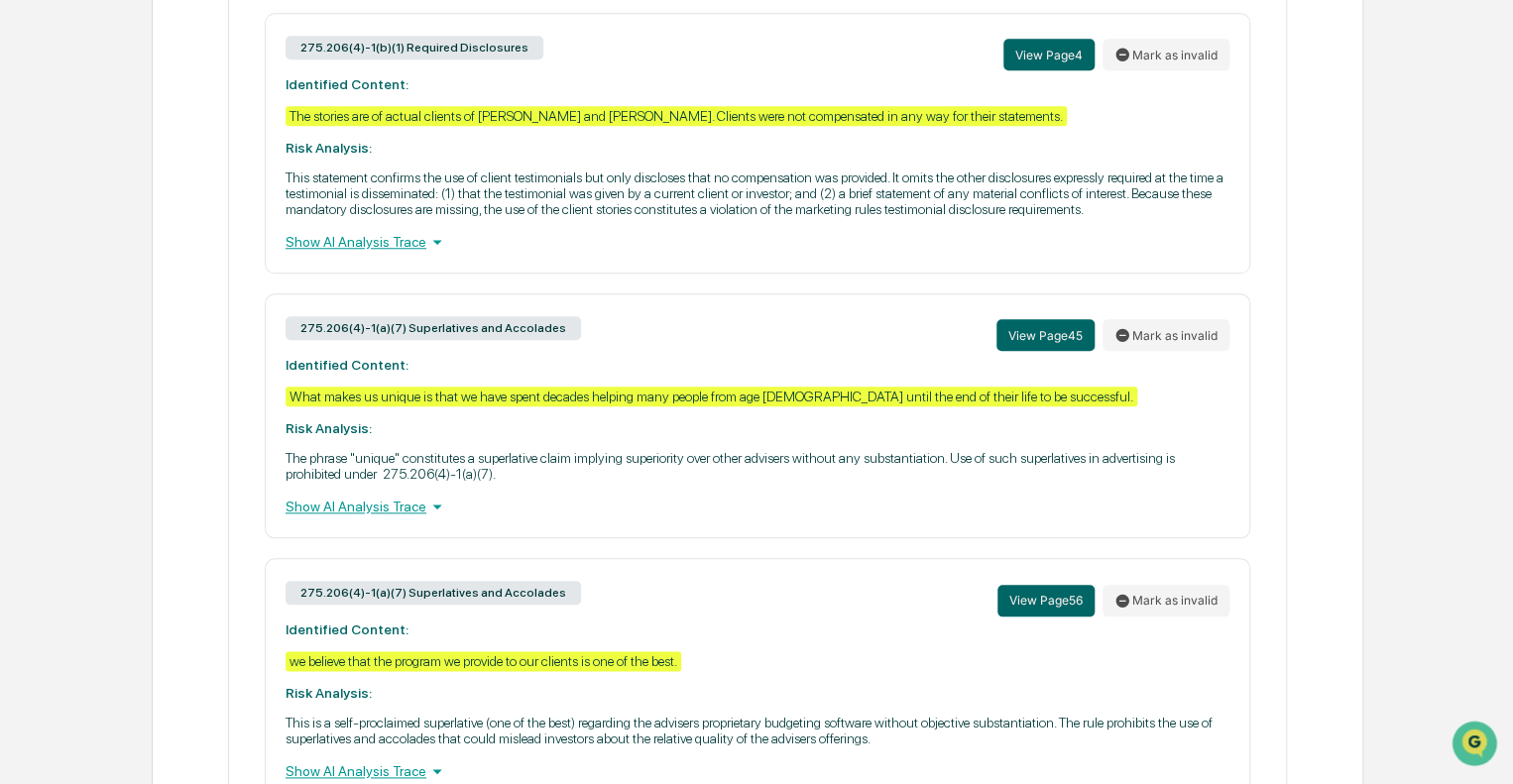 scroll, scrollTop: 4559, scrollLeft: 0, axis: vertical 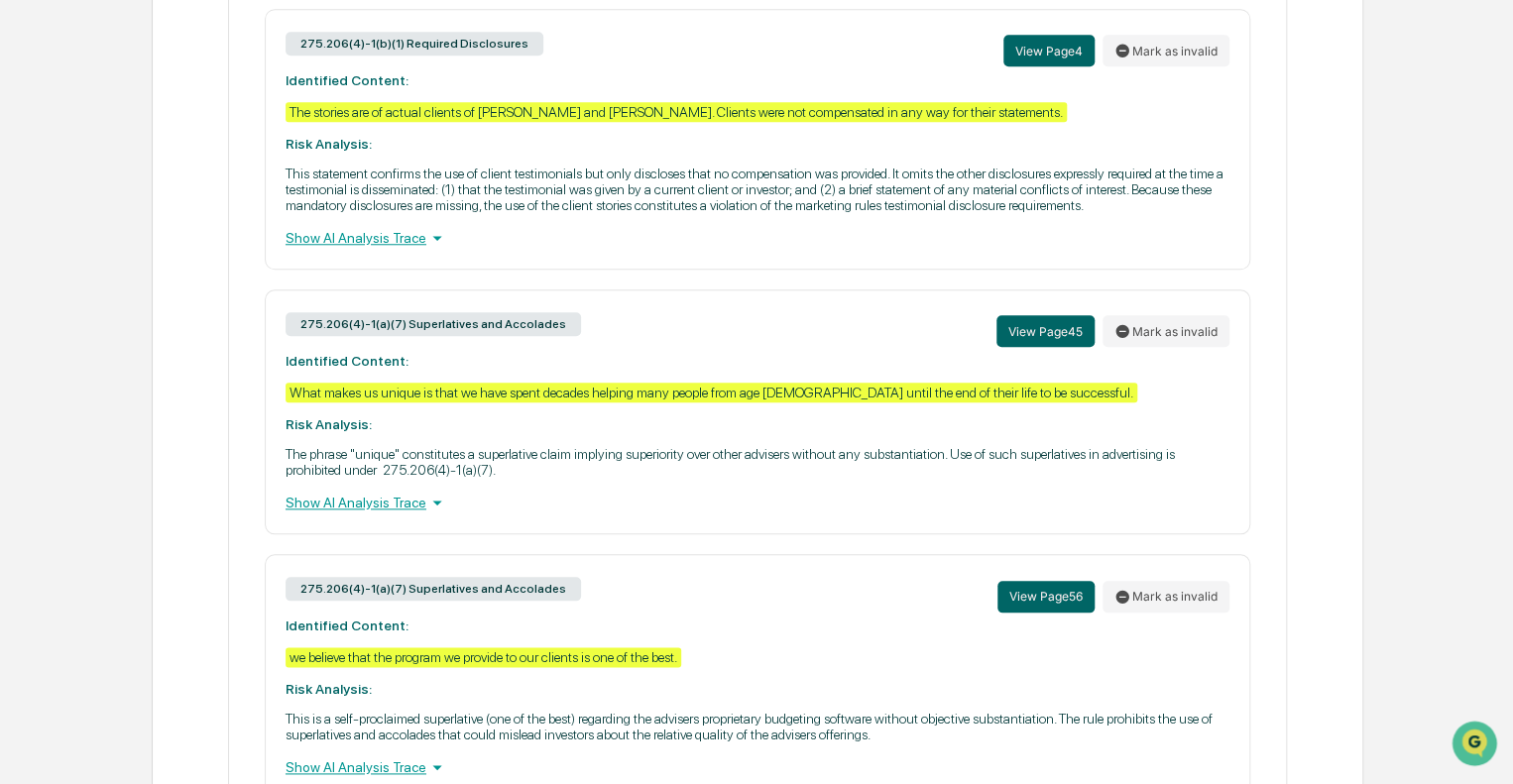 click on "Show AI Analysis Trace" at bounding box center [757, 503] 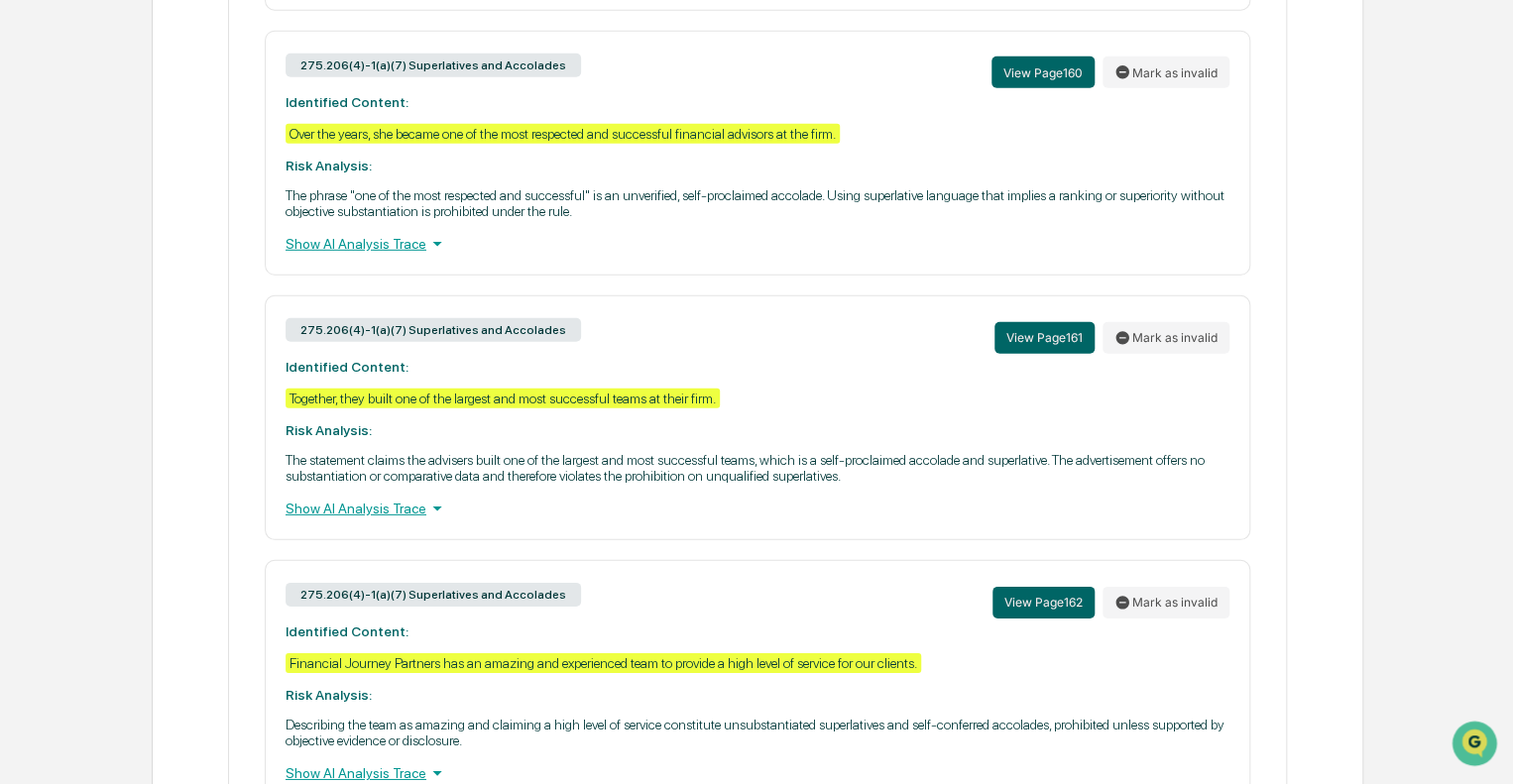 scroll, scrollTop: 6476, scrollLeft: 0, axis: vertical 